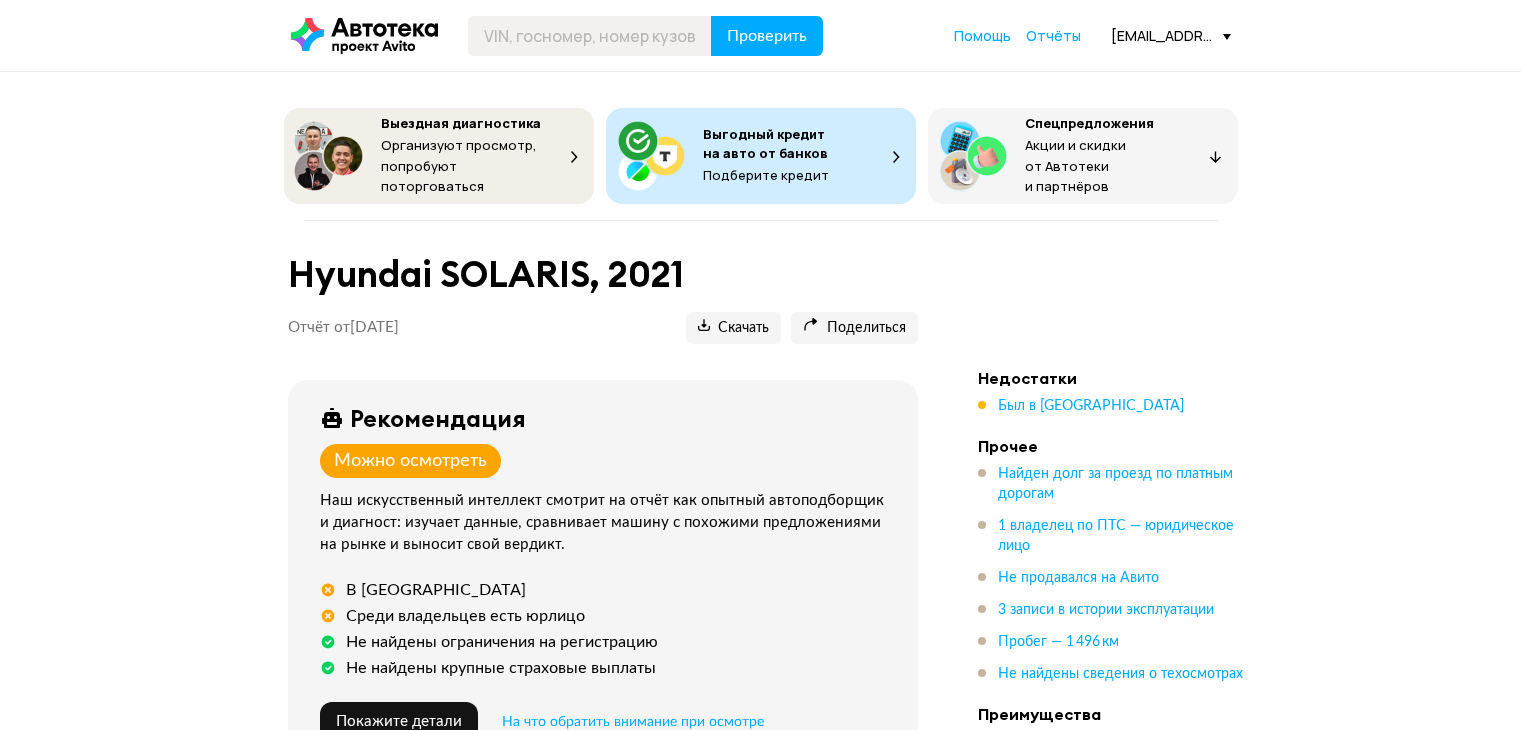 scroll, scrollTop: 0, scrollLeft: 0, axis: both 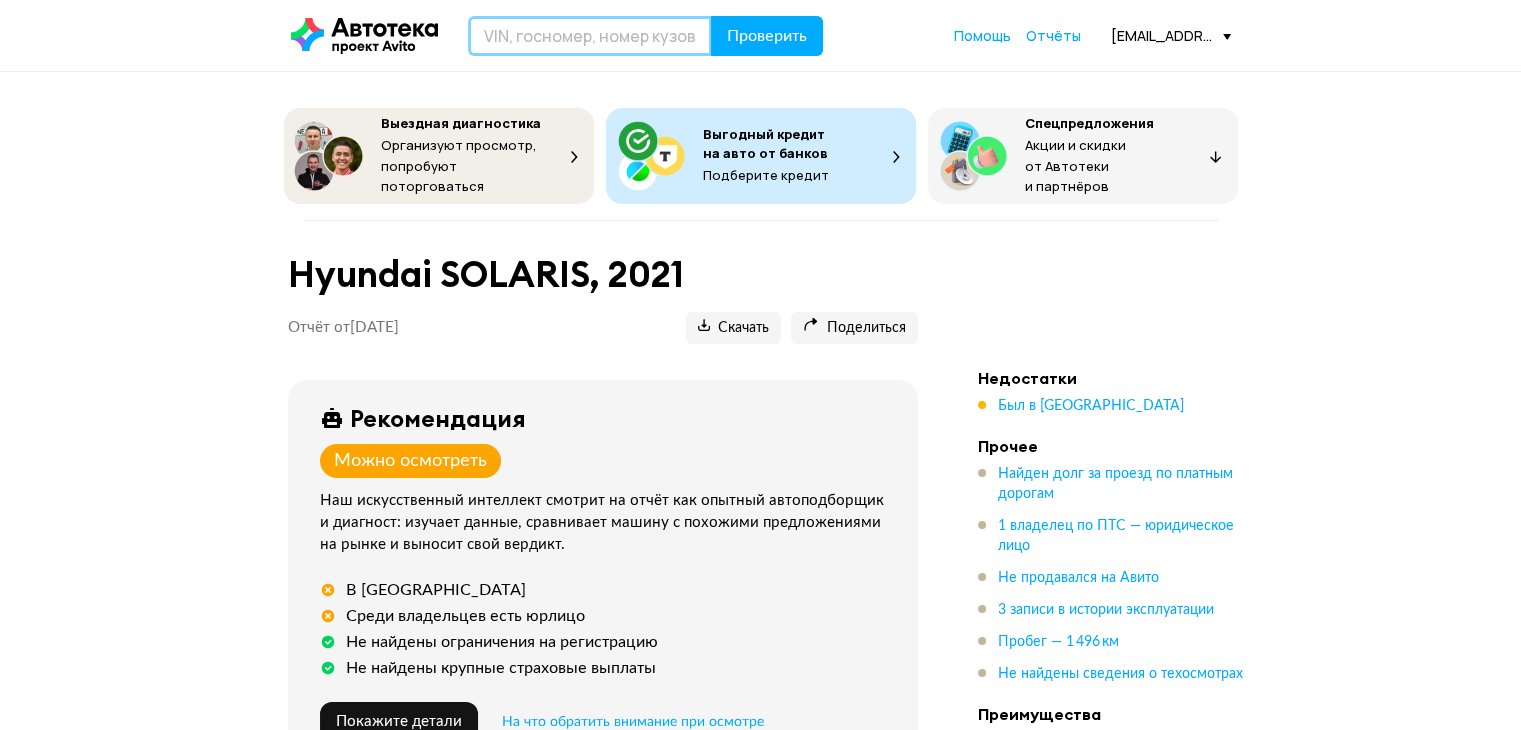click at bounding box center (590, 36) 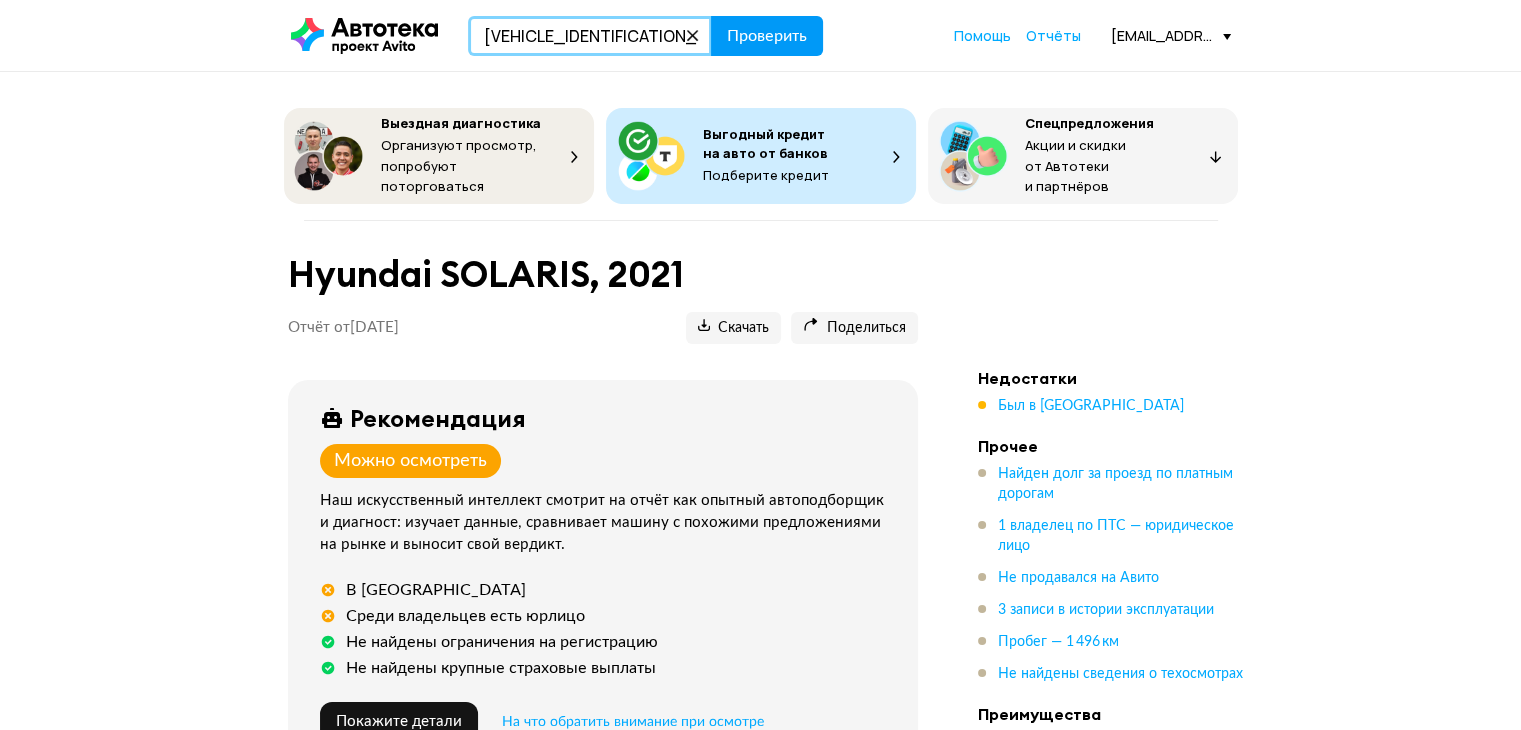 type on "[VEHICLE_IDENTIFICATION_NUMBER]" 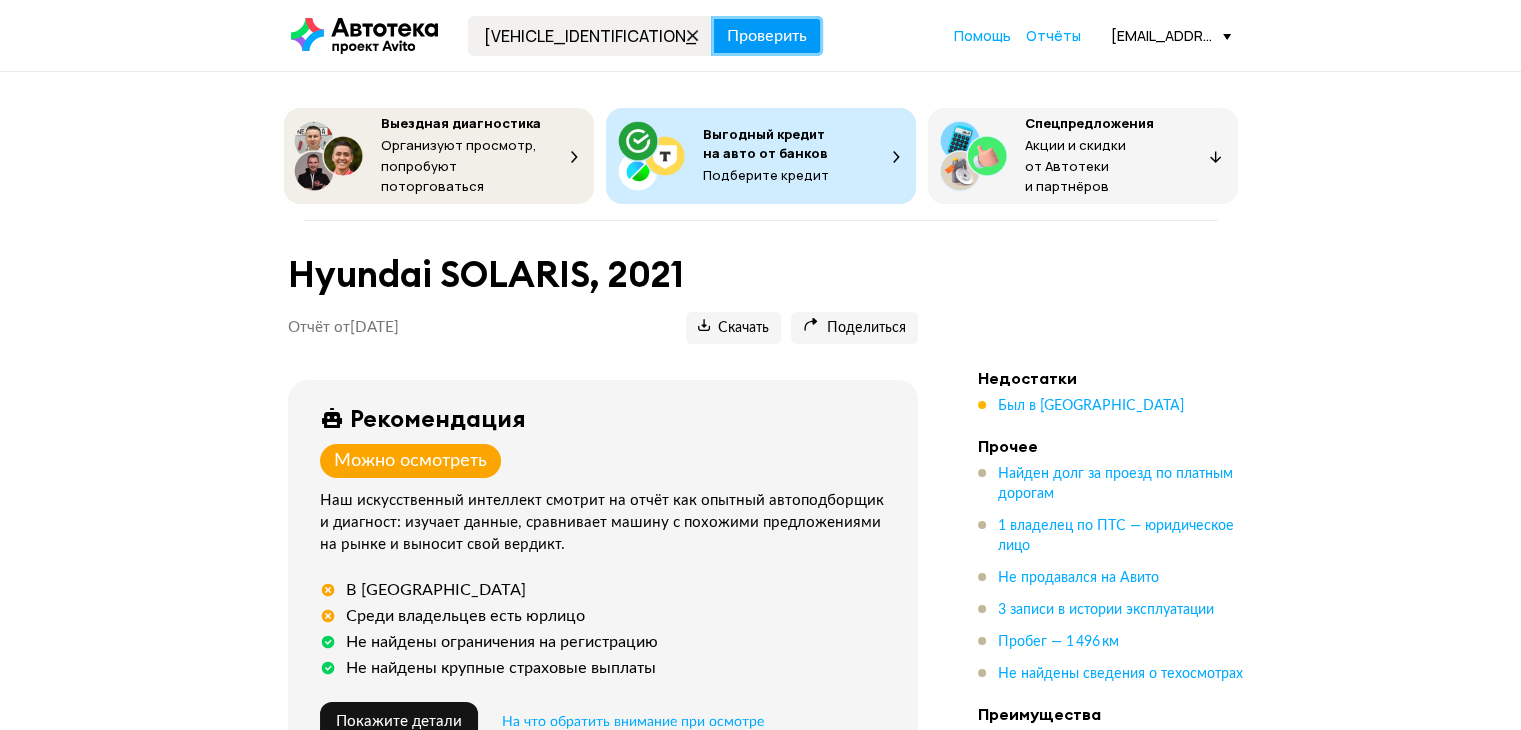 click on "Проверить" at bounding box center (767, 36) 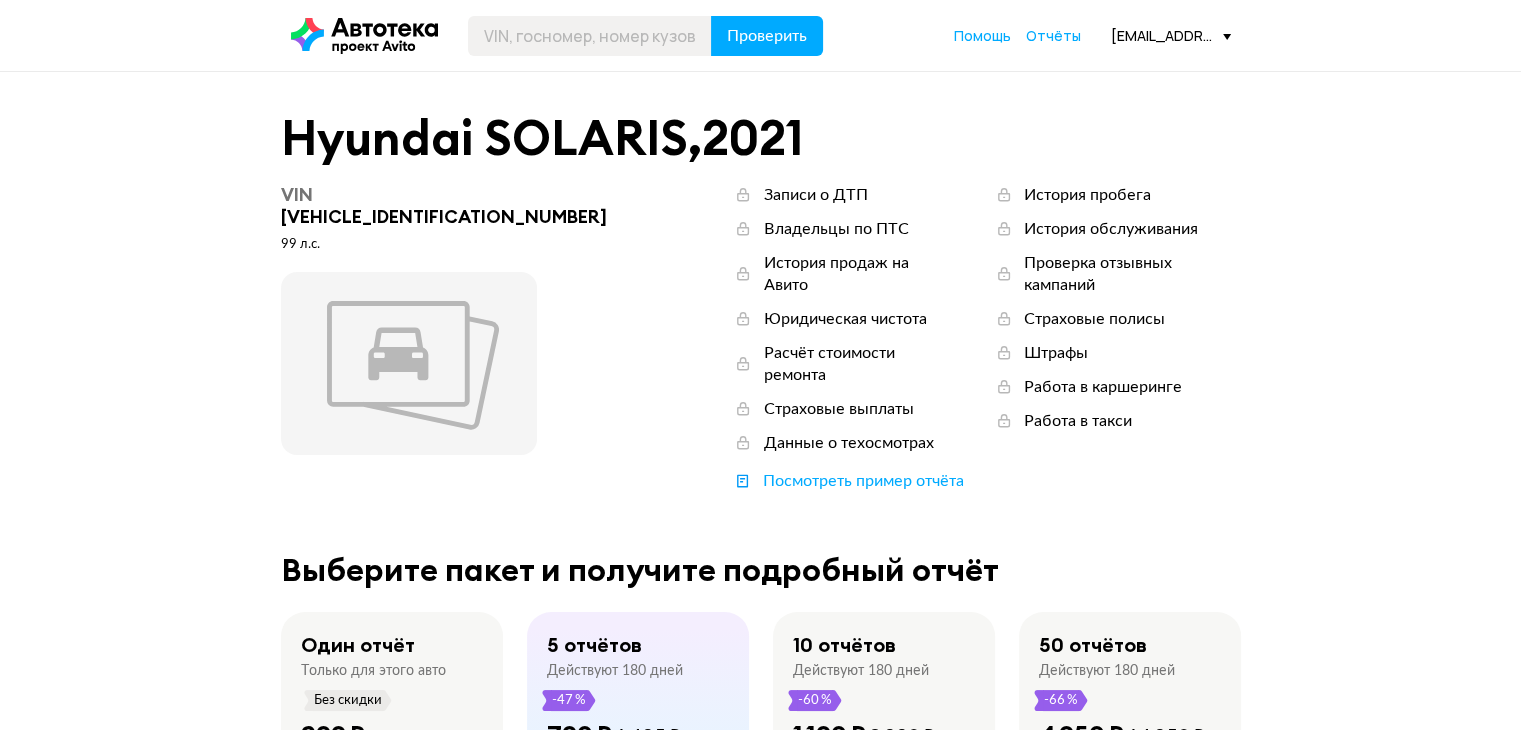 scroll, scrollTop: 300, scrollLeft: 0, axis: vertical 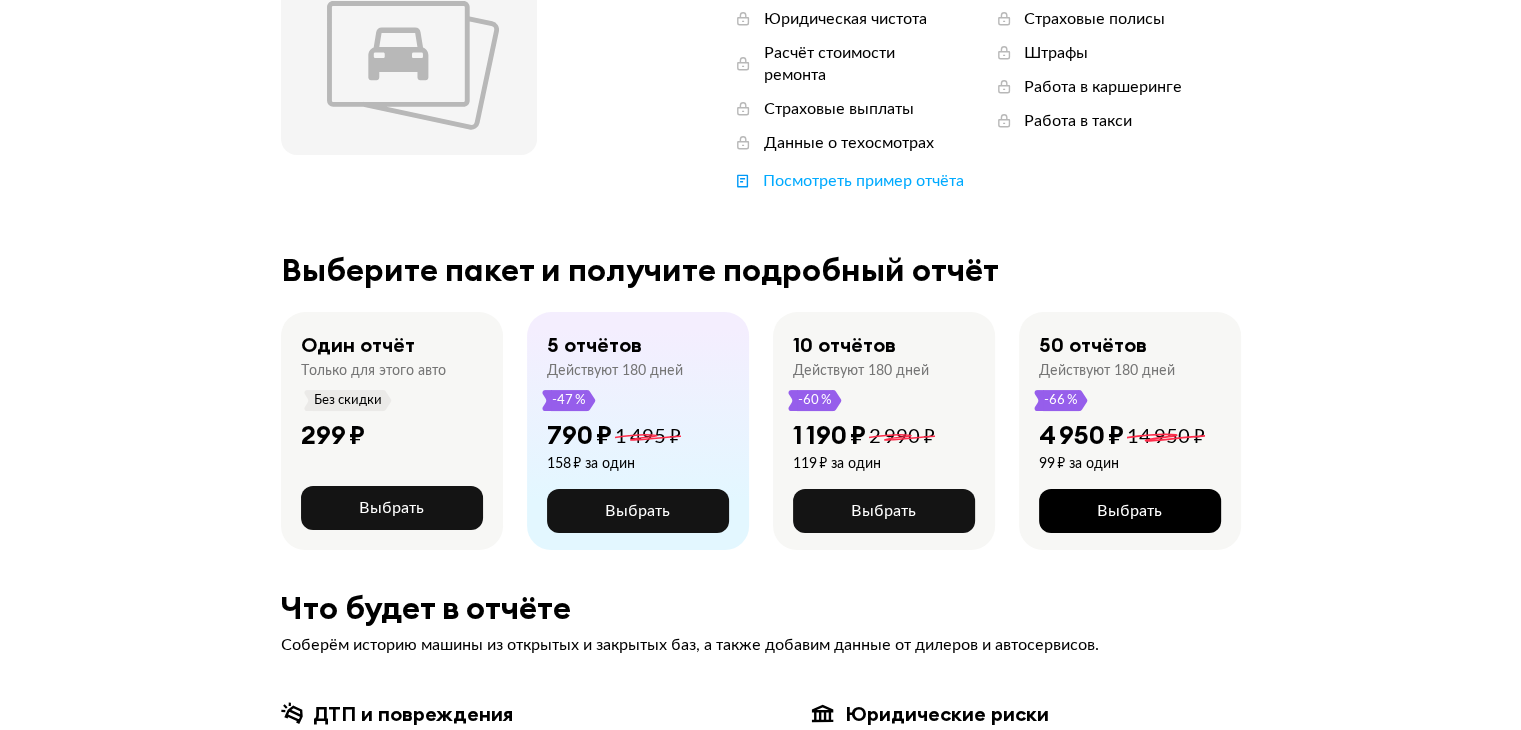 click on "Выбрать" at bounding box center (1130, 511) 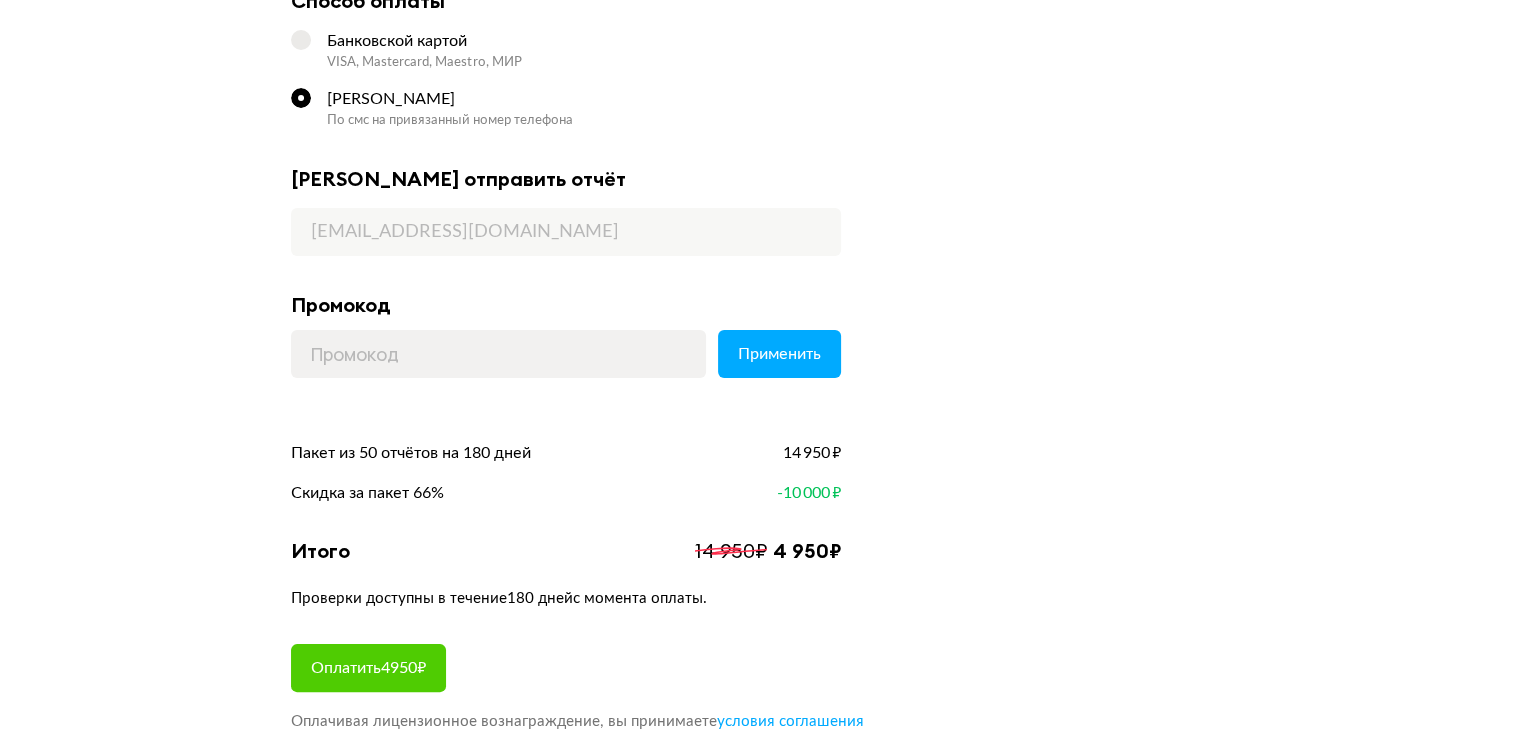 scroll, scrollTop: 400, scrollLeft: 0, axis: vertical 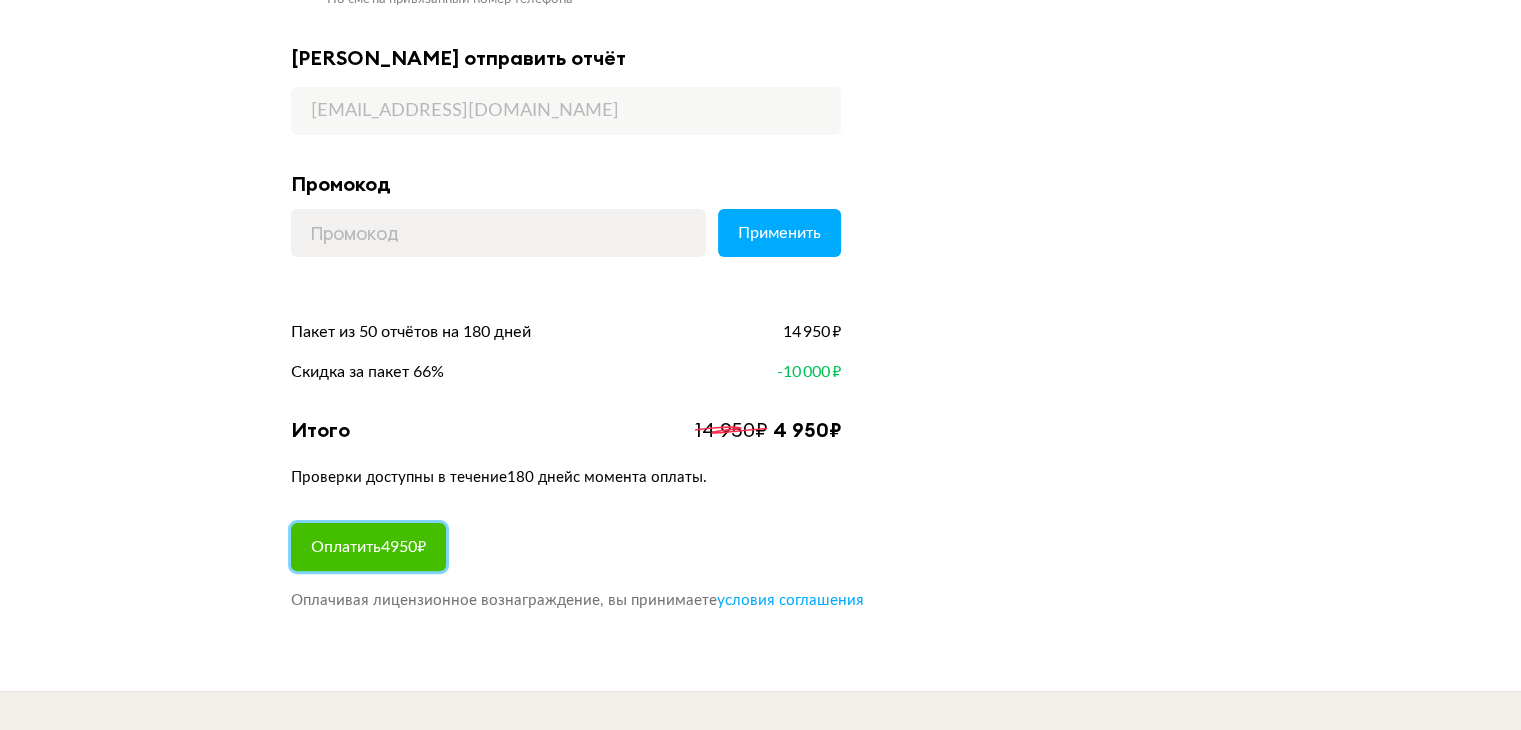 click on "Оплатить  4950  ₽" at bounding box center [368, 547] 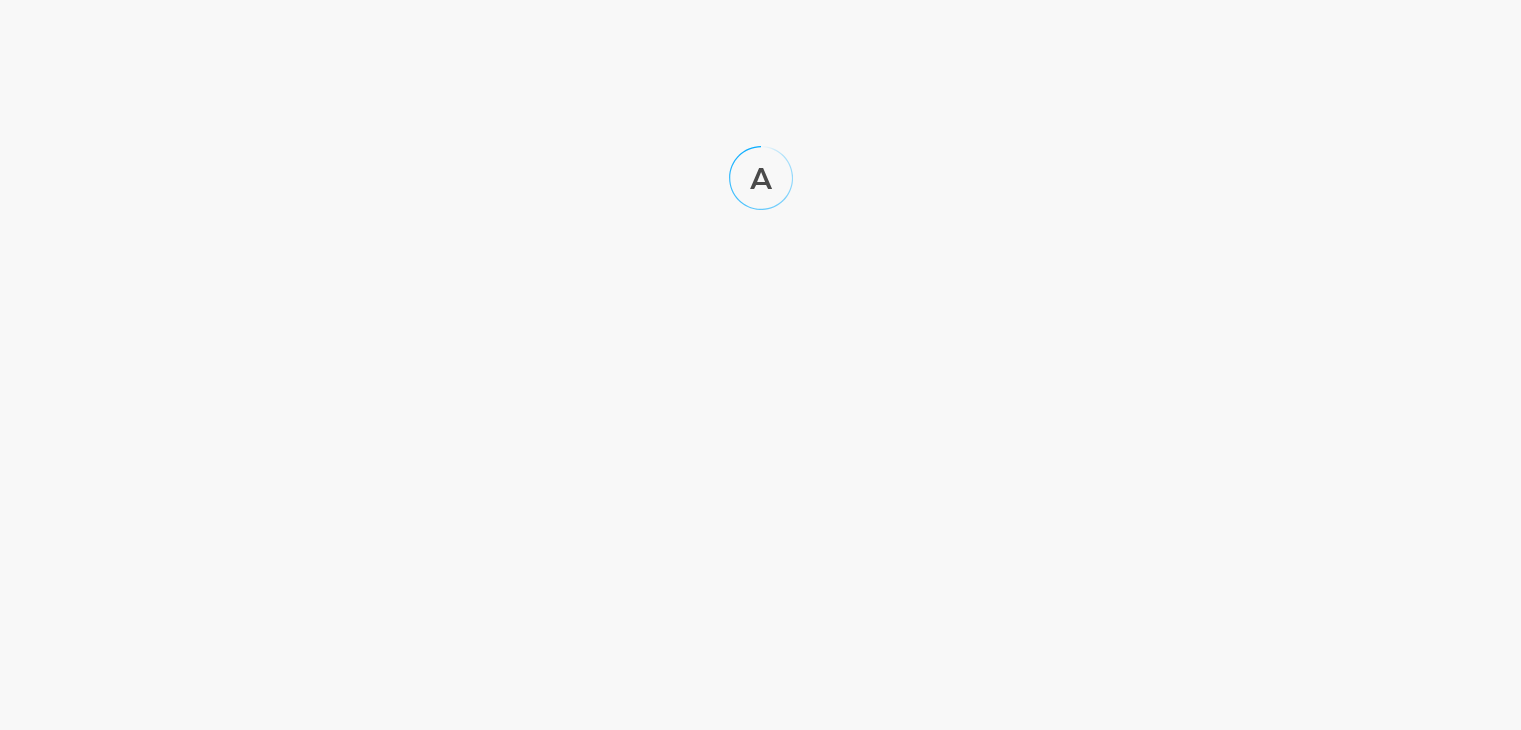 scroll, scrollTop: 0, scrollLeft: 0, axis: both 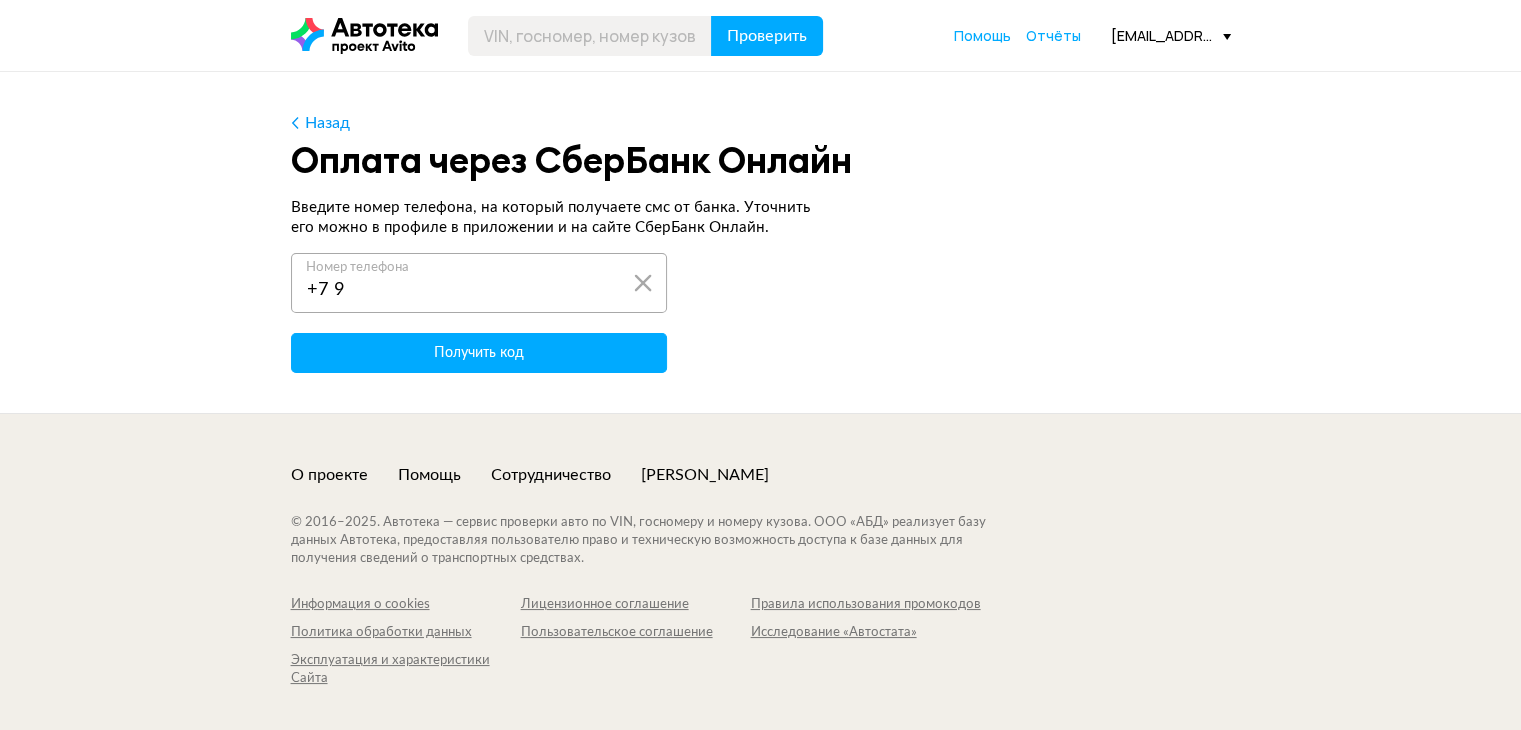type on "[PHONE_NUMBER]" 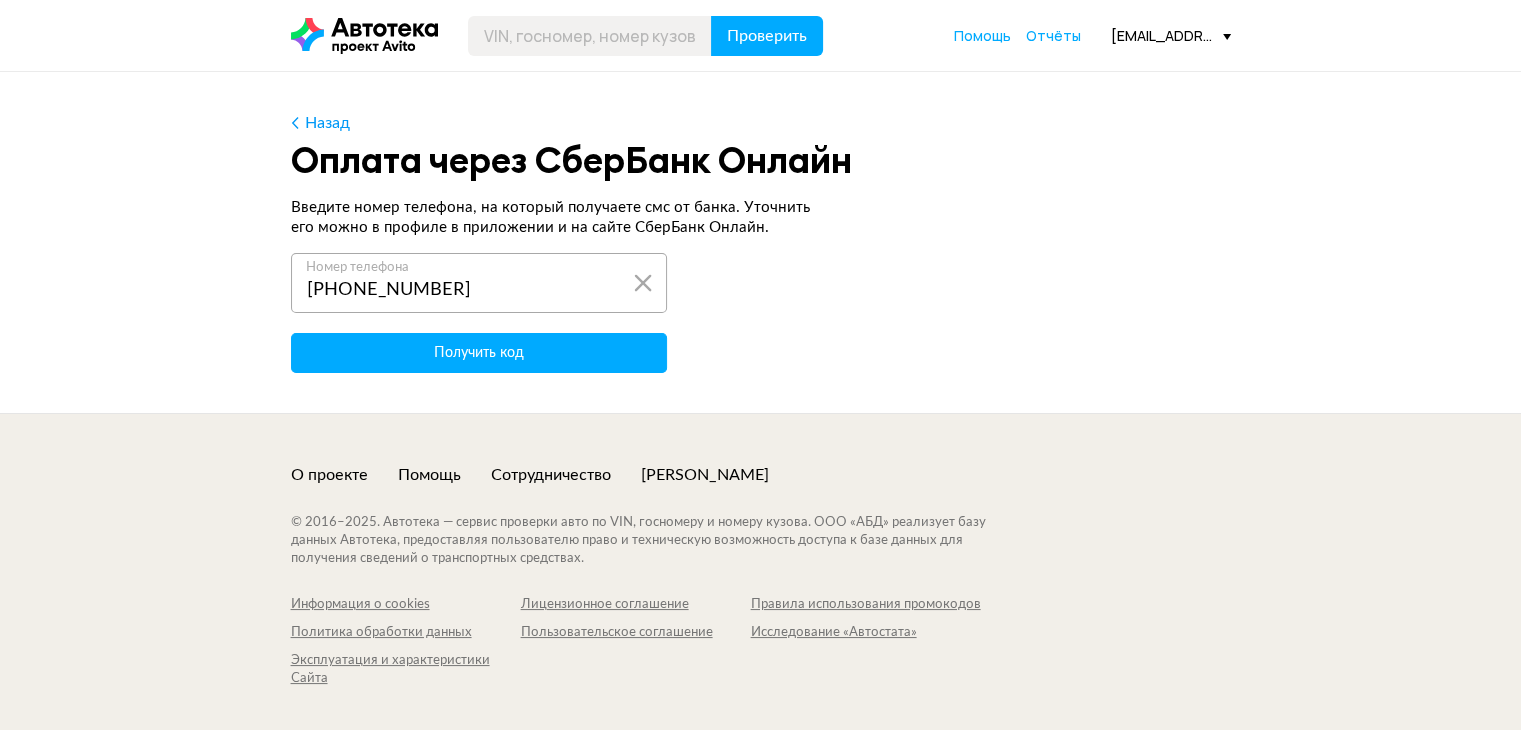 click on "Получить код" at bounding box center [479, 353] 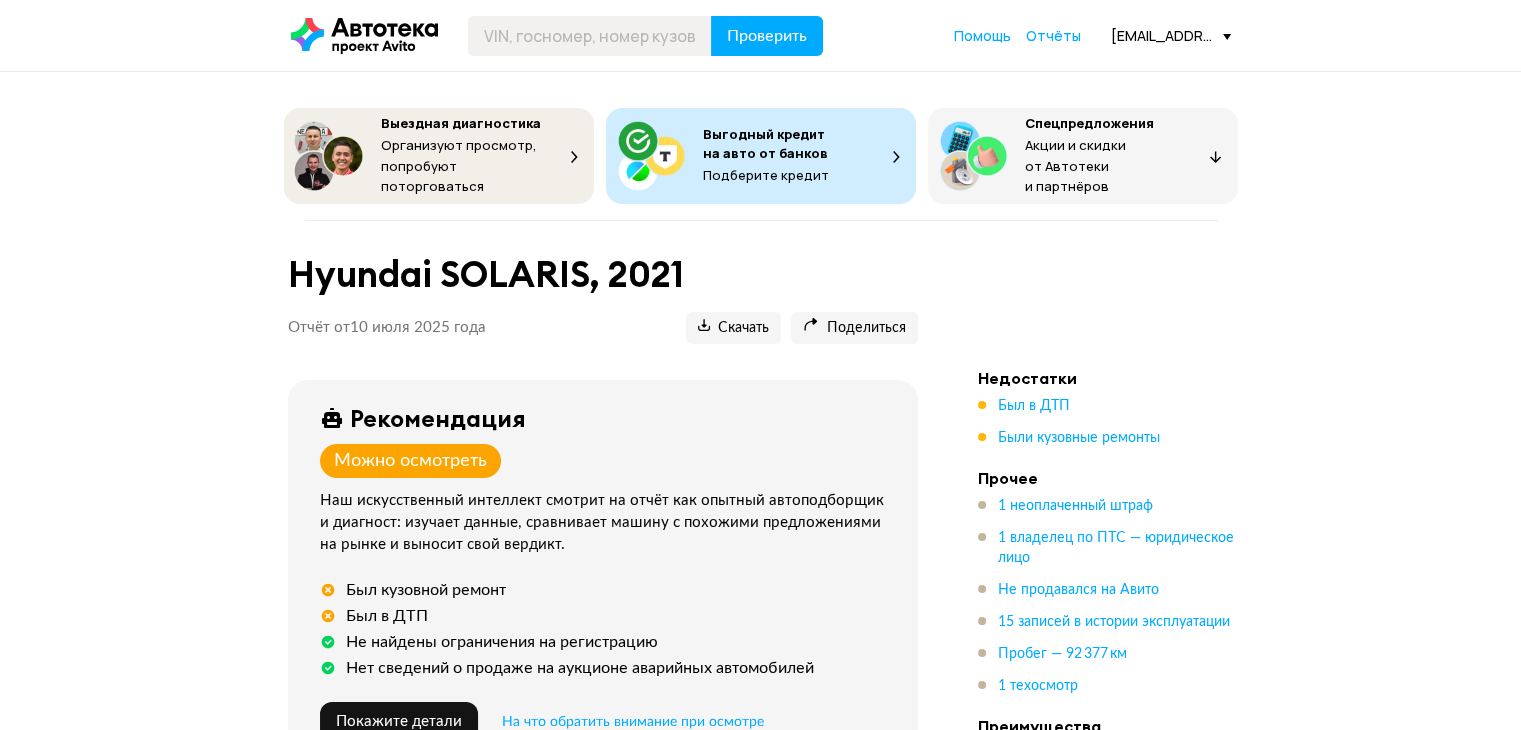 click on "Выездная диагностика Организуют просмотр, попробуют поторговаться Выгодный кредит на авто от банков Подберите кредит Спецпредложения Акции и скидки от Автотеки и партнёров Спецпредложения Hyundai SOLARIS, 2021 Отчёт от  [DATE] Ccылка на отчёт скопирована Скачать Поделиться Ccылка на отчёт скопирована Рекомендация Можно осмотреть Наш искусственный интеллект смотрит на отчёт как опытный автоподборщик и диагност: изучает данные, сравнивает машину с похожими предложениями на рынке и выносит свой вердикт. Был кузовной ремонт Был в ДТП Узнайте как . . :" at bounding box center (760, 4537) 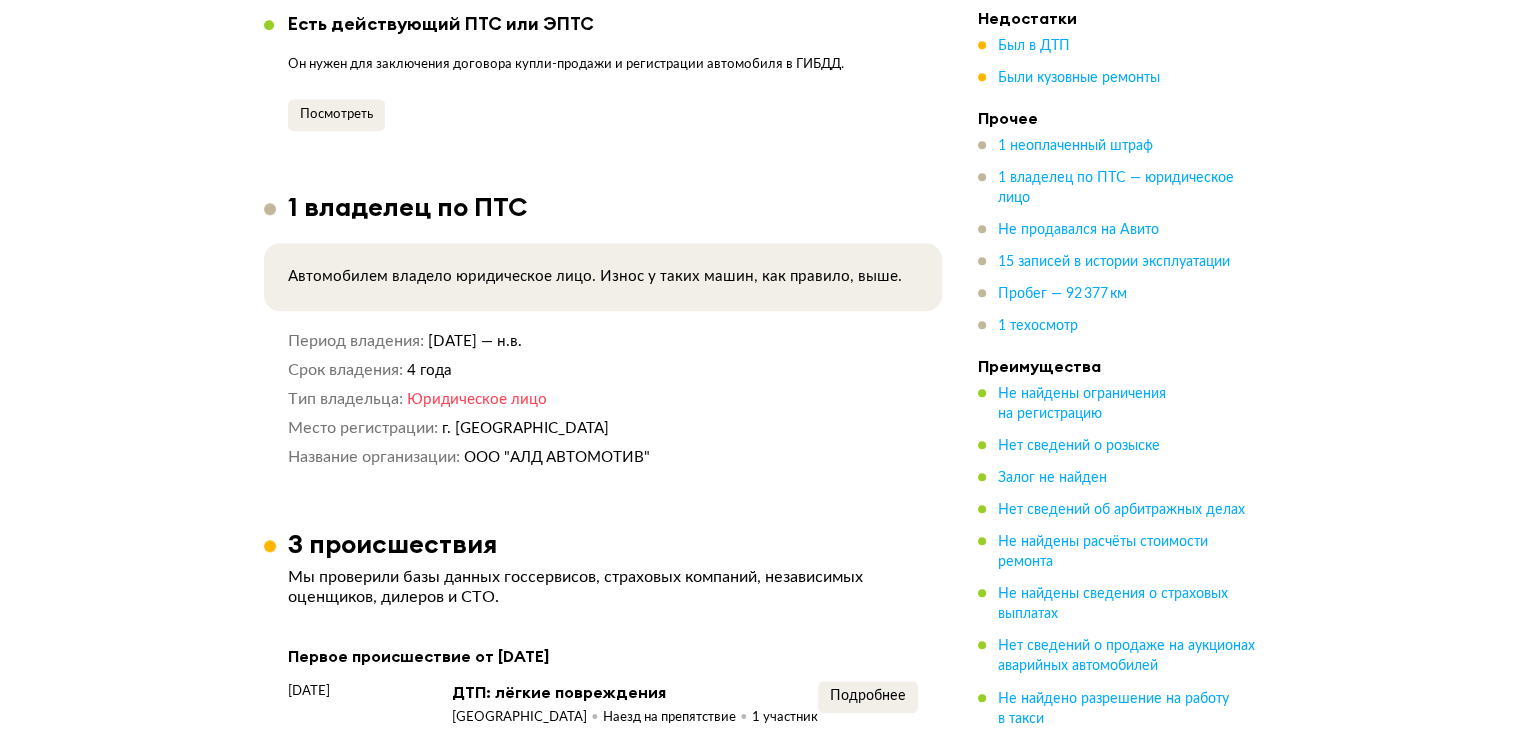 scroll, scrollTop: 2400, scrollLeft: 0, axis: vertical 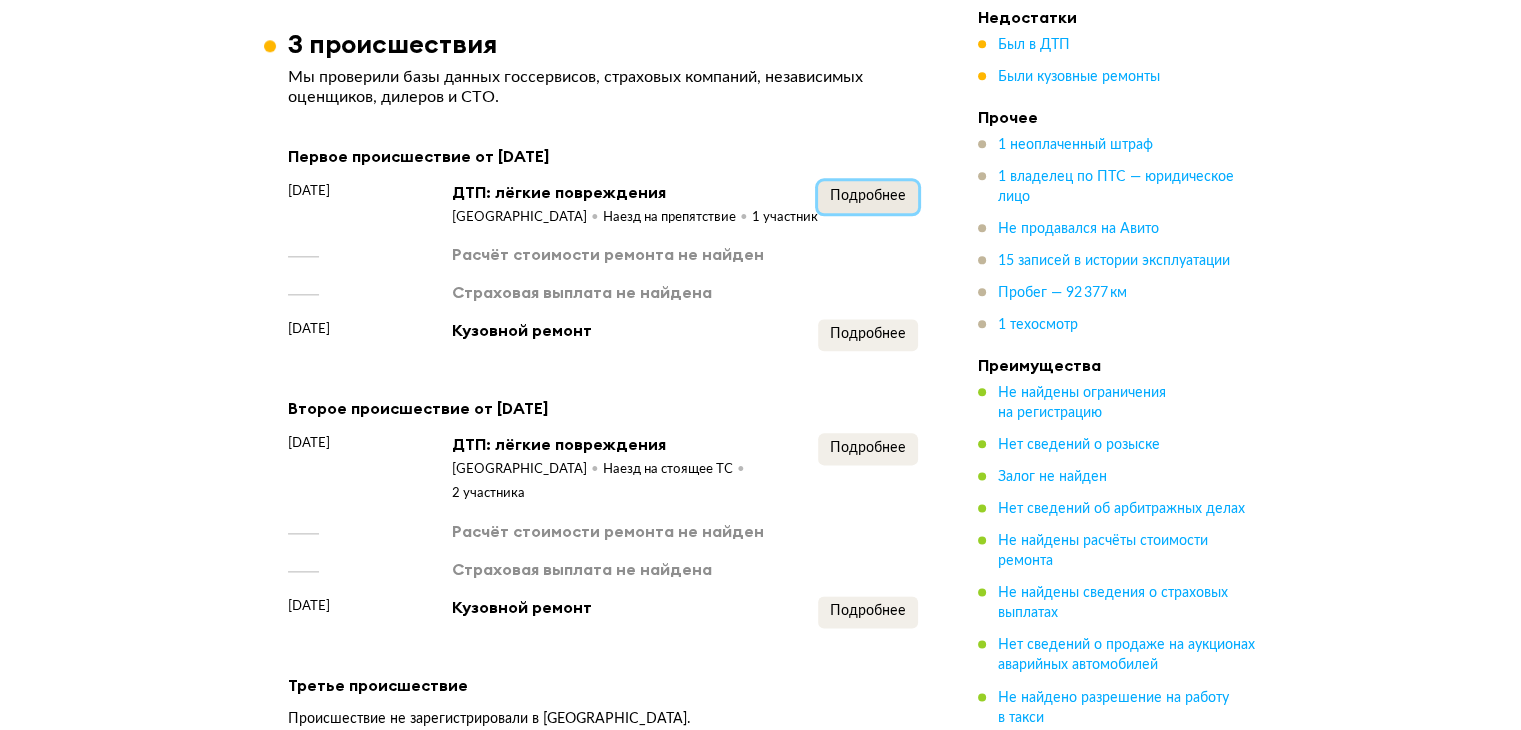 click on "Подробнее" at bounding box center [868, 196] 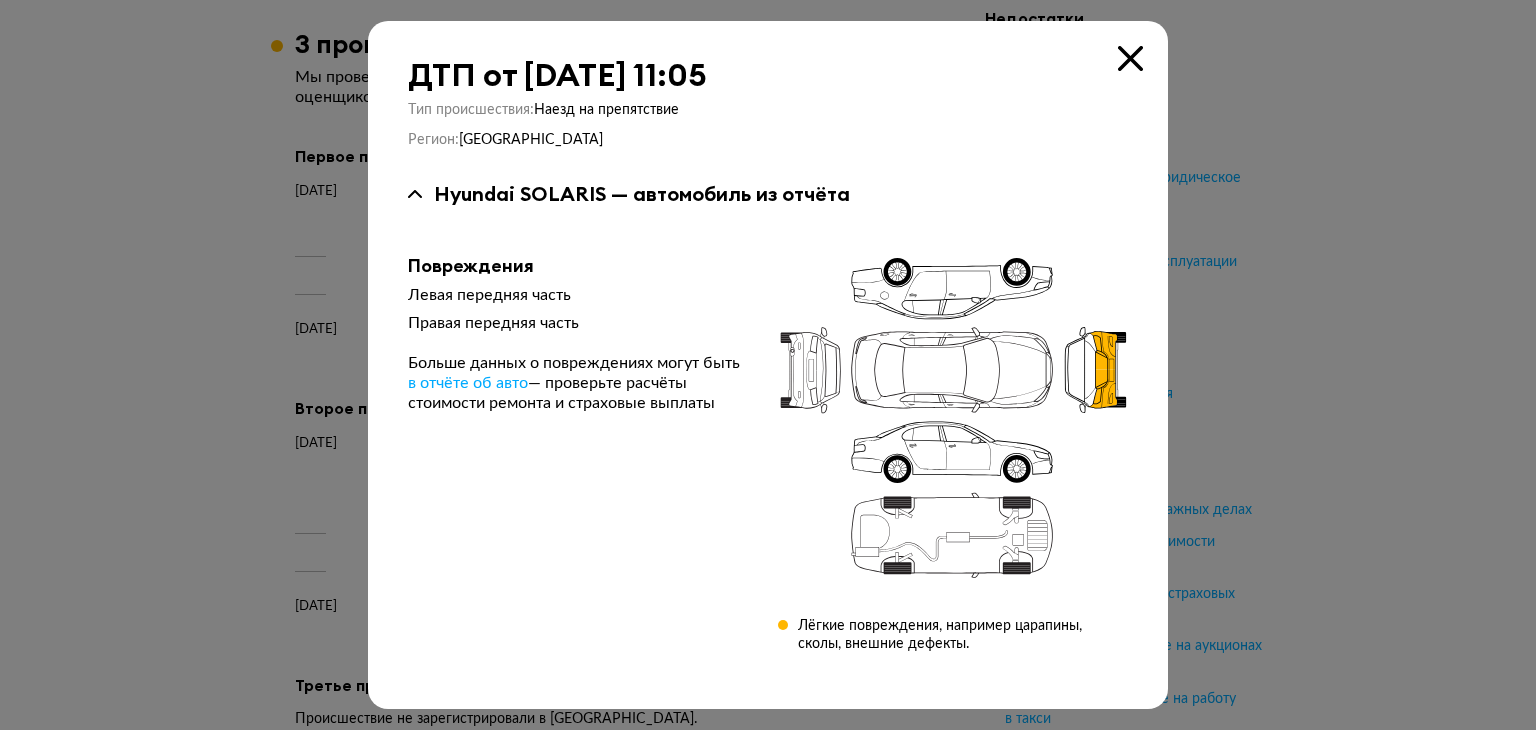 type 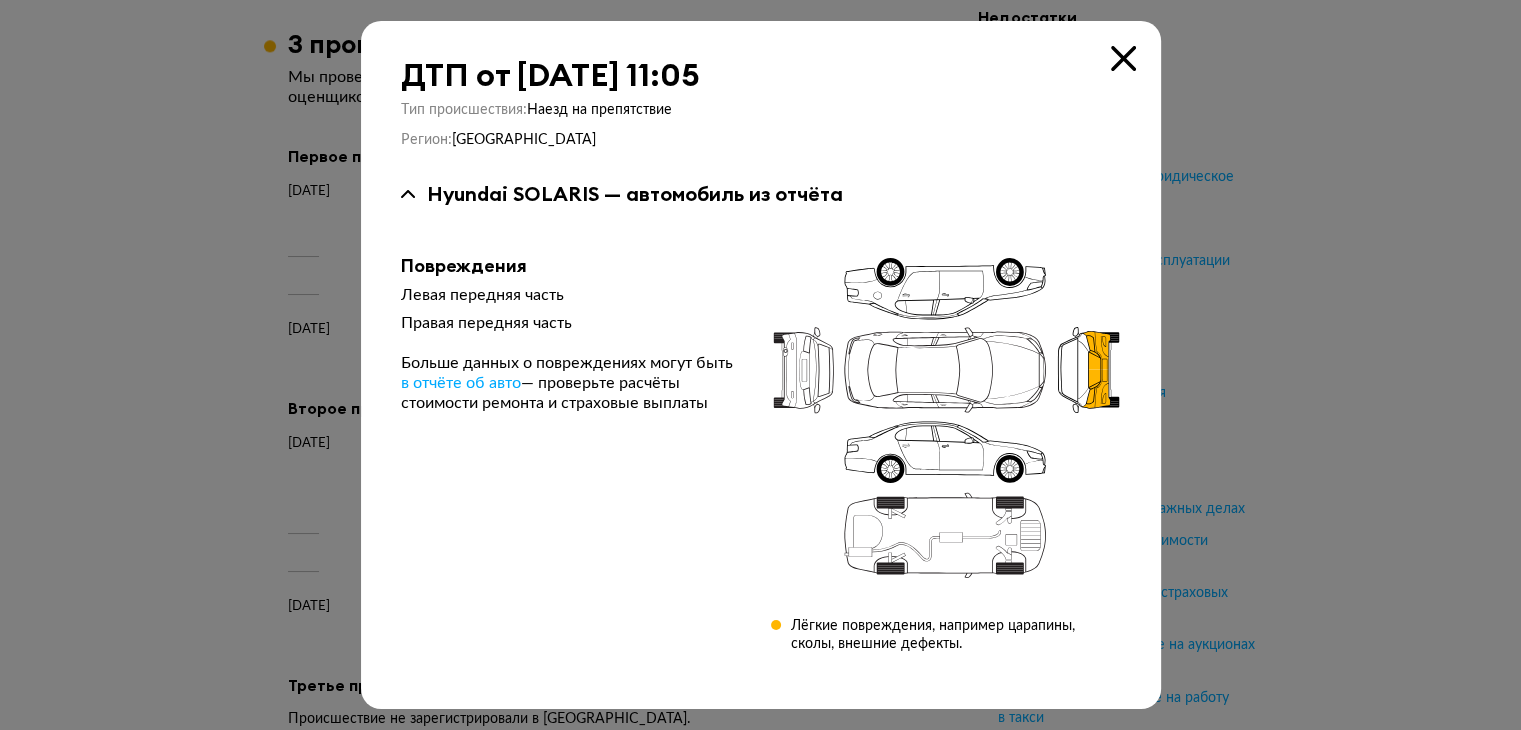 click on "[DATE] ДТП: лёгкие повреждения [GEOGRAPHIC_DATA] Наезд на препятствие 1 участник ДТП от [DATE] 11:05 Тип происшествия :  Наезд на препятствие Регион :  Москва Hyundai   SOLARIS   —   автомобиль из отчёта Повреждения Левая передняя часть Правая передняя часть Больше данных о повреждениях могут быть  в отчёте об авто   — проверьте расчёты стоимости ремонта и страховые выплаты Лёгкие повреждения, например царапины, сколы, внешние дефекты. Подробнее Расчёт стоимости ремонта не найден Страховая выплата не найдена [DATE] Кузовной ремонт Подробнее" at bounding box center [603, 266] 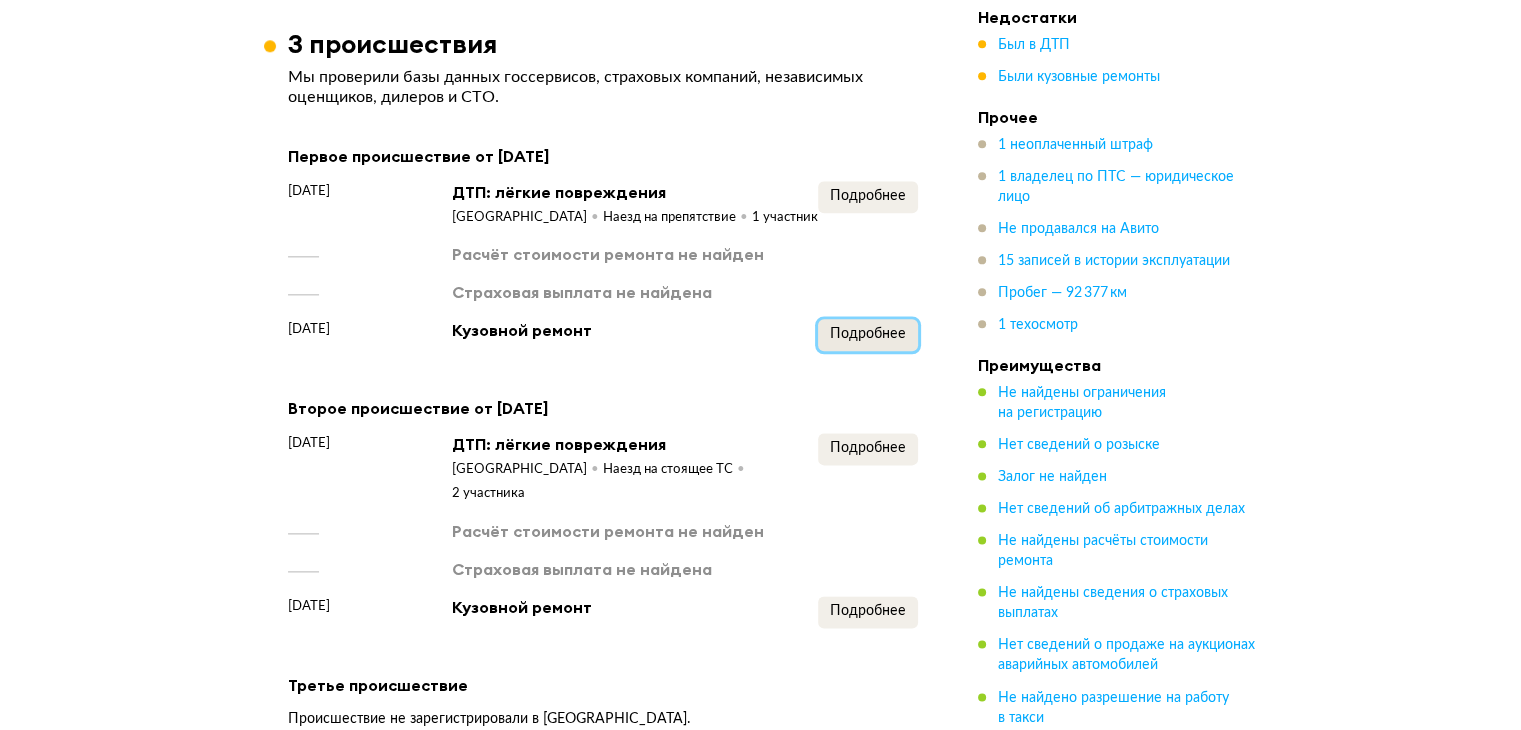 click on "Подробнее" at bounding box center [868, 335] 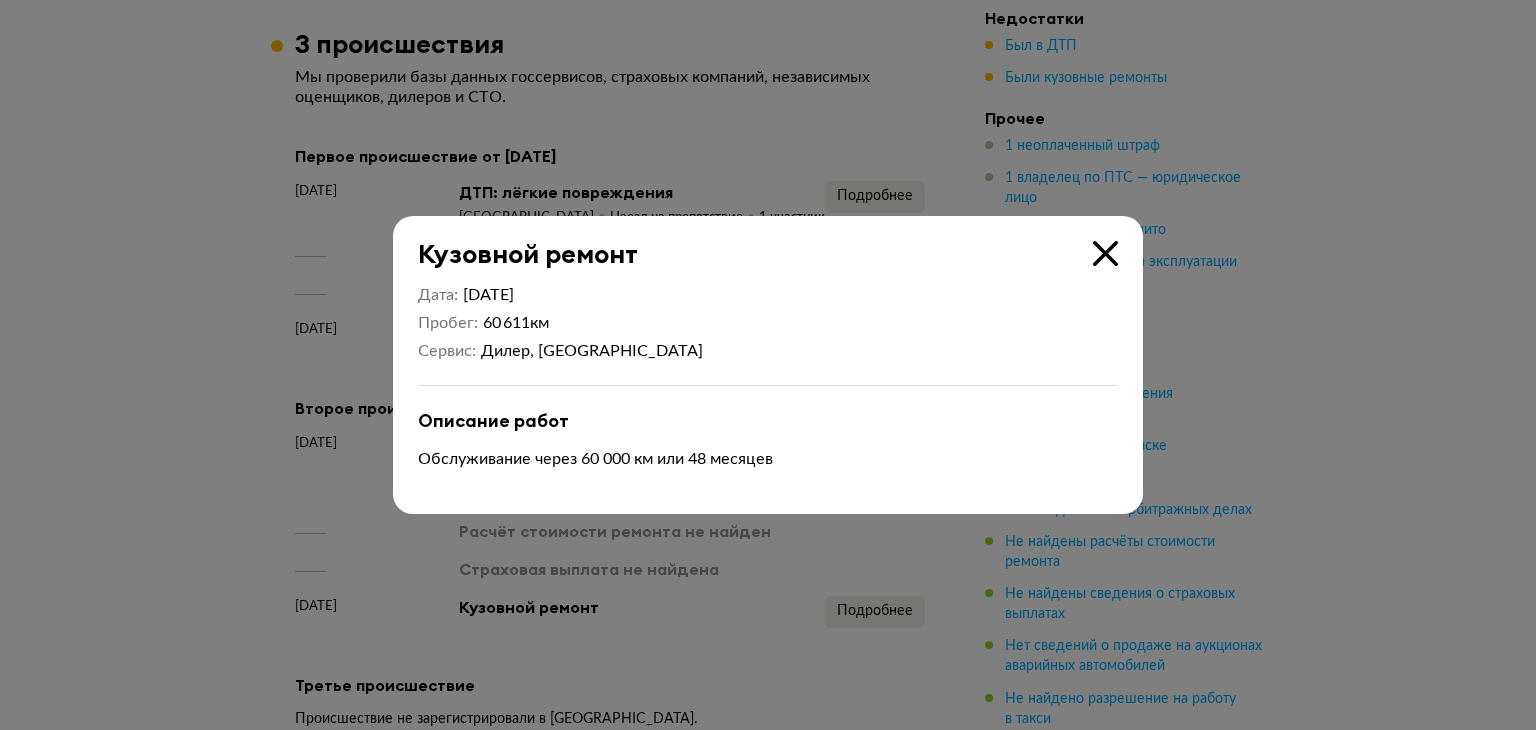 type 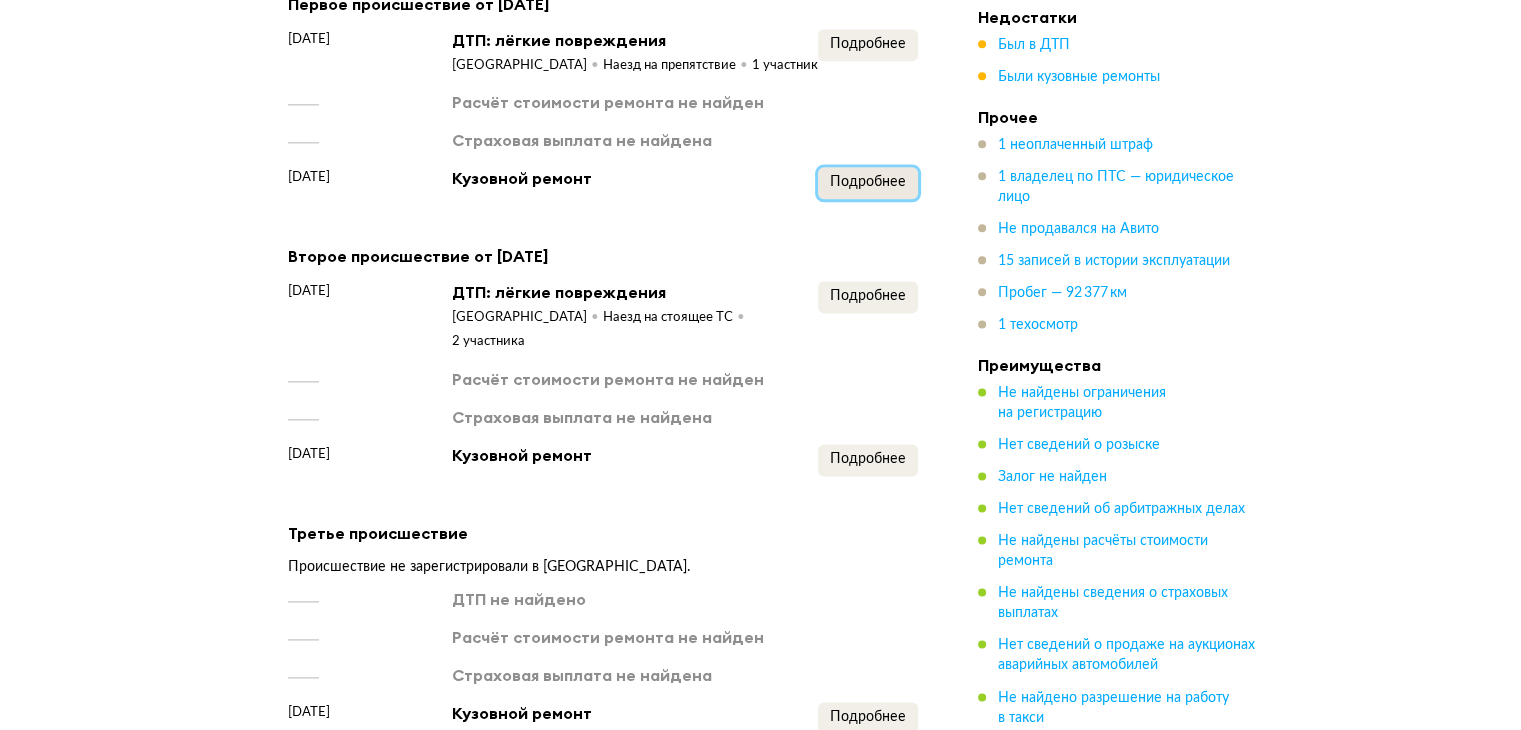 scroll, scrollTop: 2600, scrollLeft: 0, axis: vertical 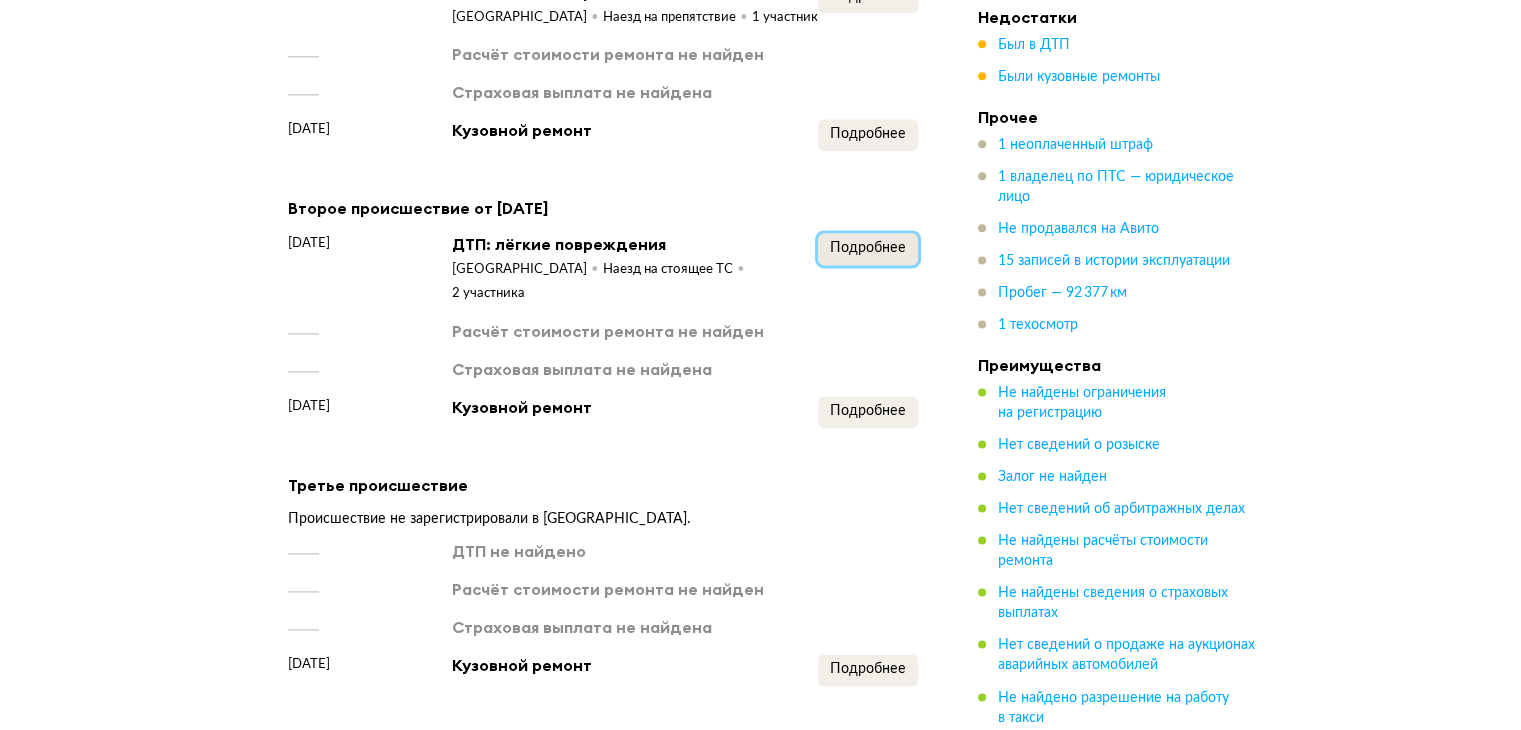 click on "Подробнее" at bounding box center [868, 249] 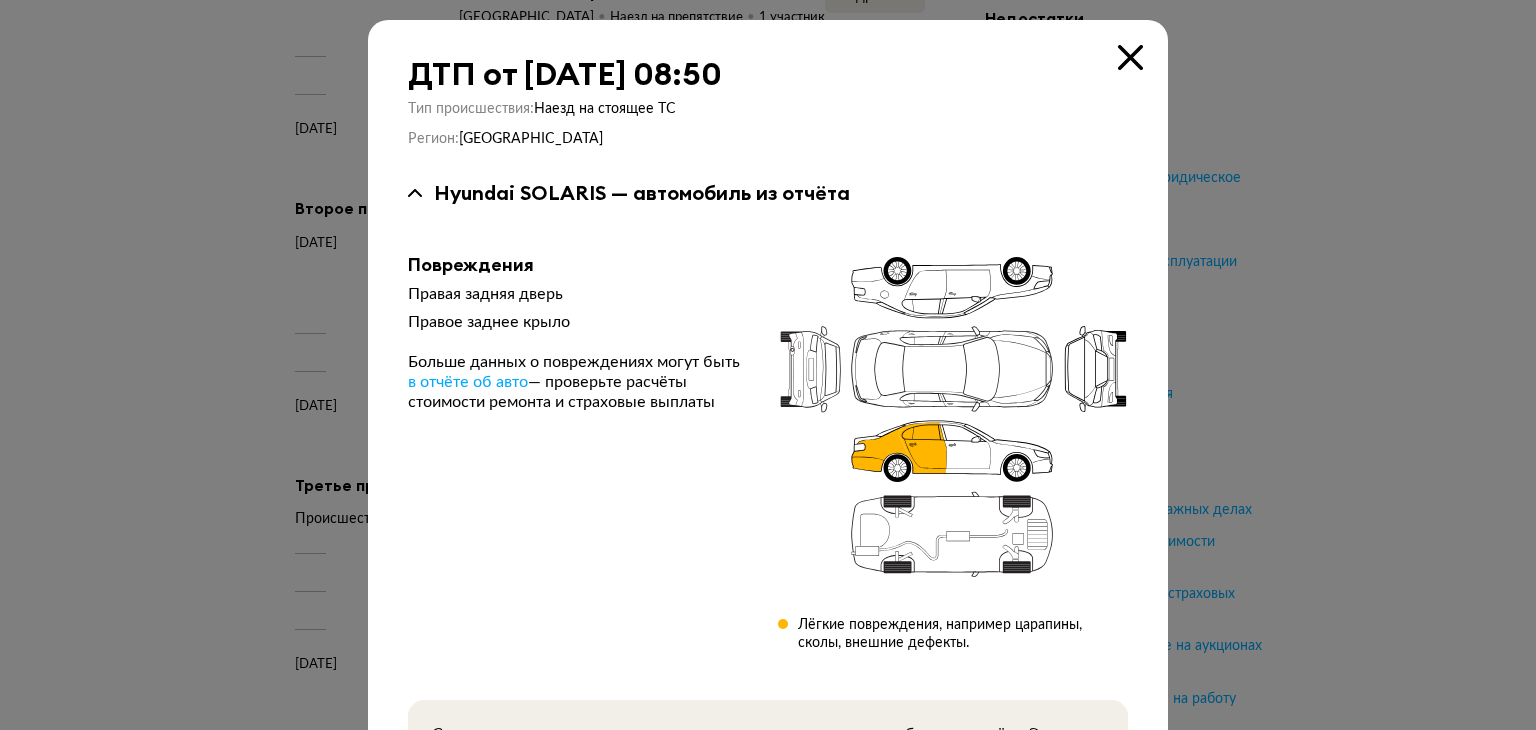 type 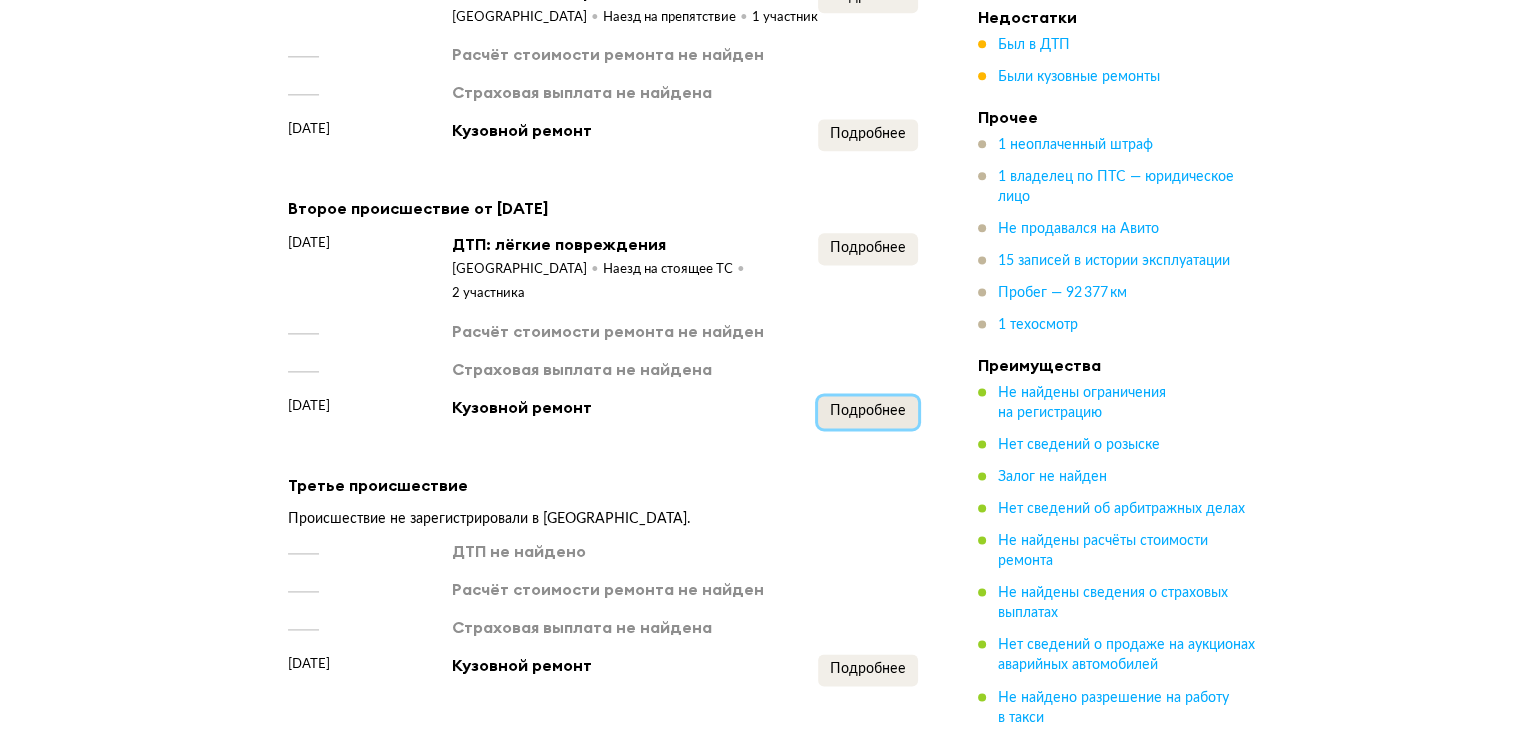 click on "Подробнее" at bounding box center (868, 411) 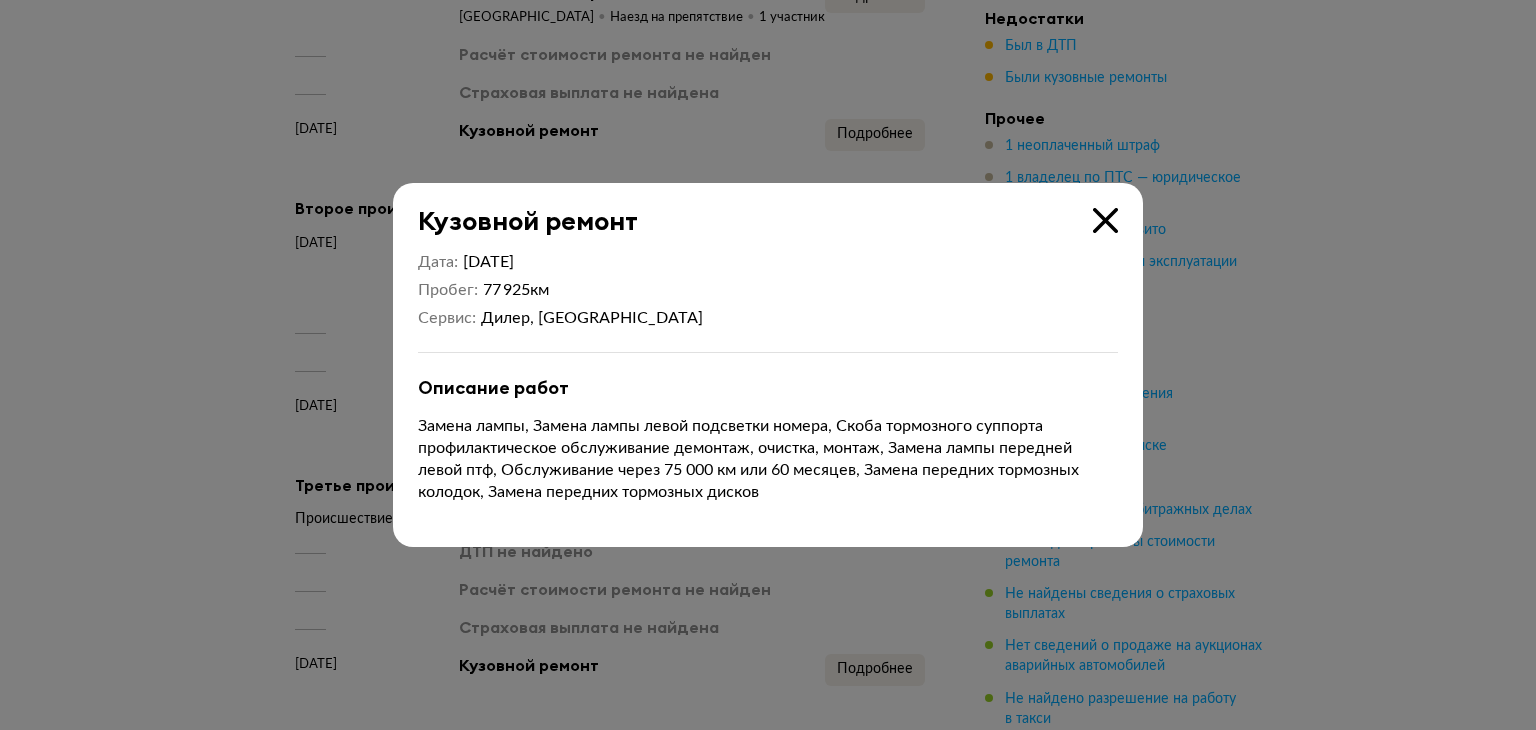 type 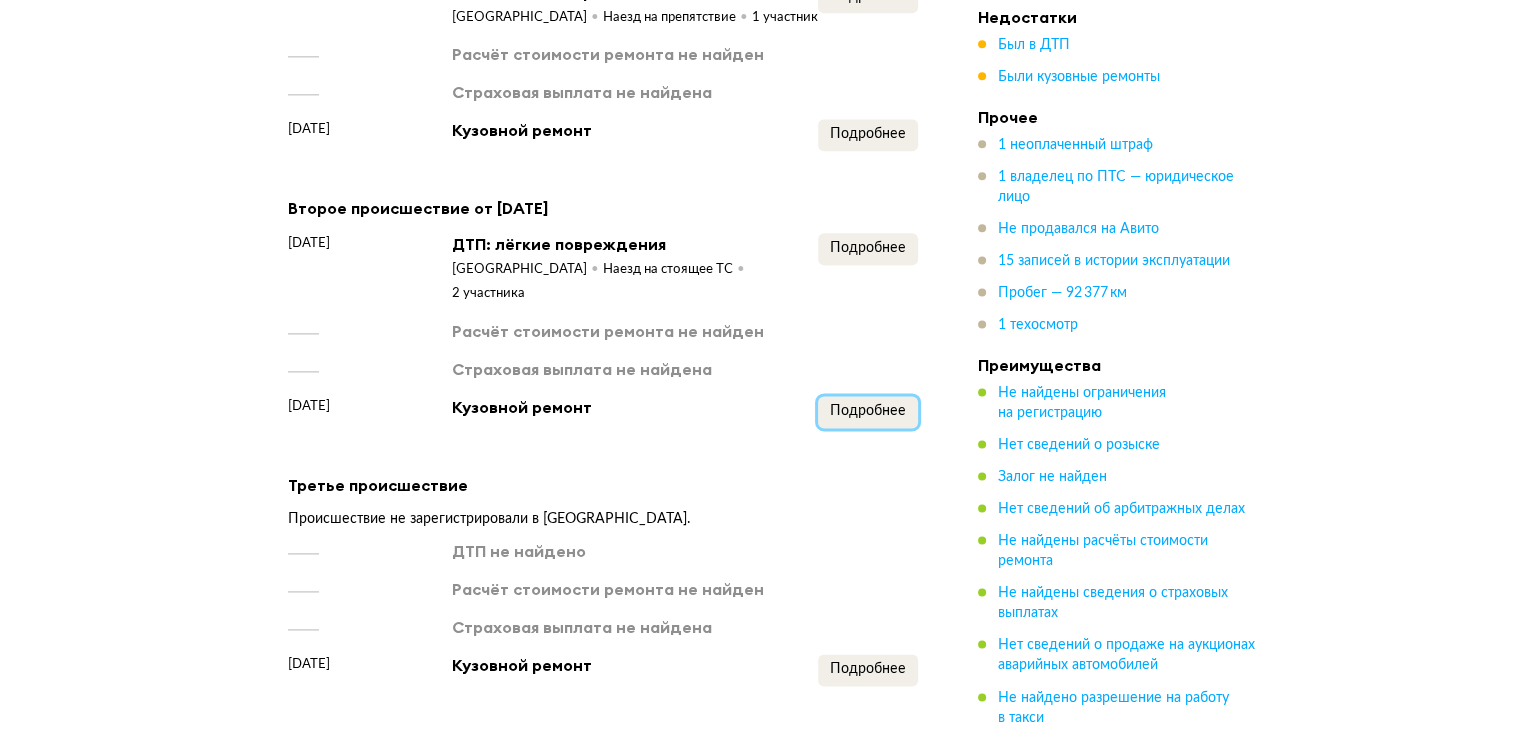 scroll, scrollTop: 2700, scrollLeft: 0, axis: vertical 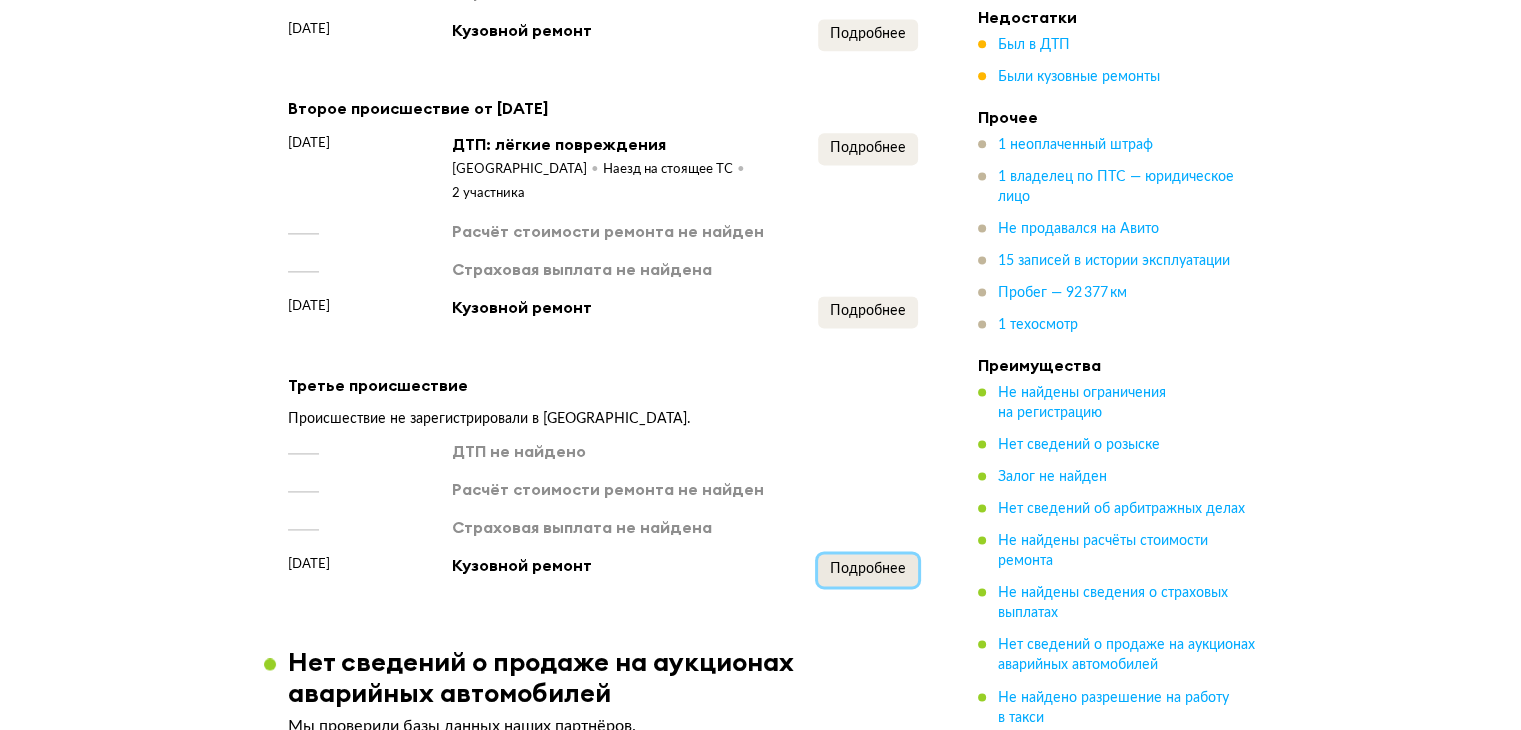 click on "Подробнее" at bounding box center (868, 570) 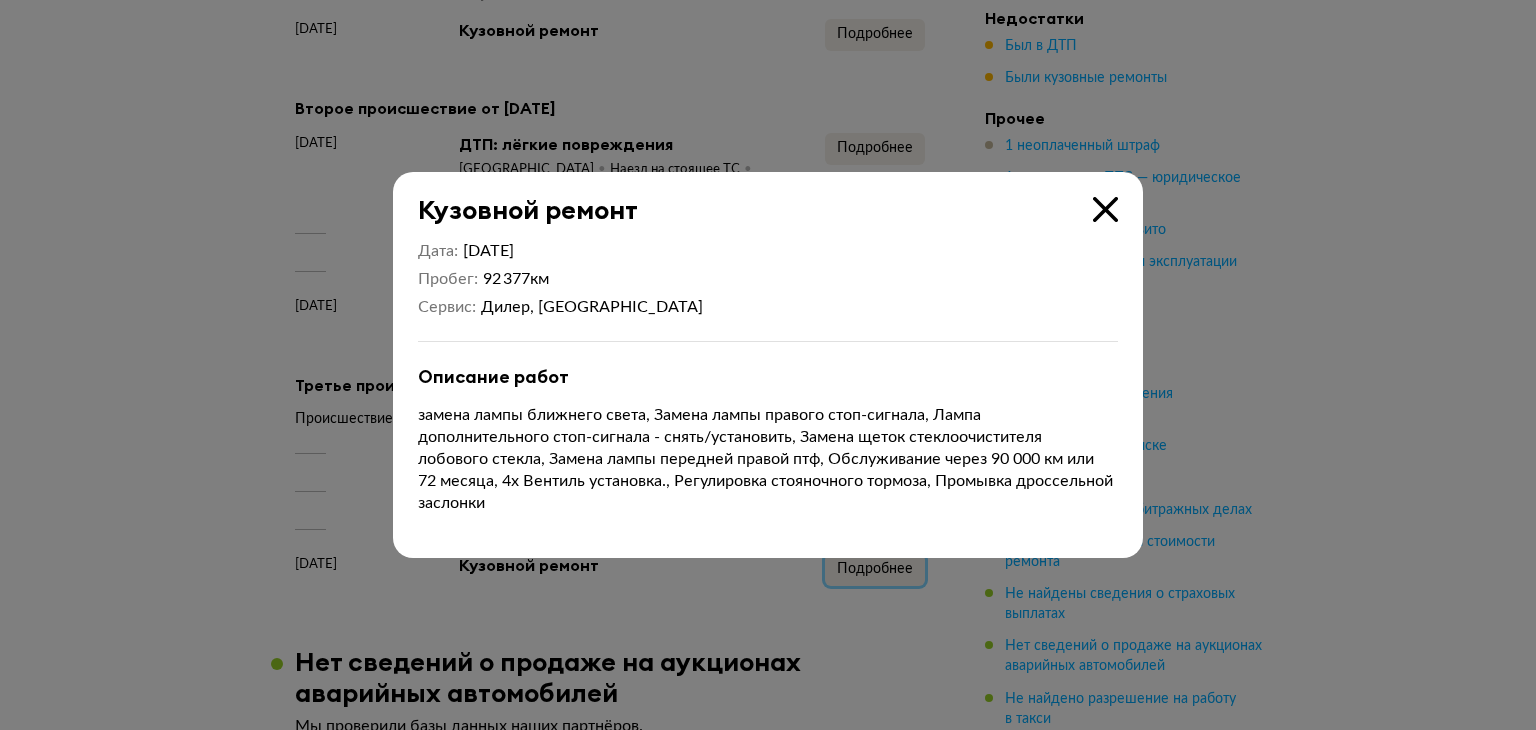 type 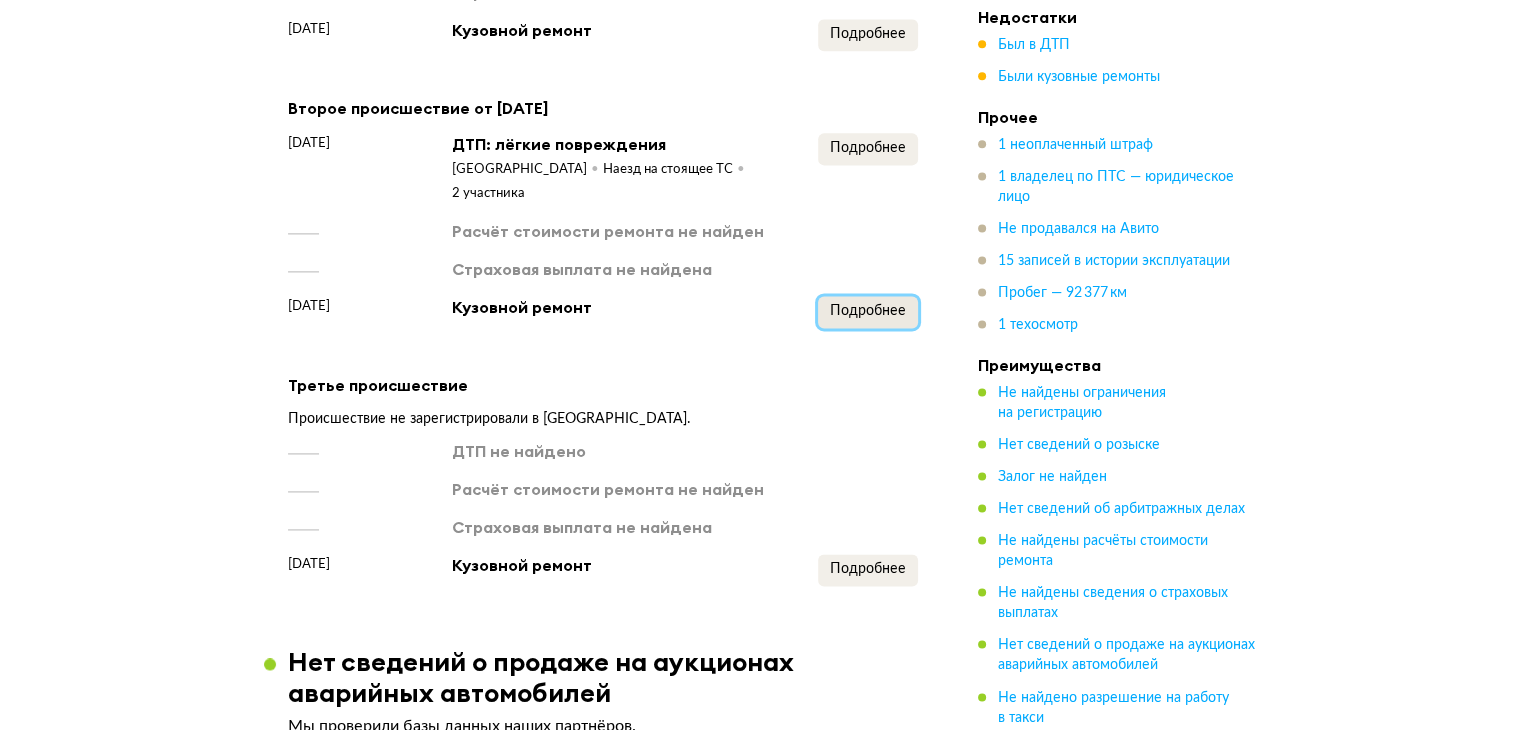 click on "Подробнее" at bounding box center (868, 311) 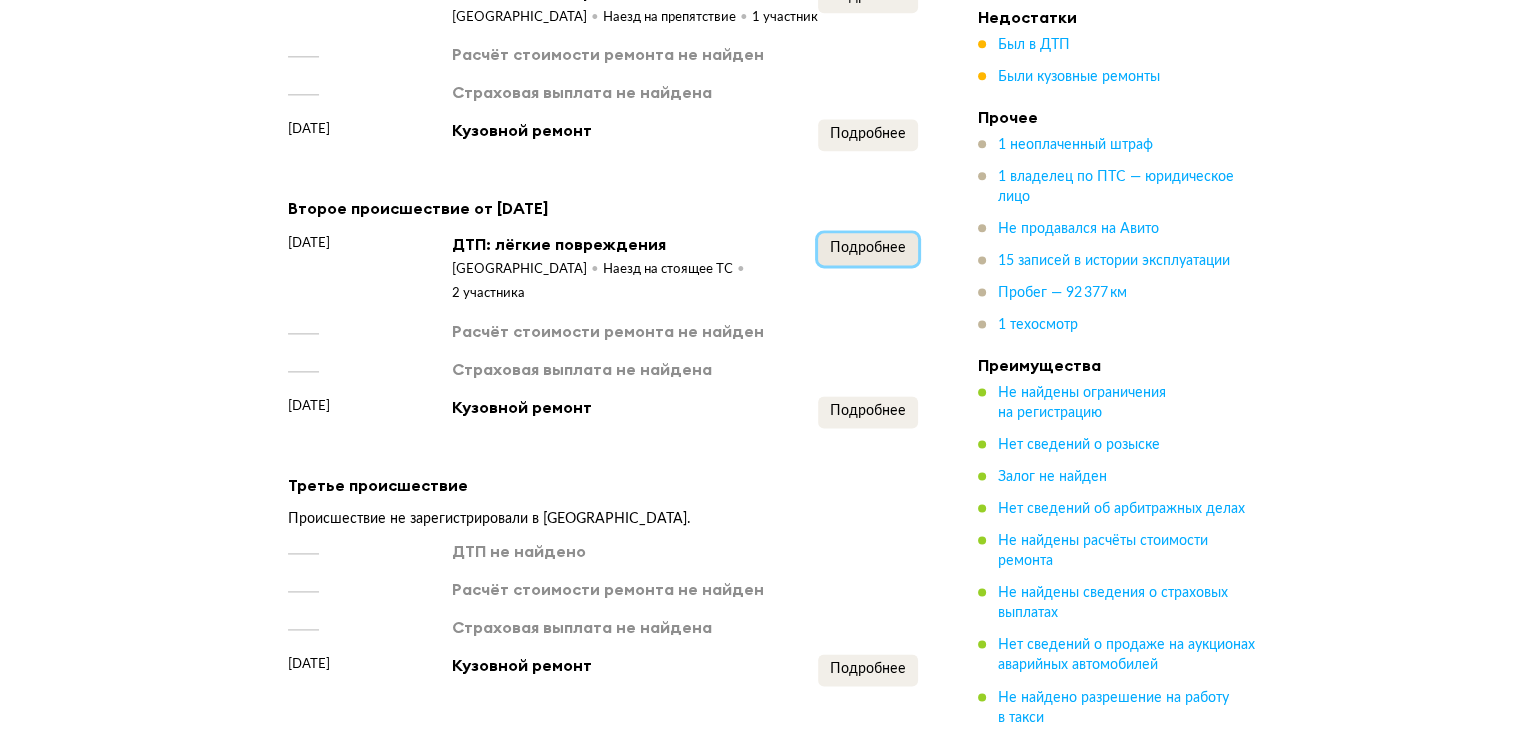 click on "Подробнее" at bounding box center (868, 249) 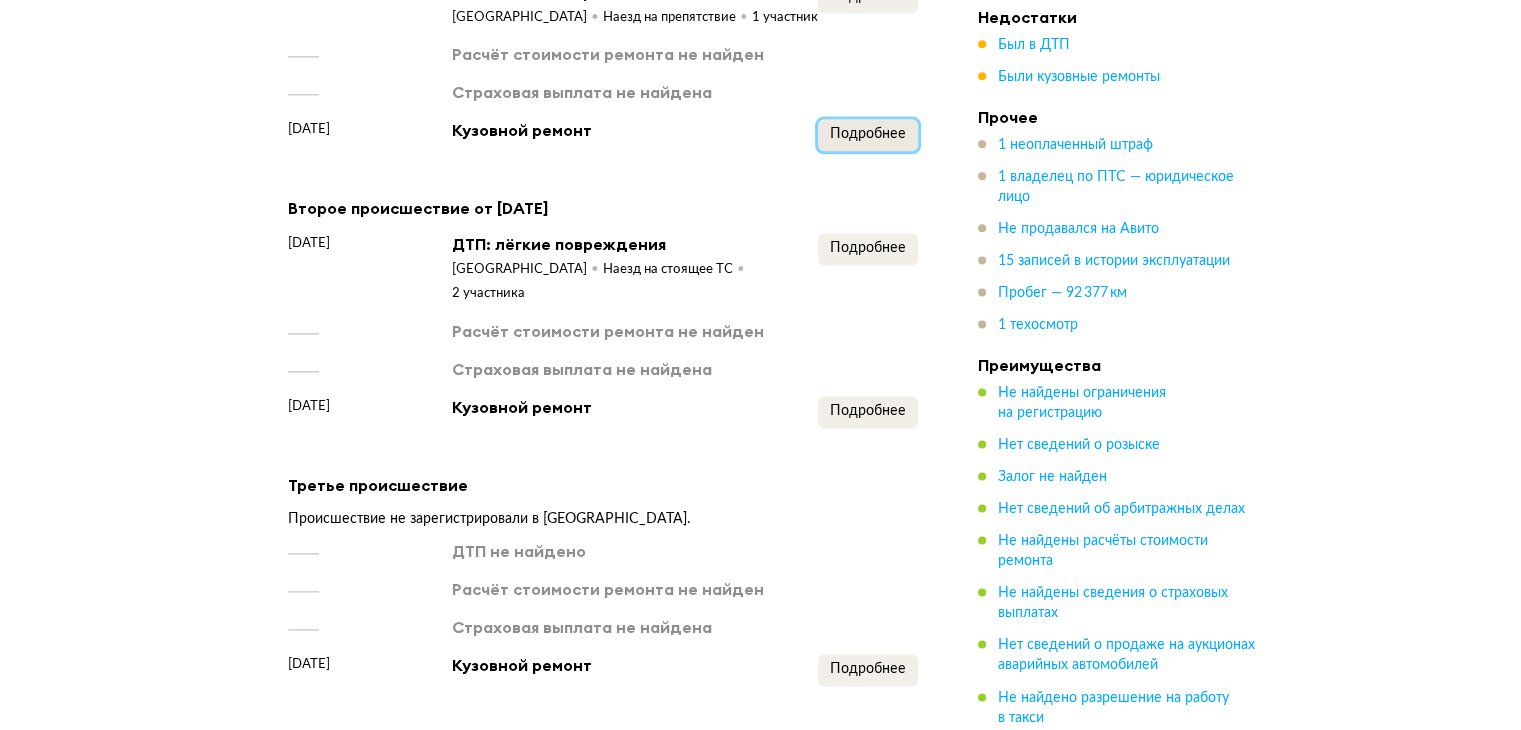 click on "Подробнее" at bounding box center [868, 134] 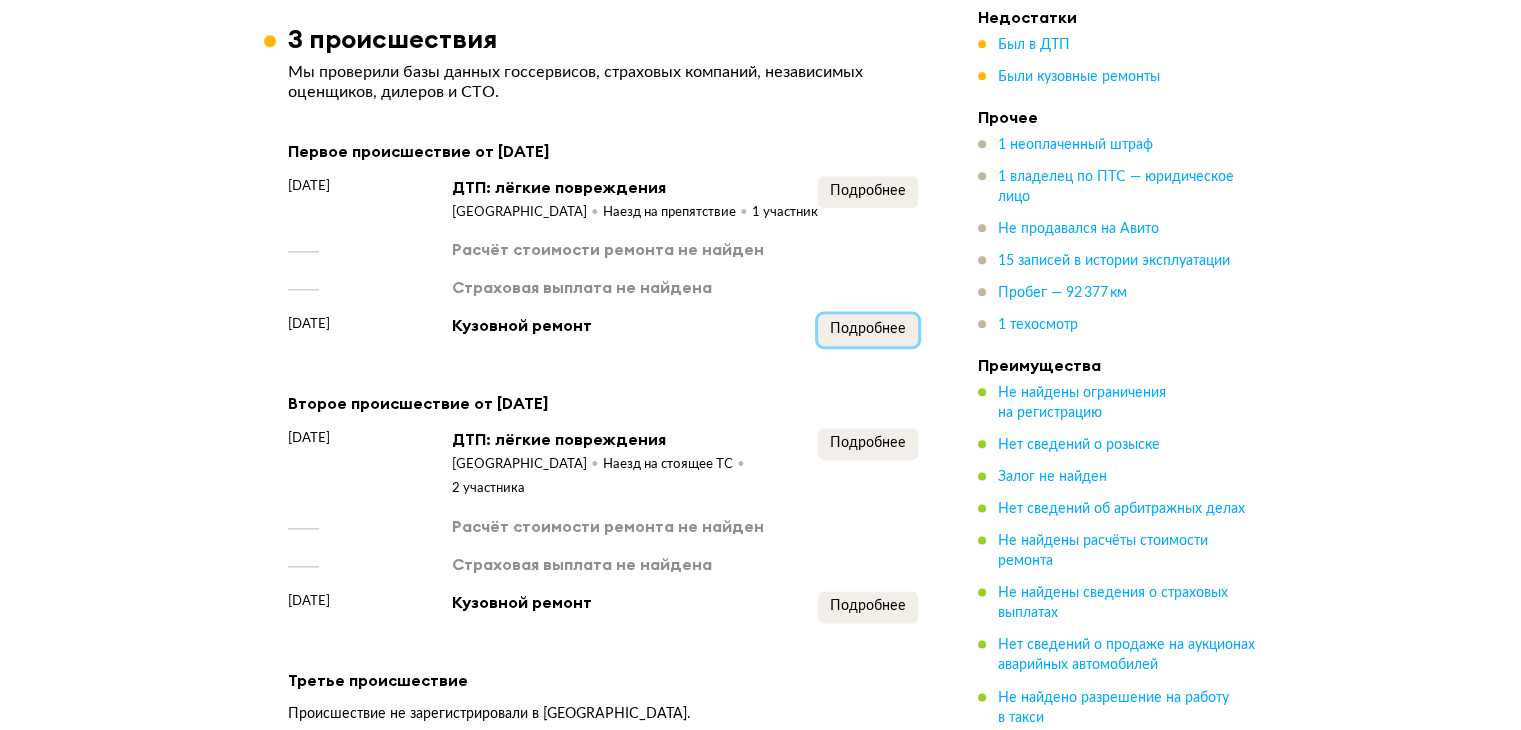 scroll, scrollTop: 2300, scrollLeft: 0, axis: vertical 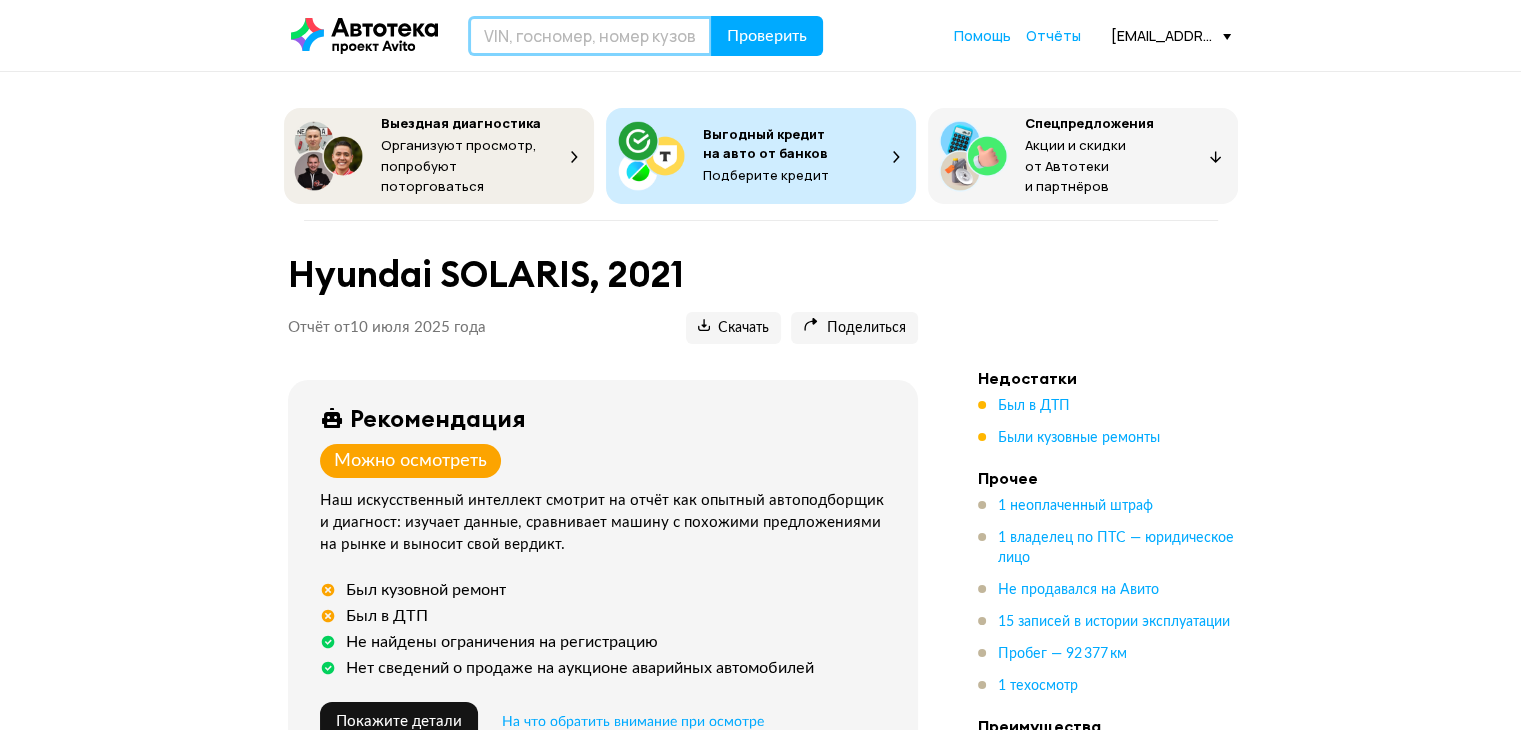 click at bounding box center [590, 36] 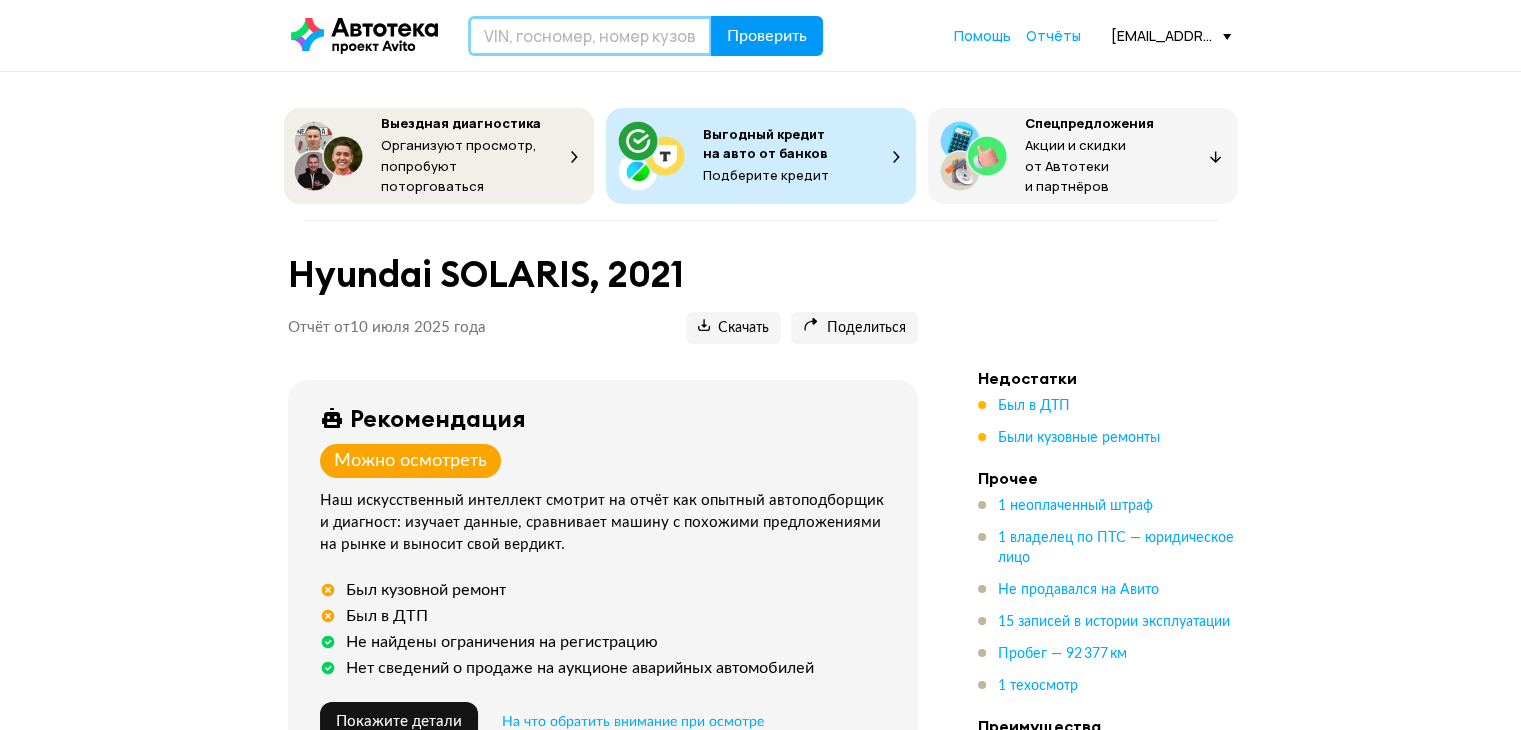 paste on "[VEHICLE_IDENTIFICATION_NUMBER]" 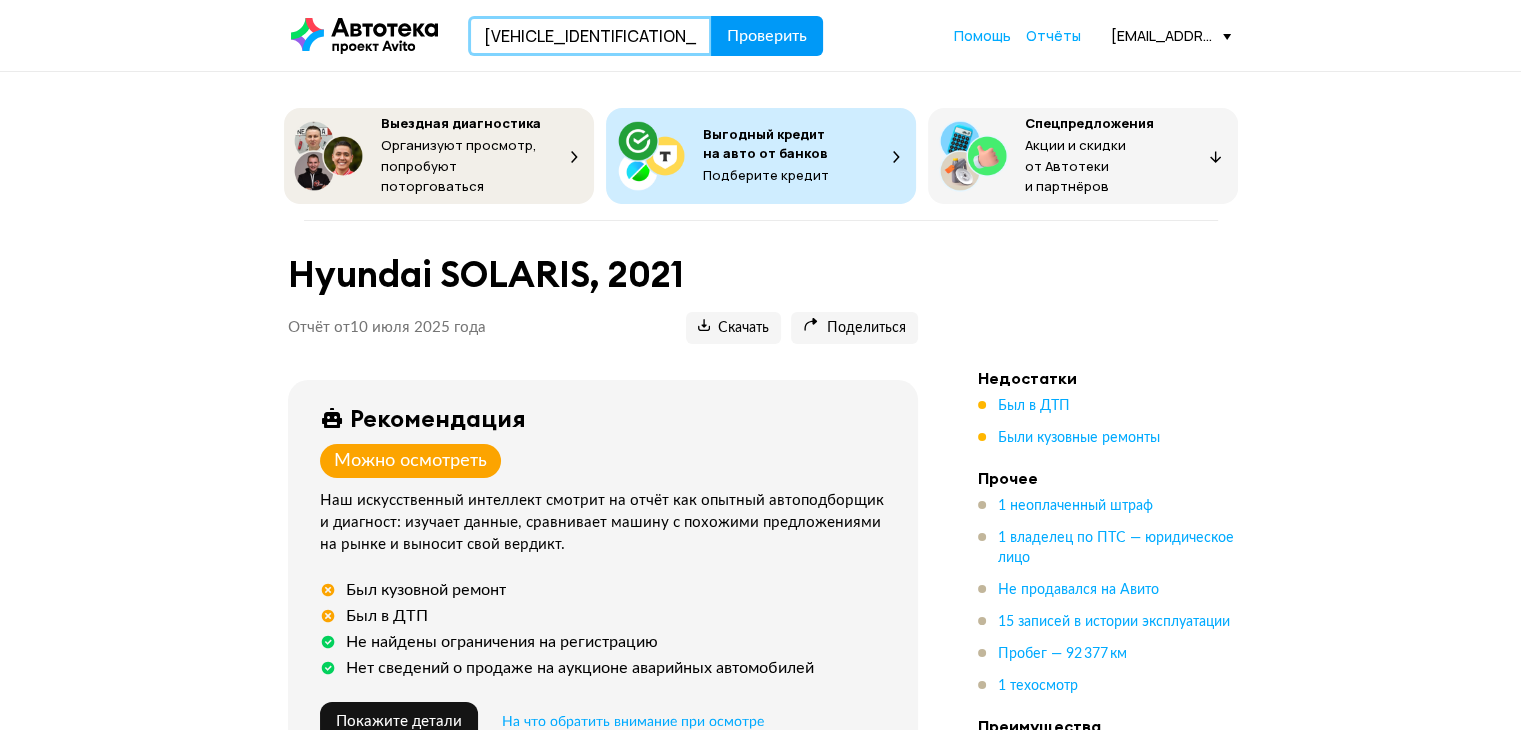 type on "[VEHICLE_IDENTIFICATION_NUMBER]" 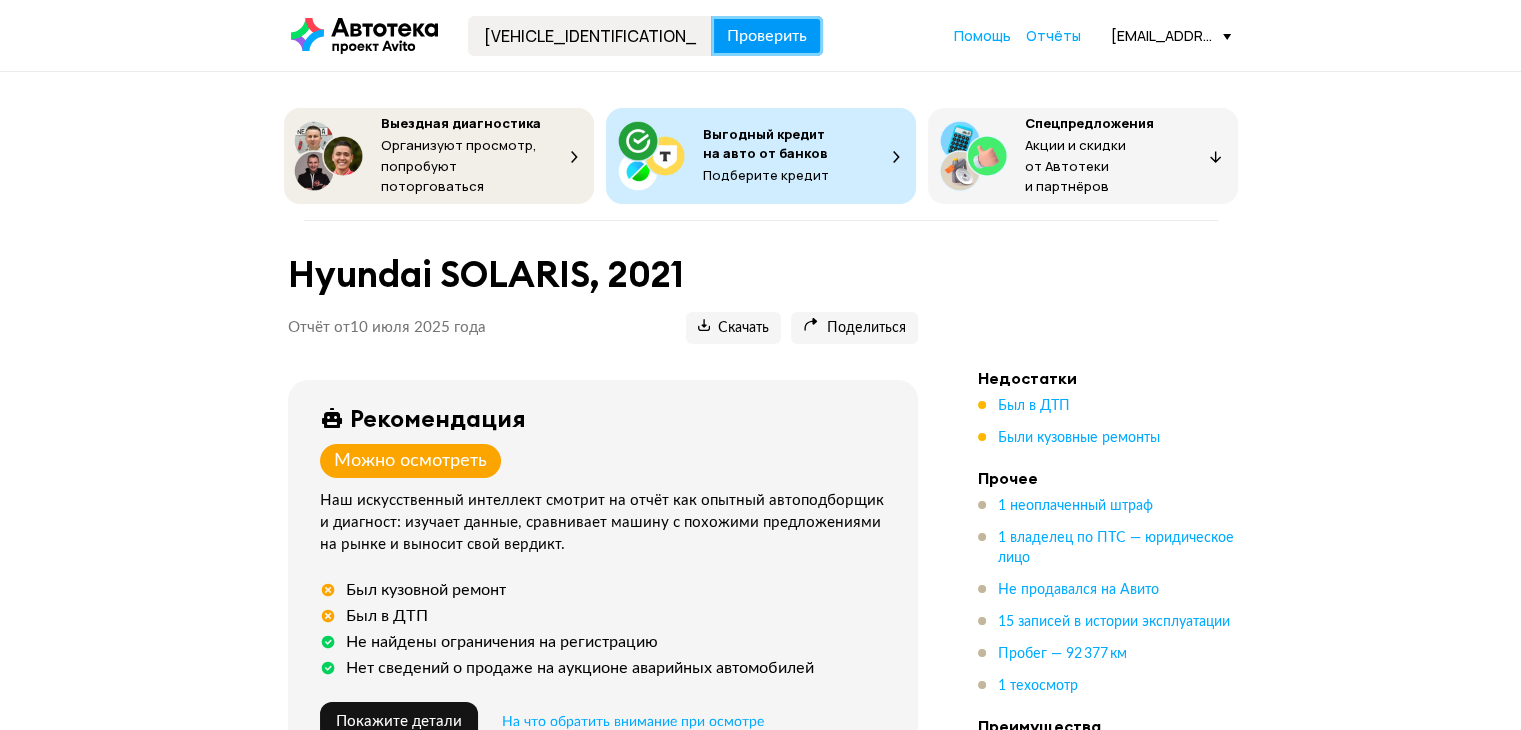 type 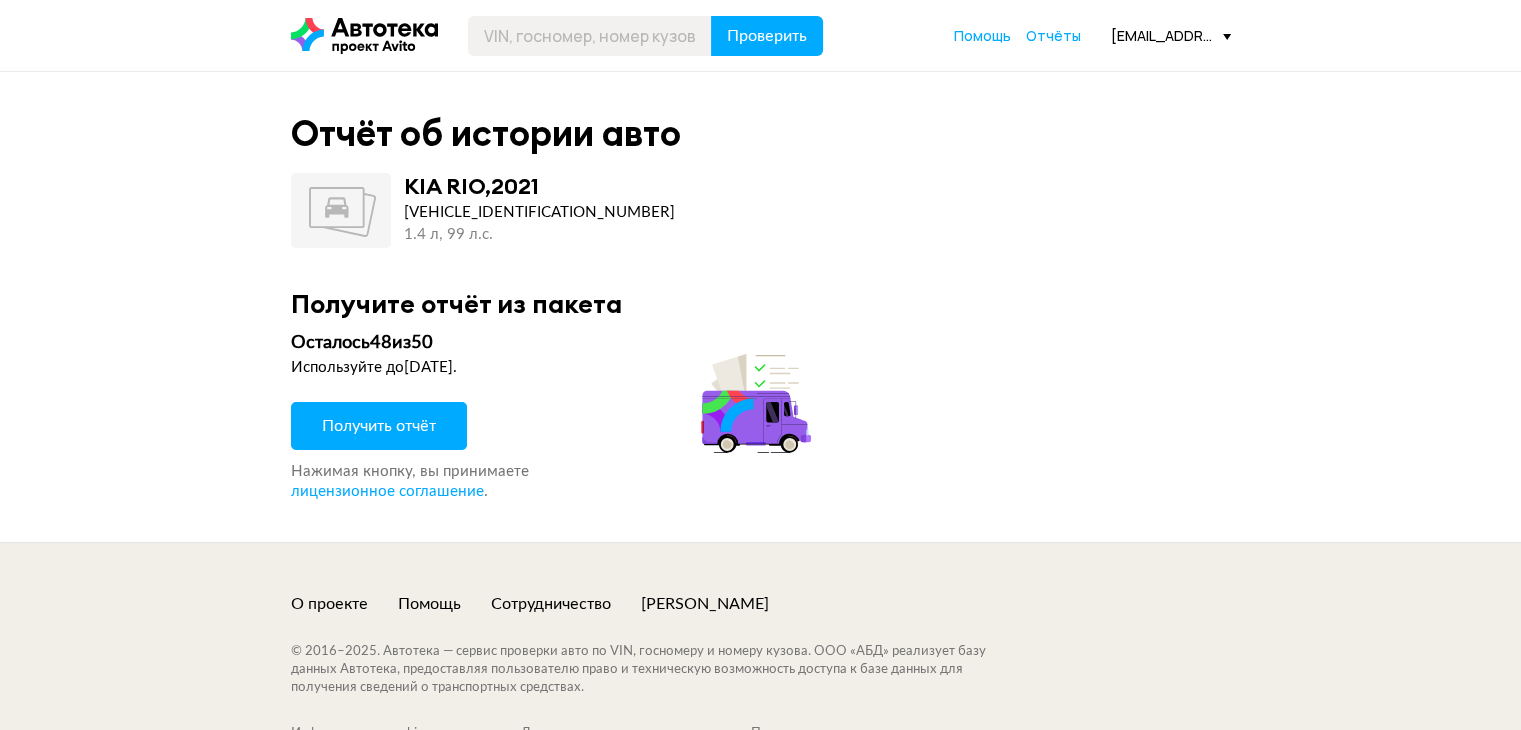 click on "Получить отчёт" at bounding box center (379, 432) 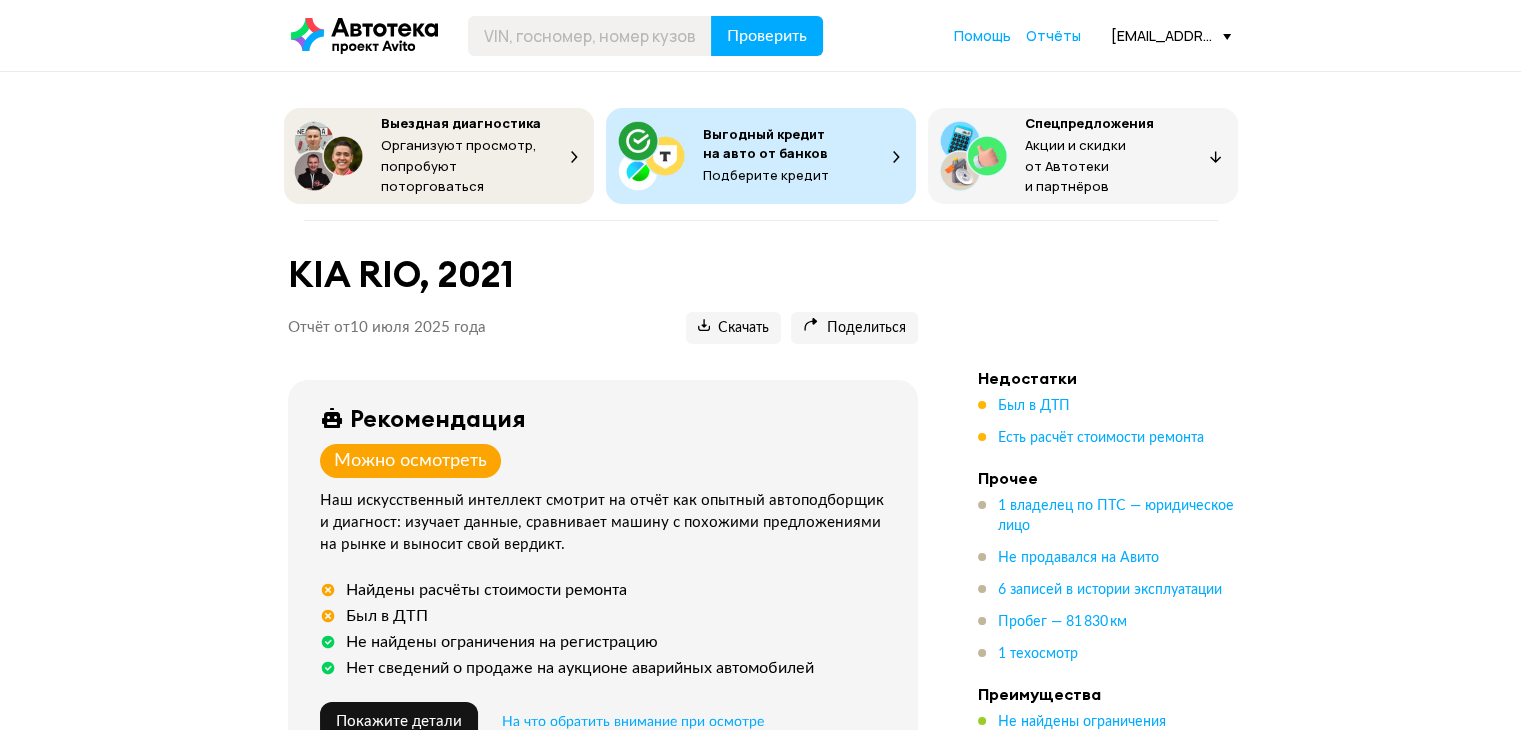 click on "KIA RIO, 2021 Отчёт от  [DATE] Ccылка на отчёт скопирована Скачать Поделиться Ccылка на отчёт скопирована" at bounding box center [603, 306] 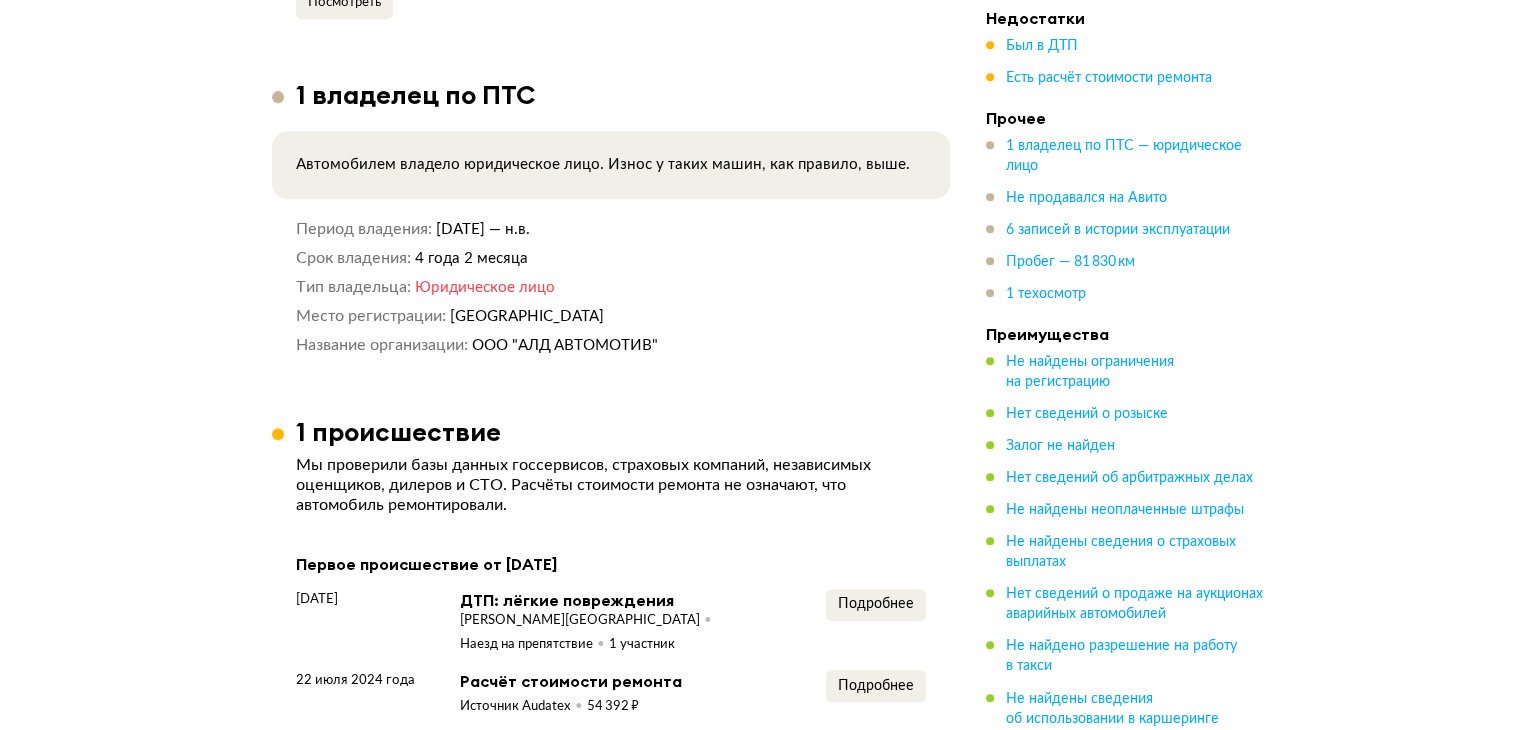 scroll, scrollTop: 2300, scrollLeft: 0, axis: vertical 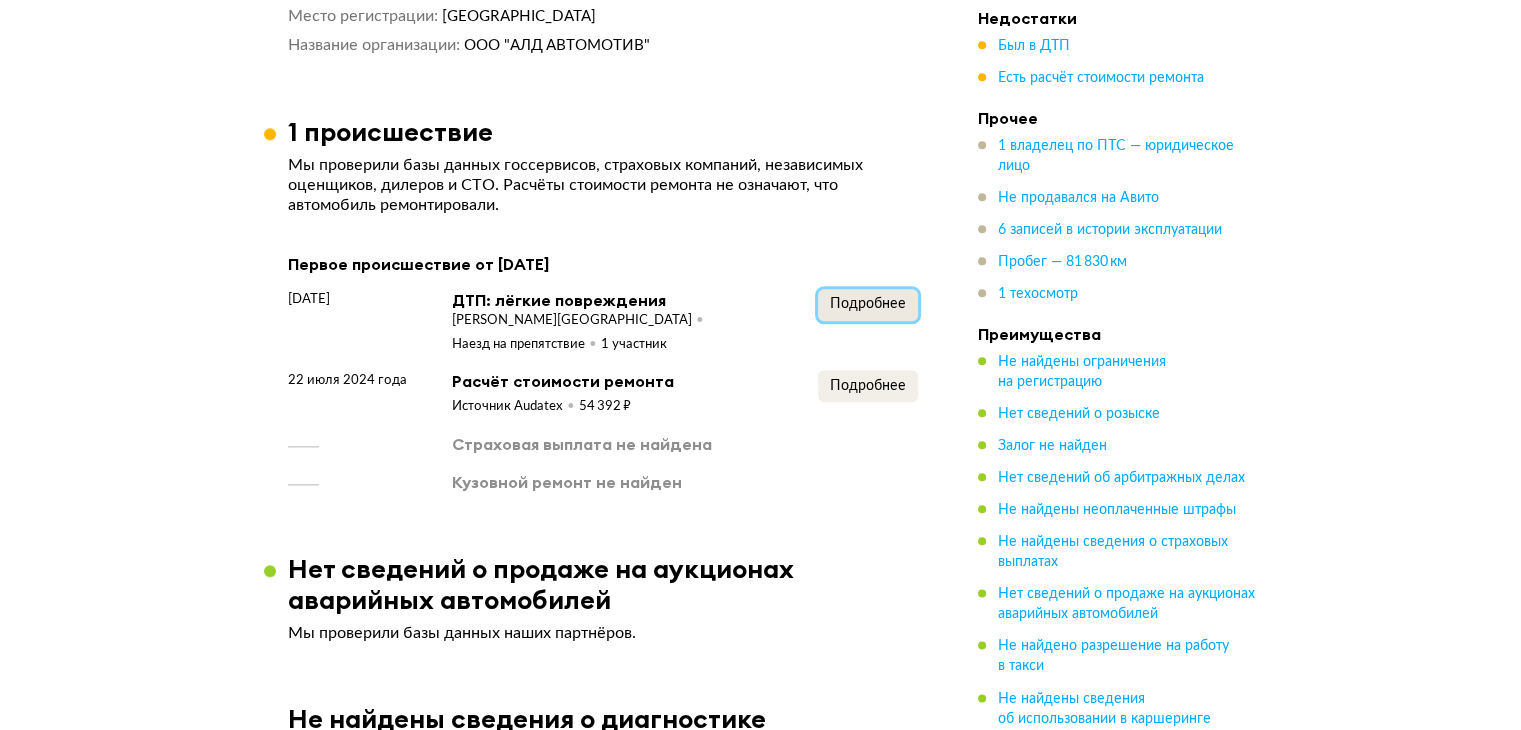 click on "Подробнее" at bounding box center [868, 304] 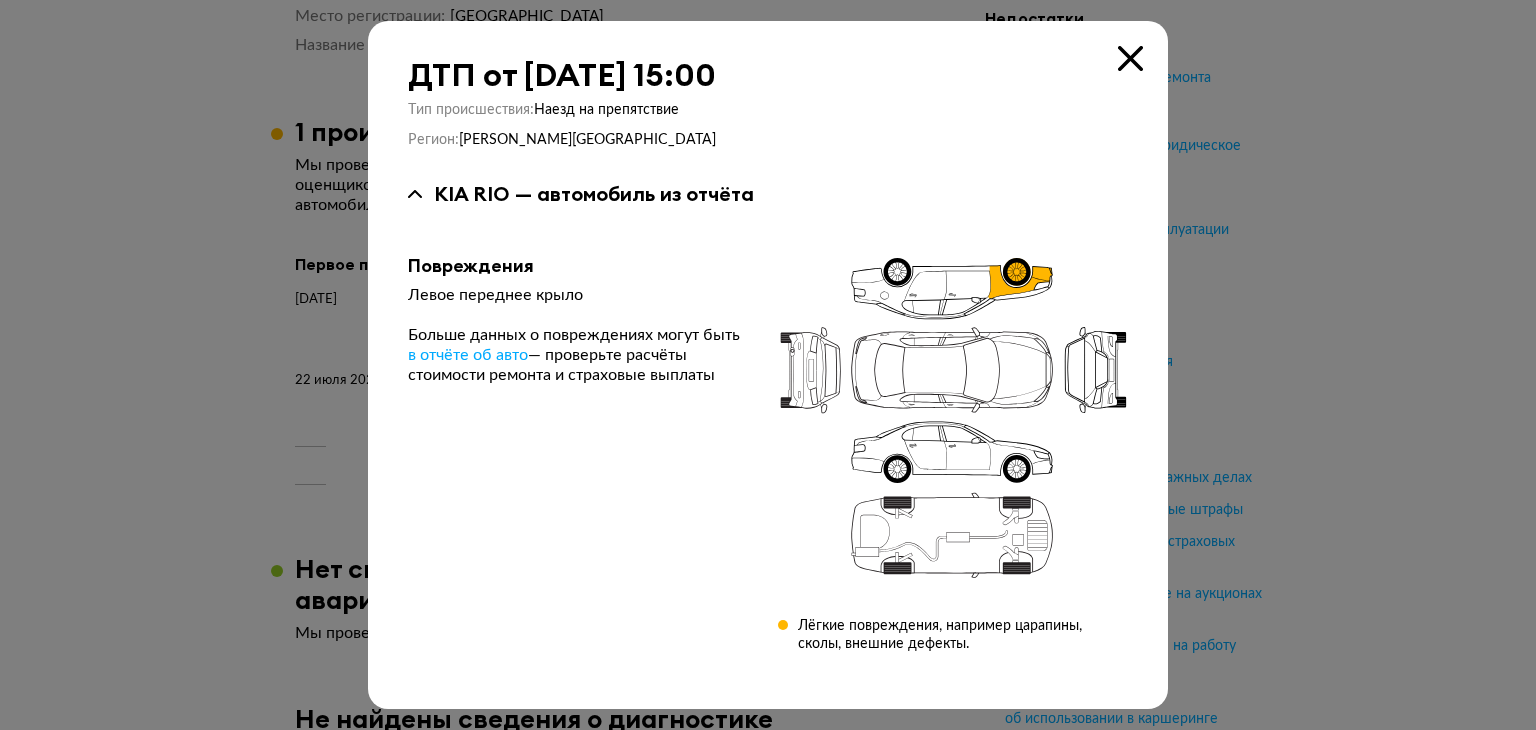 type 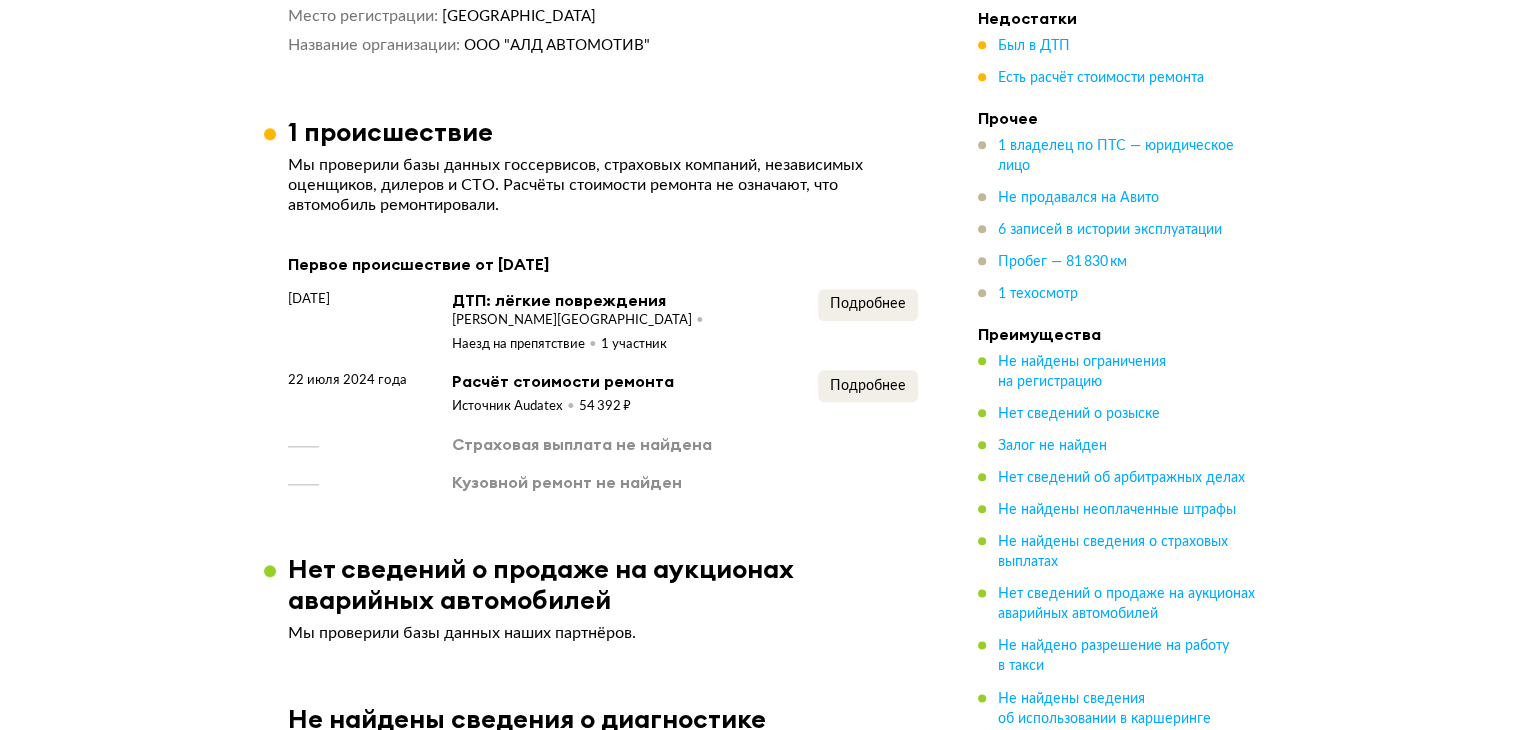 click on "[DATE] ДТП: лёгкие повреждения [PERSON_NAME][GEOGRAPHIC_DATA] [GEOGRAPHIC_DATA] на препятствие 1 участник Подробнее [DATE] Расчёт стоимости ремонта Источник Audatex 54 392 ₽ Подробнее Страховая выплата не найдена Кузовной ремонт не найден" at bounding box center [603, 391] 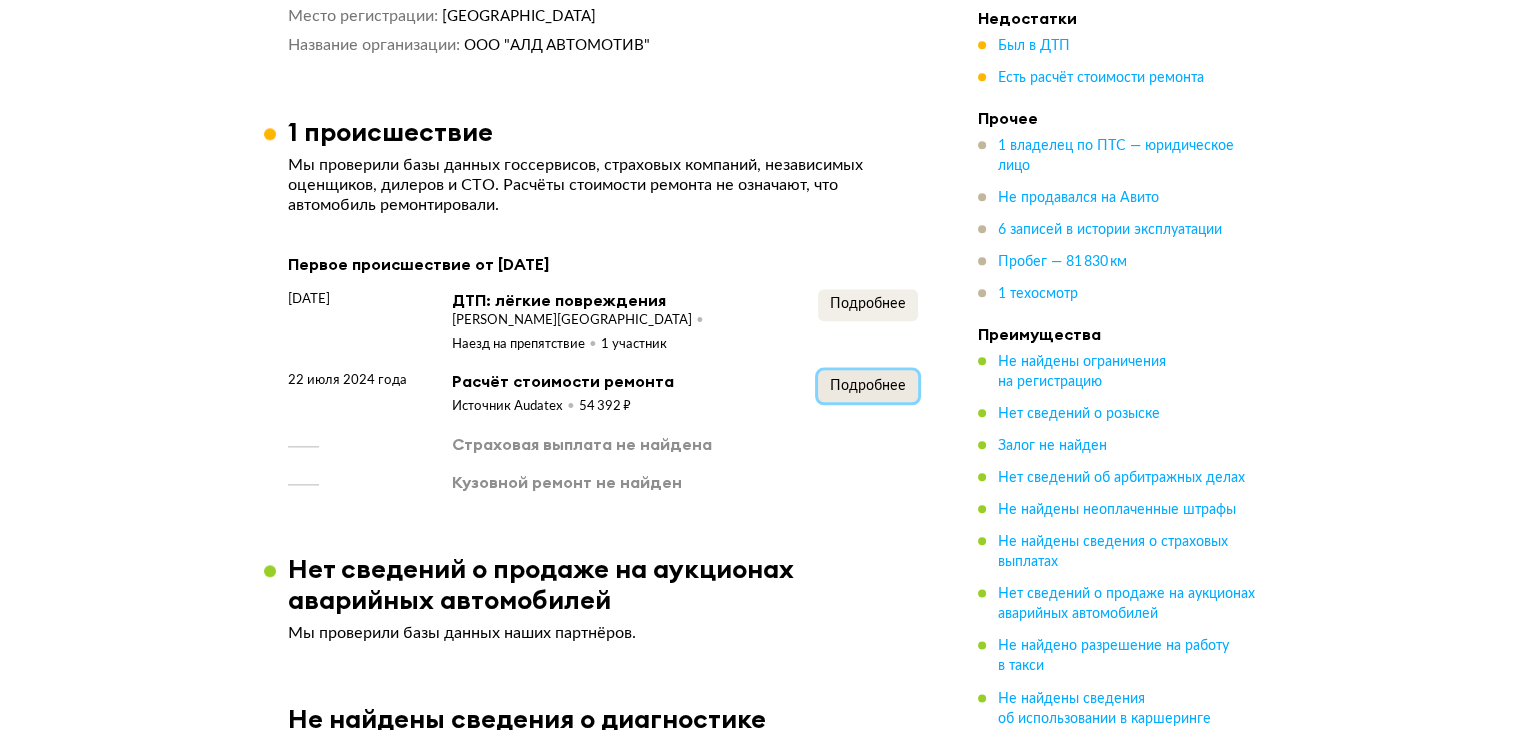 click on "Подробнее" at bounding box center [868, 386] 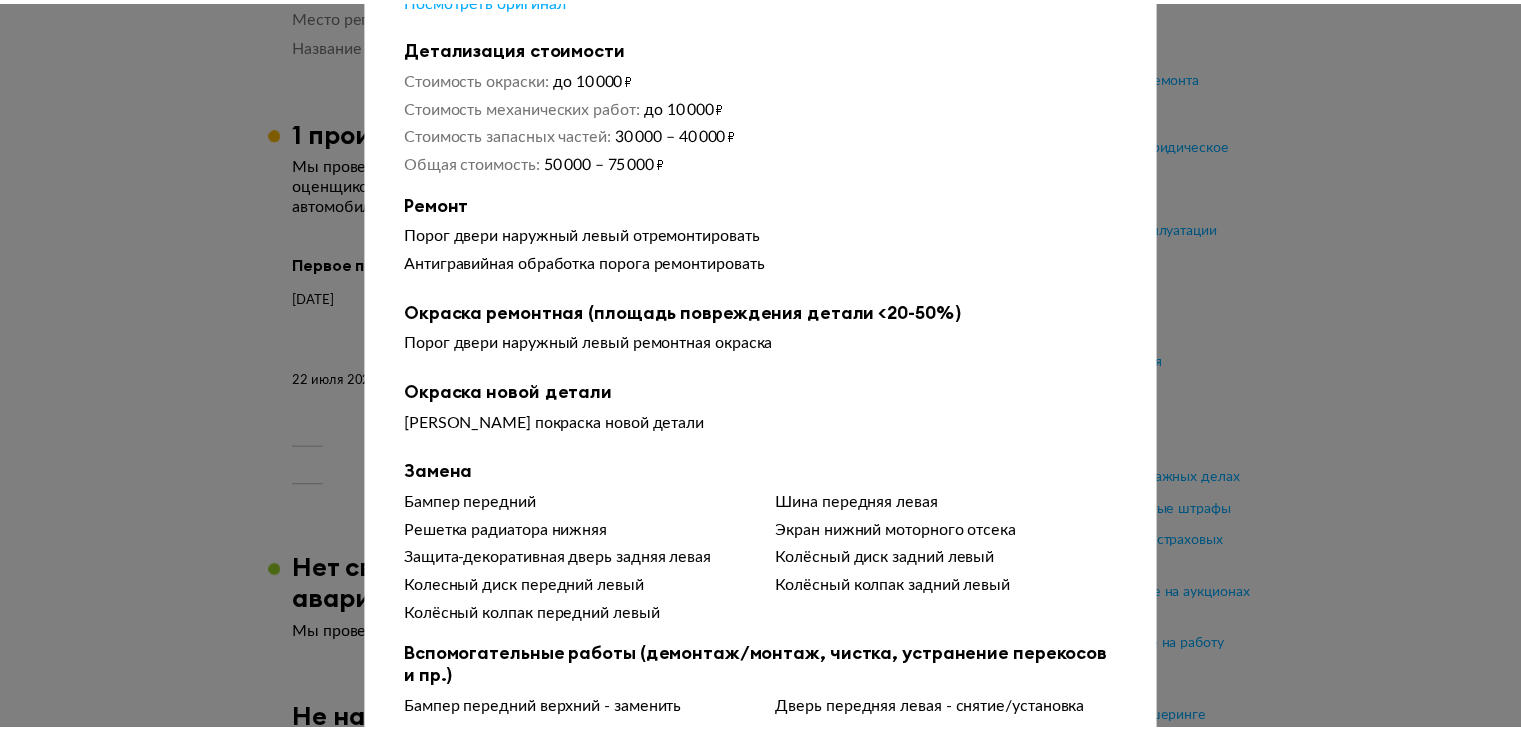 scroll, scrollTop: 400, scrollLeft: 0, axis: vertical 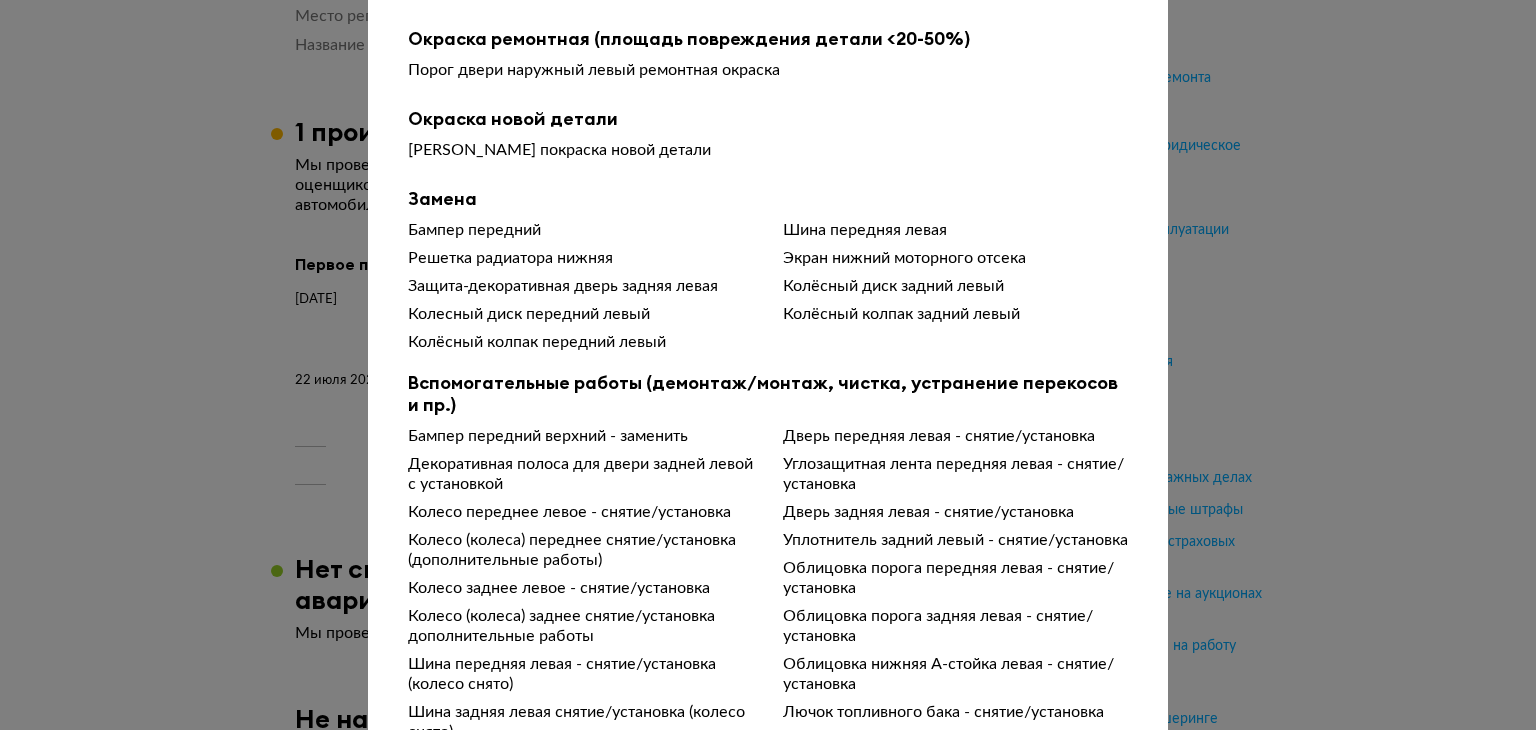 type 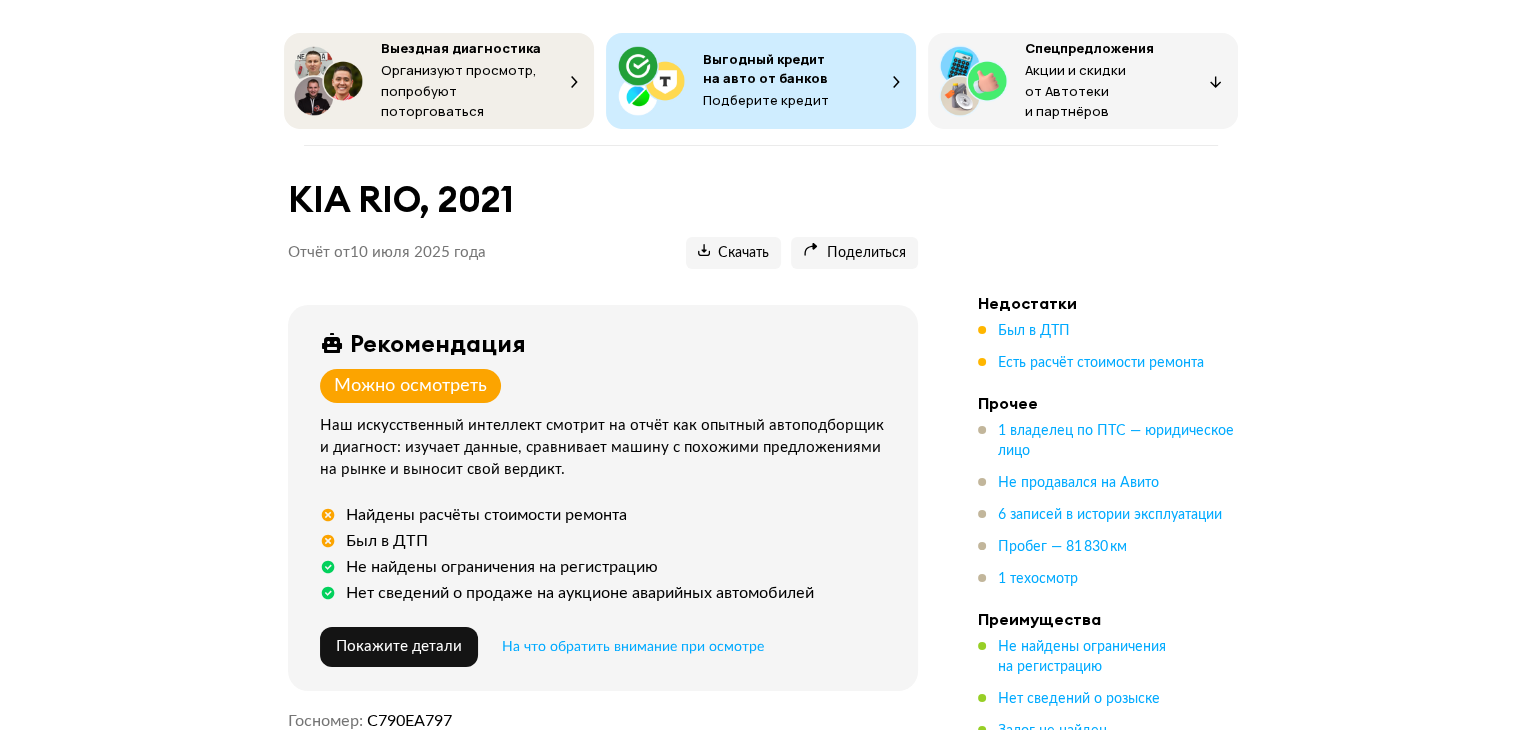 scroll, scrollTop: 0, scrollLeft: 0, axis: both 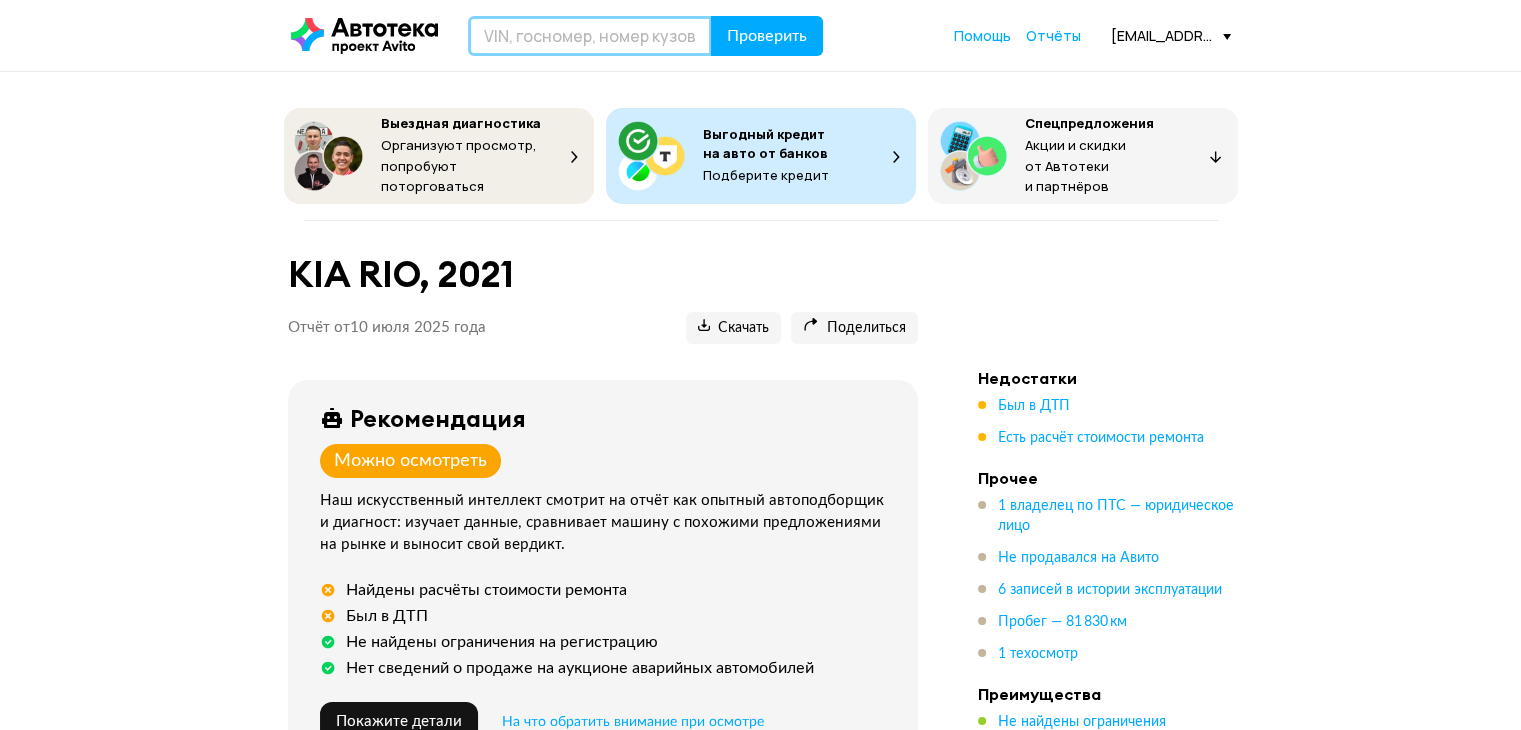 click at bounding box center [590, 36] 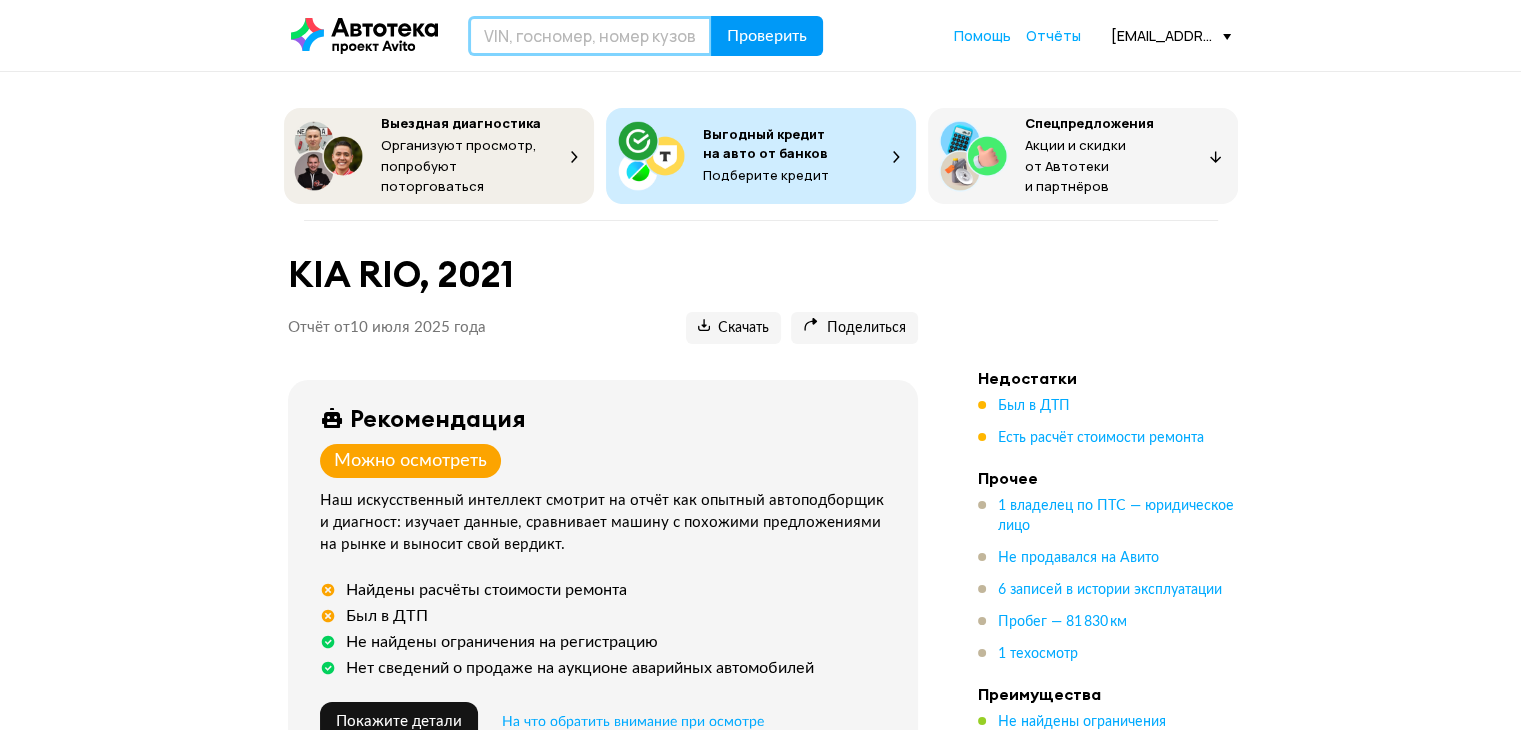 paste on "[VEHICLE_IDENTIFICATION_NUMBER]" 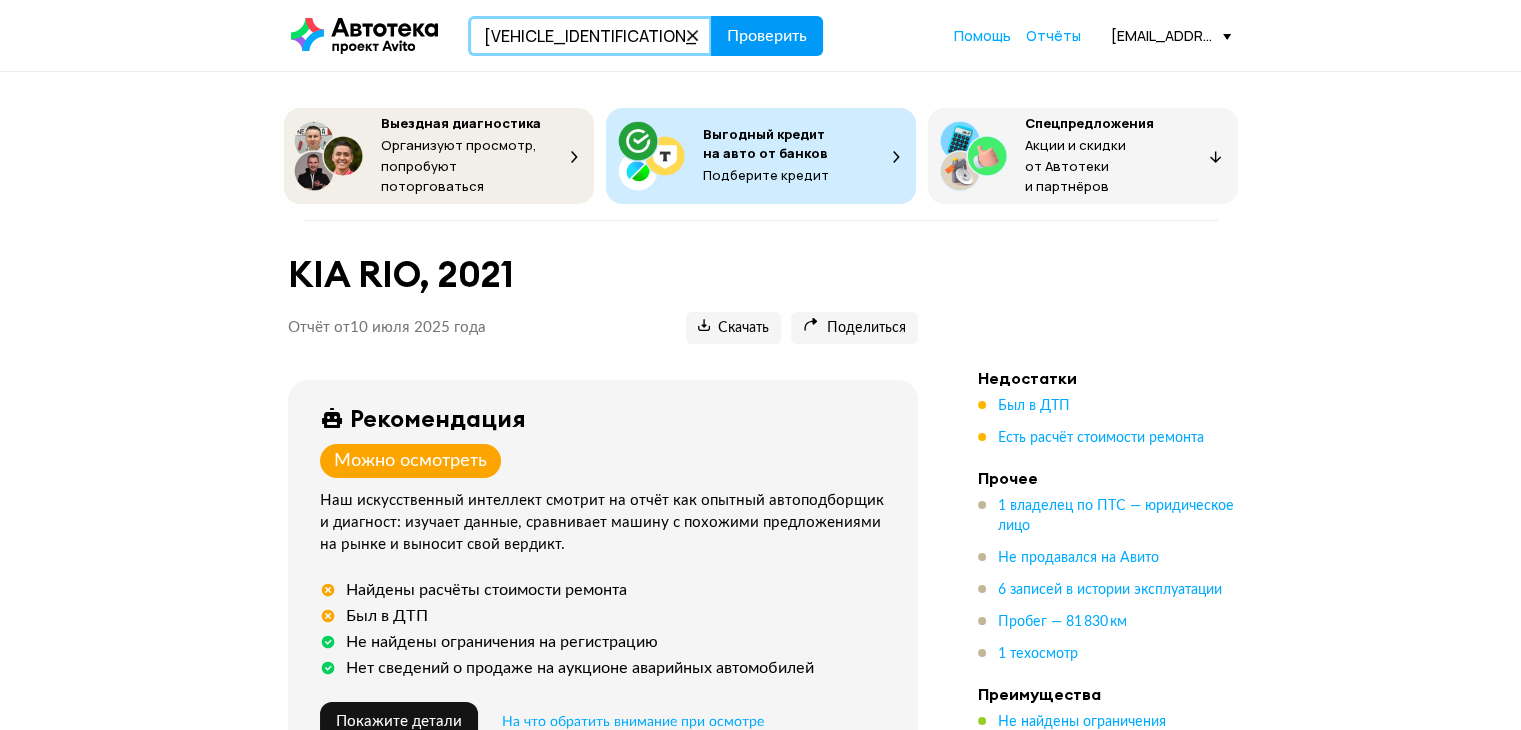 type on "[VEHICLE_IDENTIFICATION_NUMBER]" 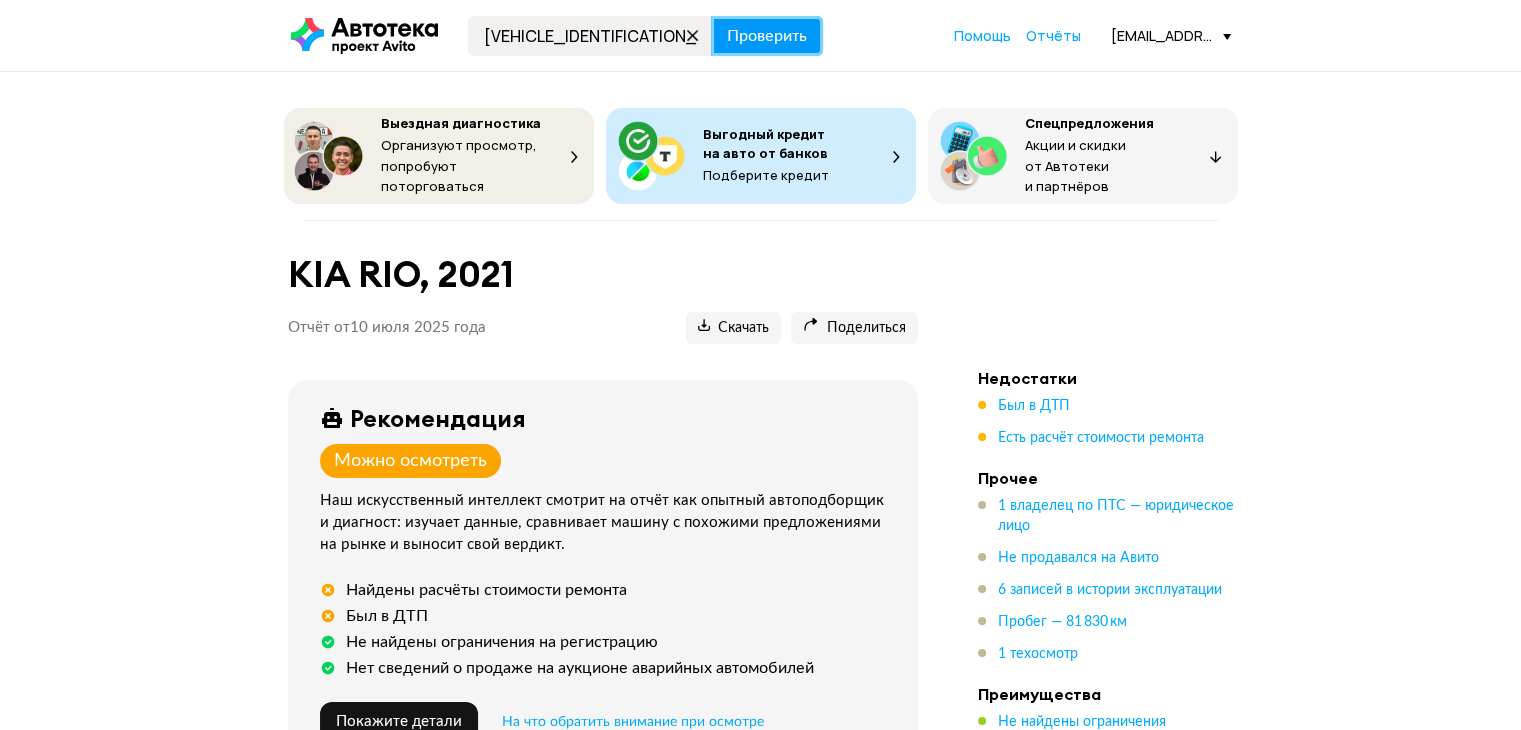 click on "Проверить" at bounding box center [767, 36] 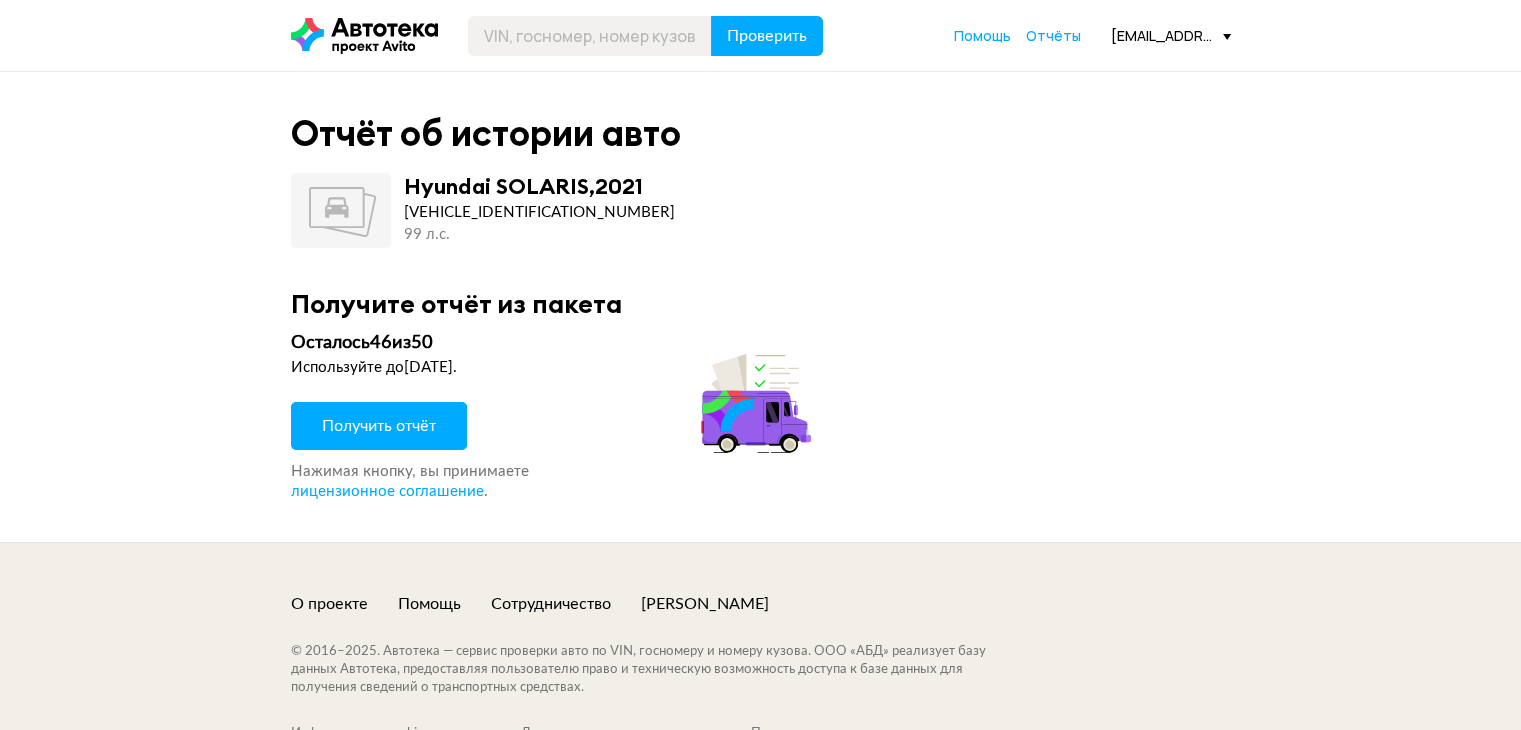 click on "Получить отчёт" at bounding box center (379, 426) 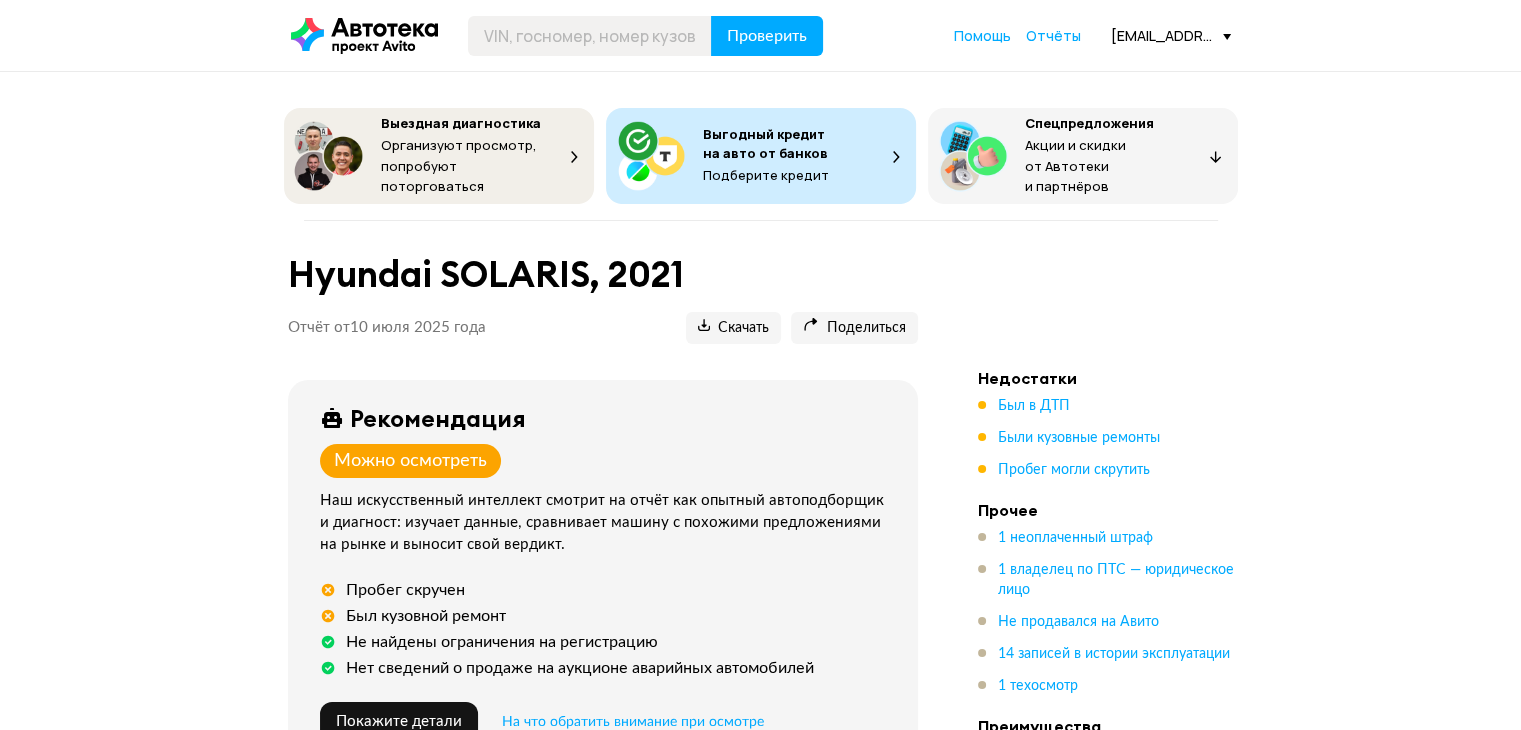 click on "Выездная диагностика Организуют просмотр, попробуют поторговаться Выгодный кредит на авто от банков Подберите кредит Спецпредложения Акции и скидки от Автотеки и партнёров Спецпредложения Hyundai SOLARIS, 2021 Отчёт от  [DATE] Ccылка на отчёт скопирована Скачать Поделиться Ccылка на отчёт скопирована Рекомендация Можно осмотреть Наш искусственный интеллект смотрит на отчёт как опытный автоподборщик и диагност: изучает данные, сравнивает машину с похожими предложениями на рынке и выносит свой вердикт. Пробег скручен Был кузовной ремонт . . О271ЕС797 :" at bounding box center [760, 4551] 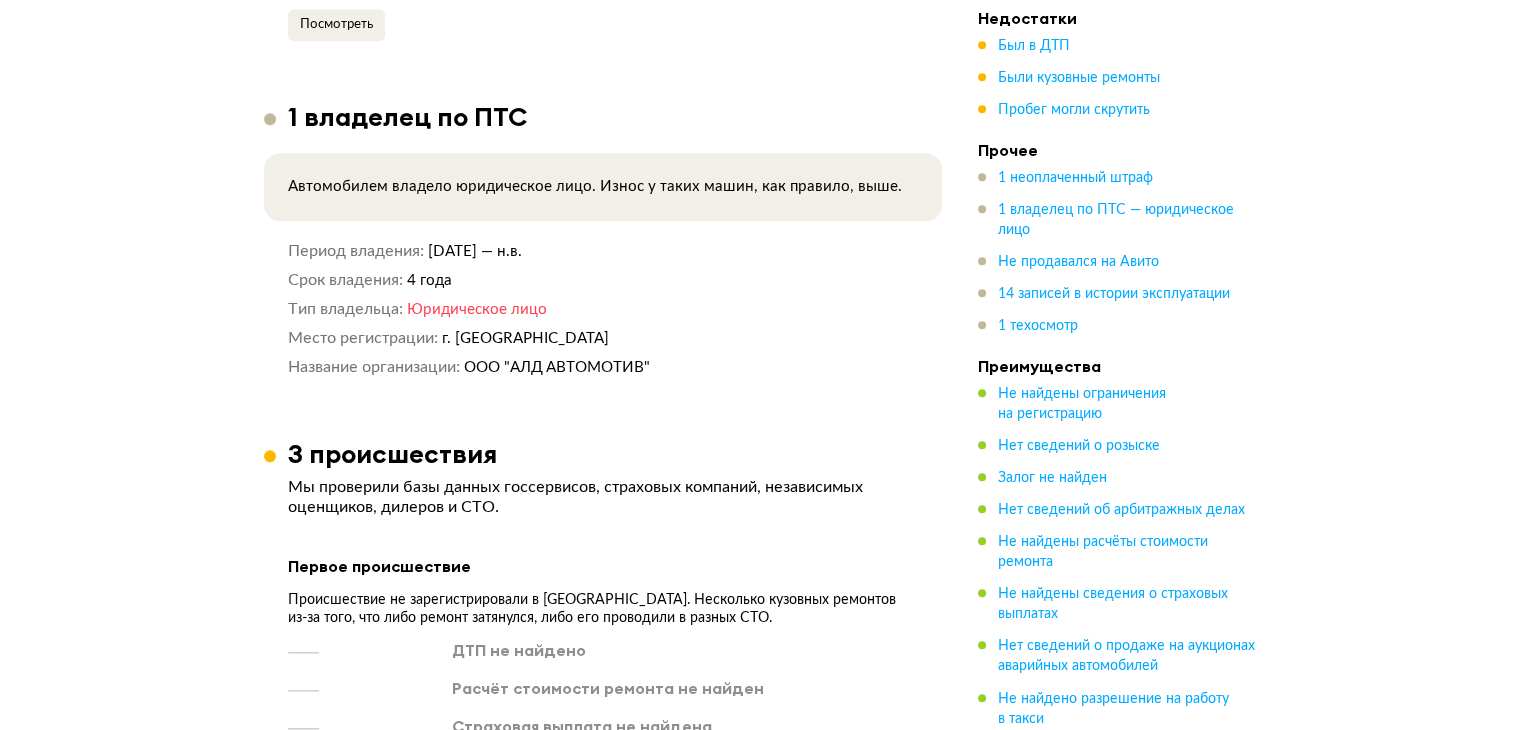 scroll, scrollTop: 2300, scrollLeft: 0, axis: vertical 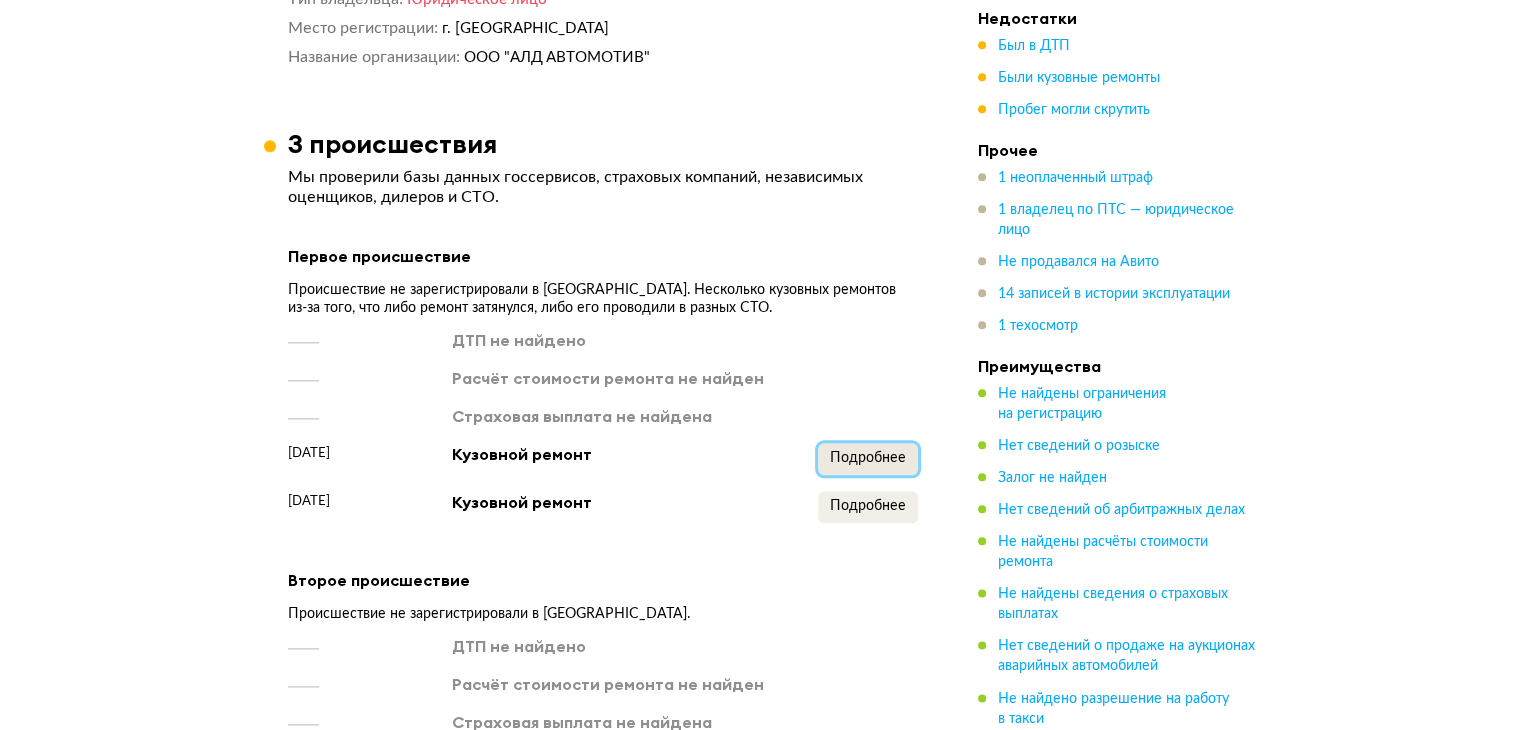 click on "Подробнее" at bounding box center [868, 458] 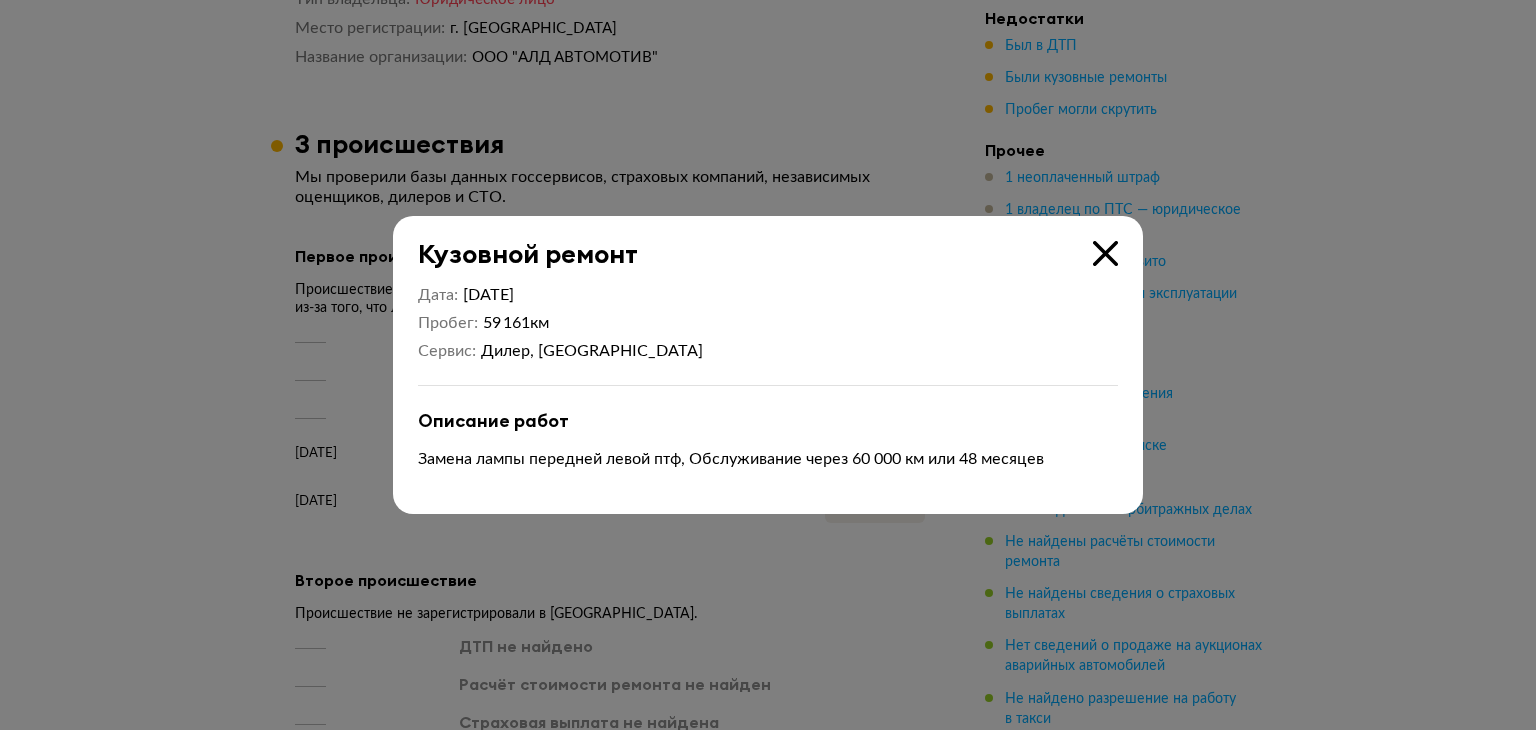 type 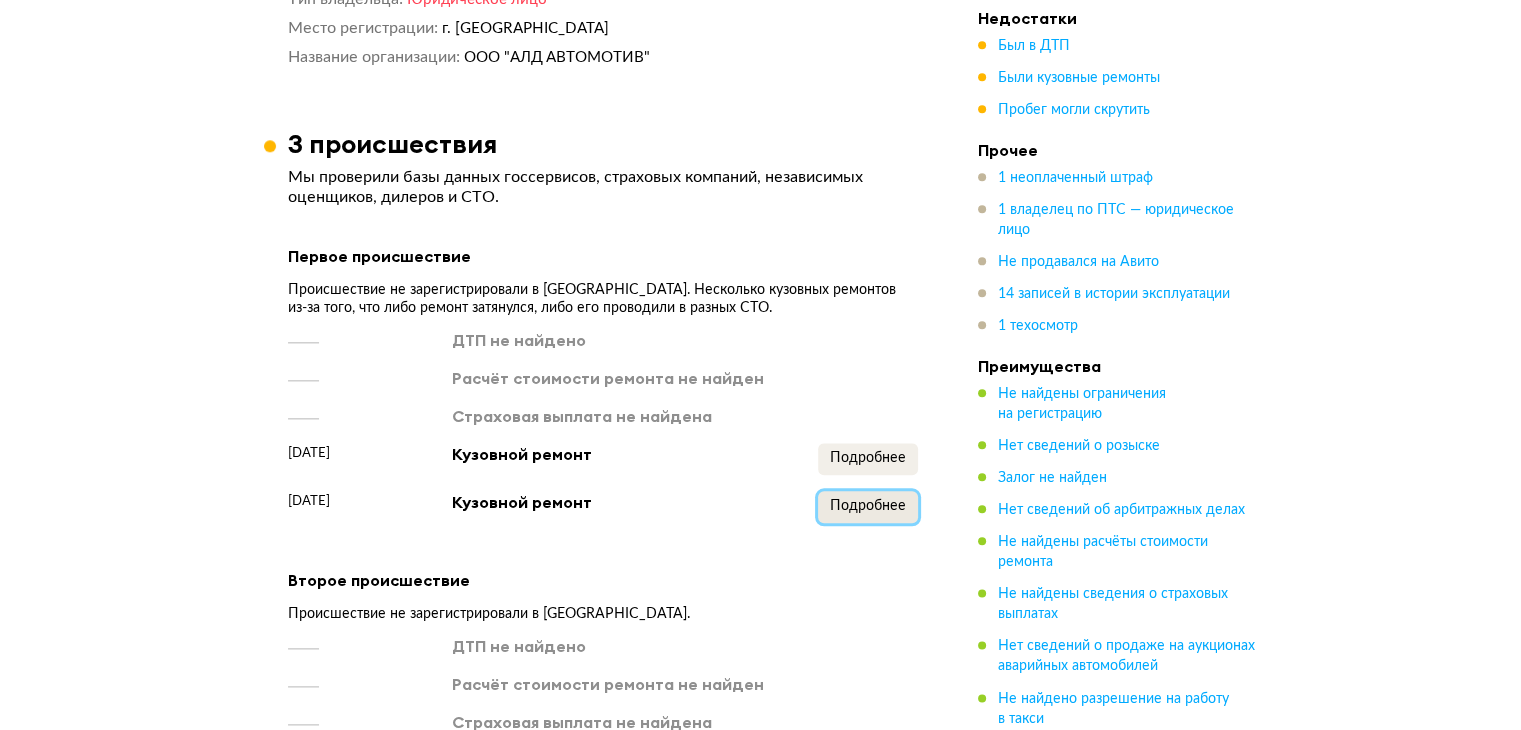 click on "Подробнее" at bounding box center (868, 507) 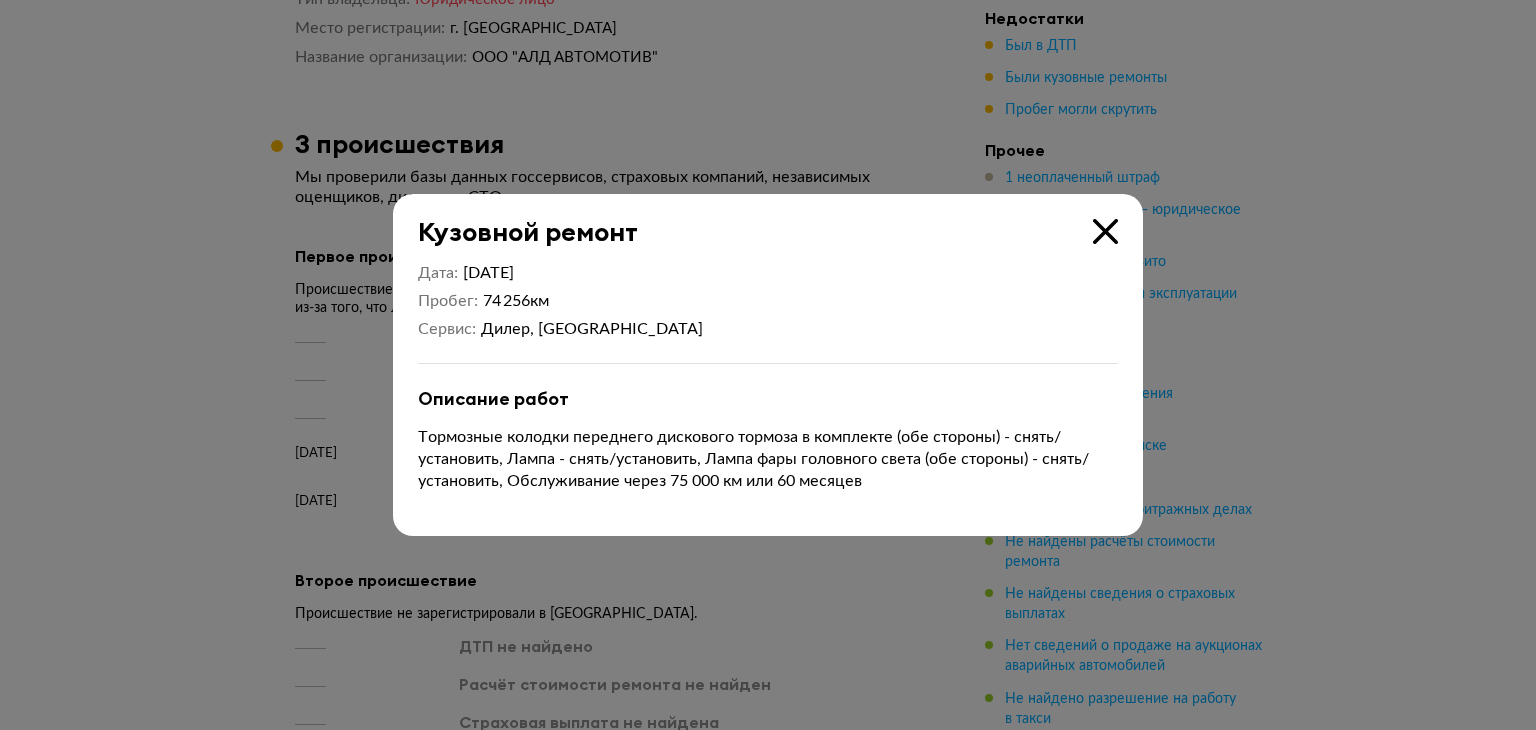 type 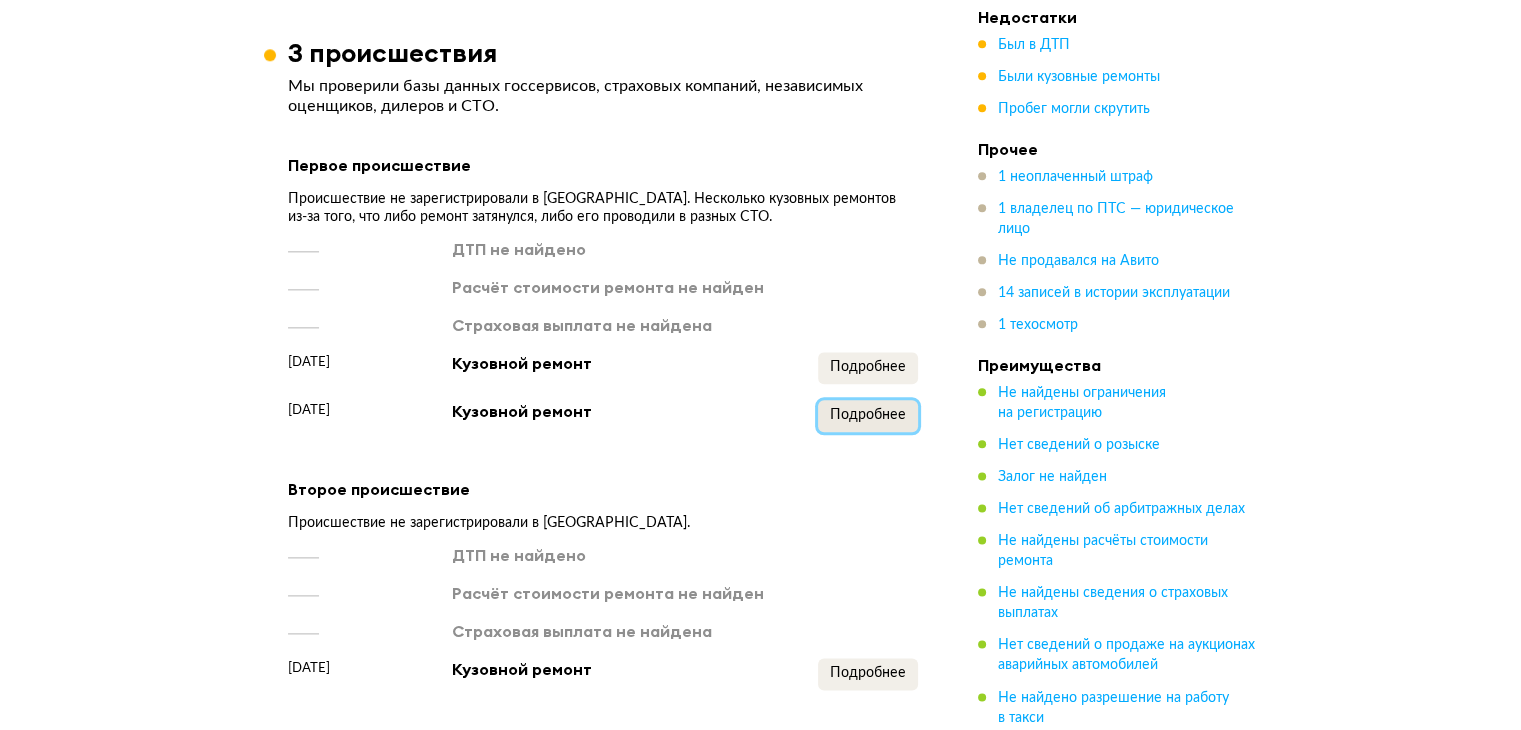 scroll, scrollTop: 2500, scrollLeft: 0, axis: vertical 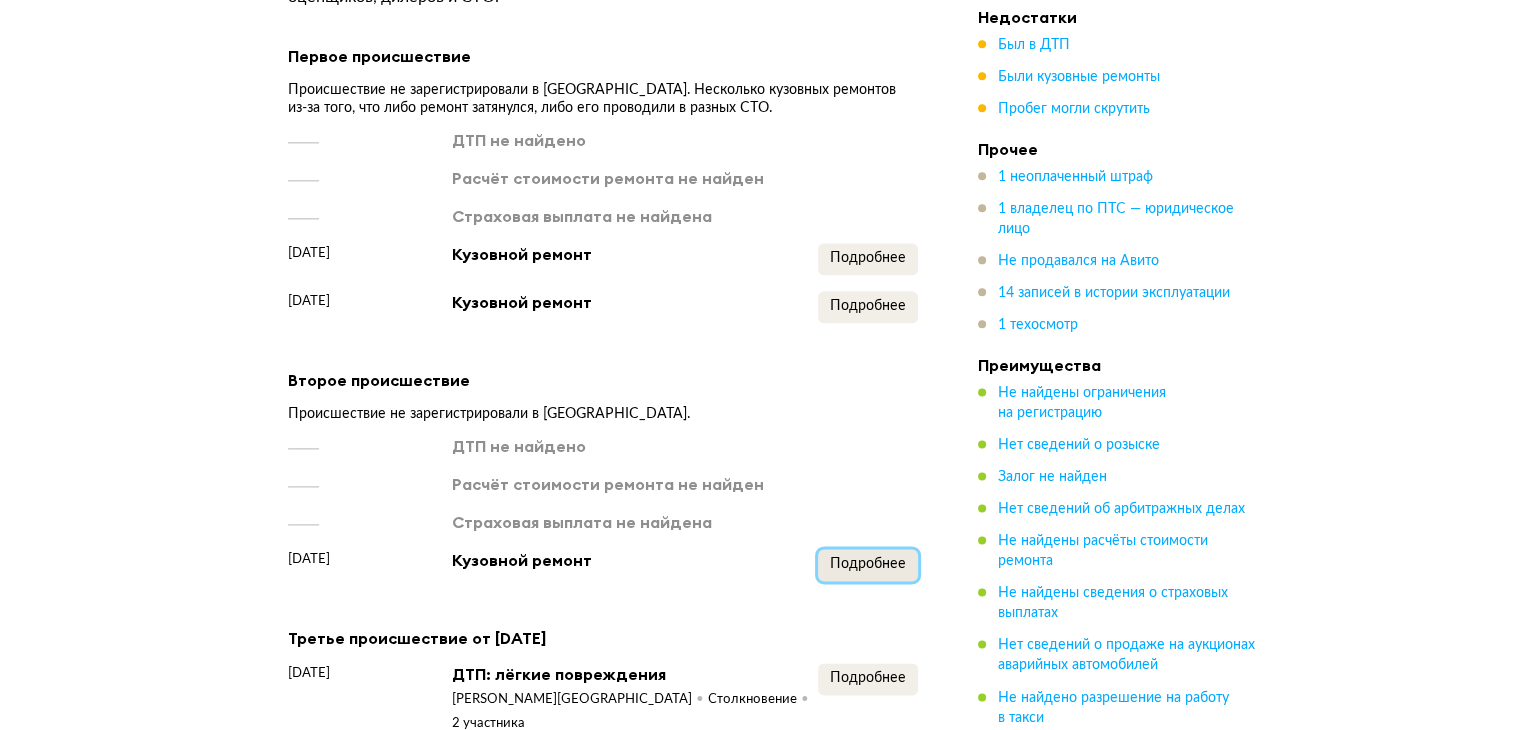 click on "Подробнее" at bounding box center [868, 564] 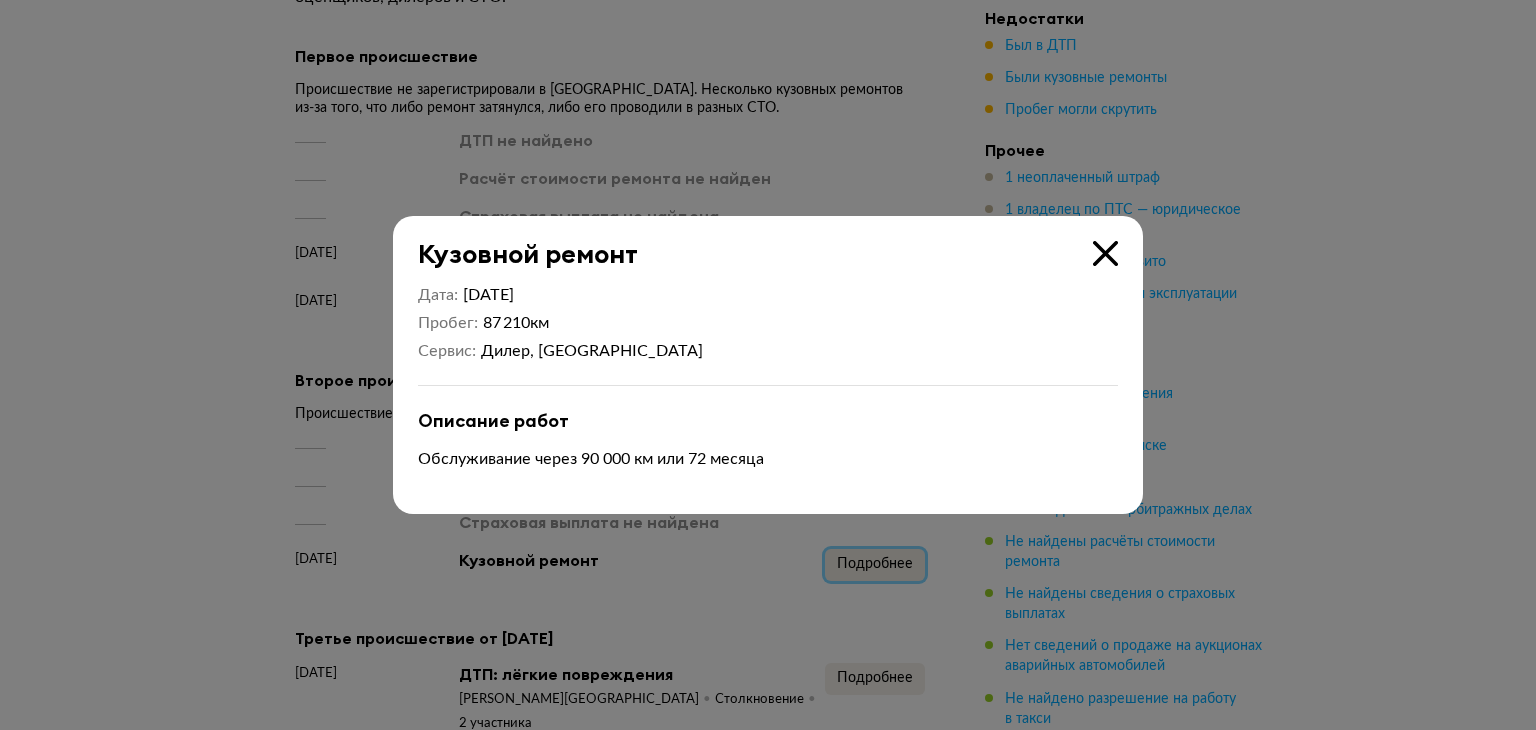 type 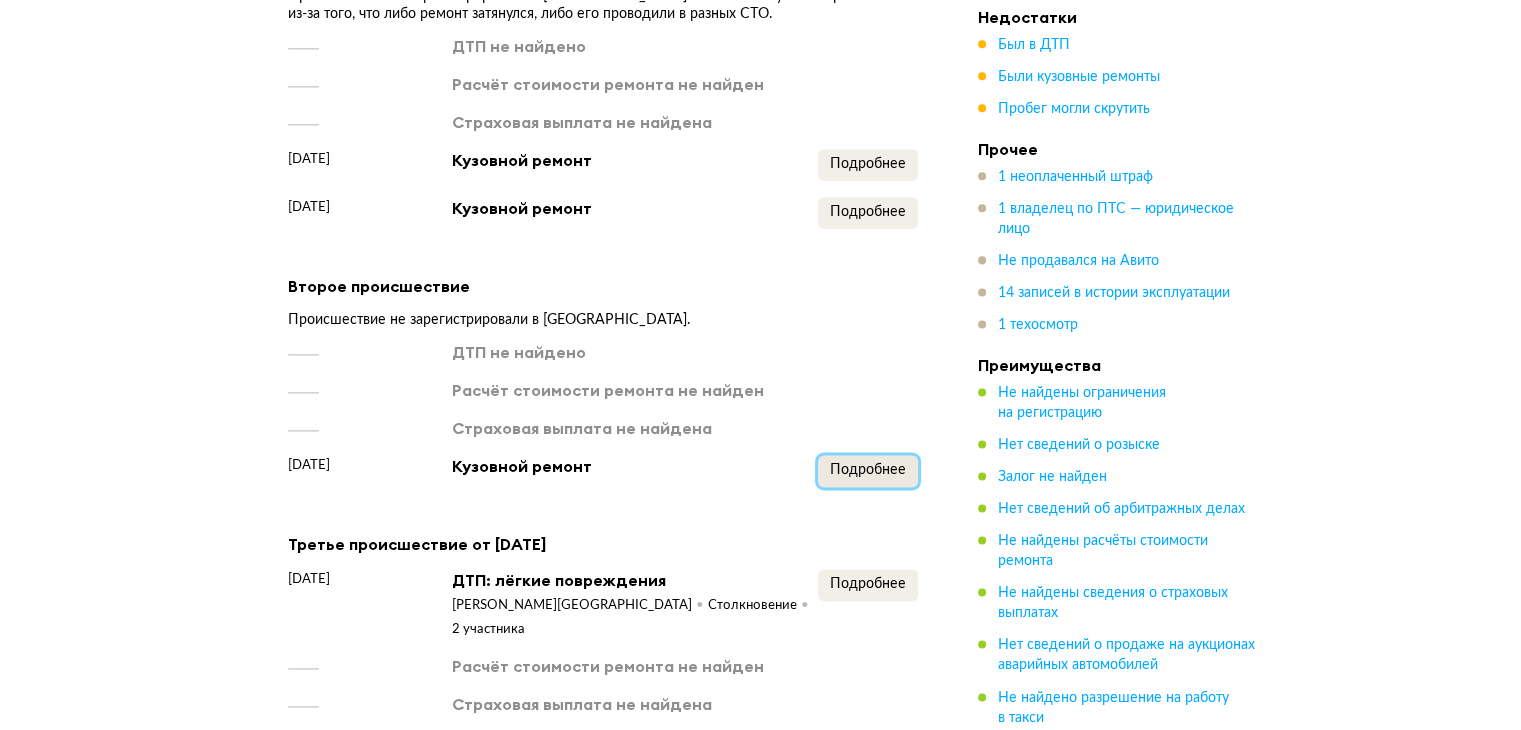 scroll, scrollTop: 2700, scrollLeft: 0, axis: vertical 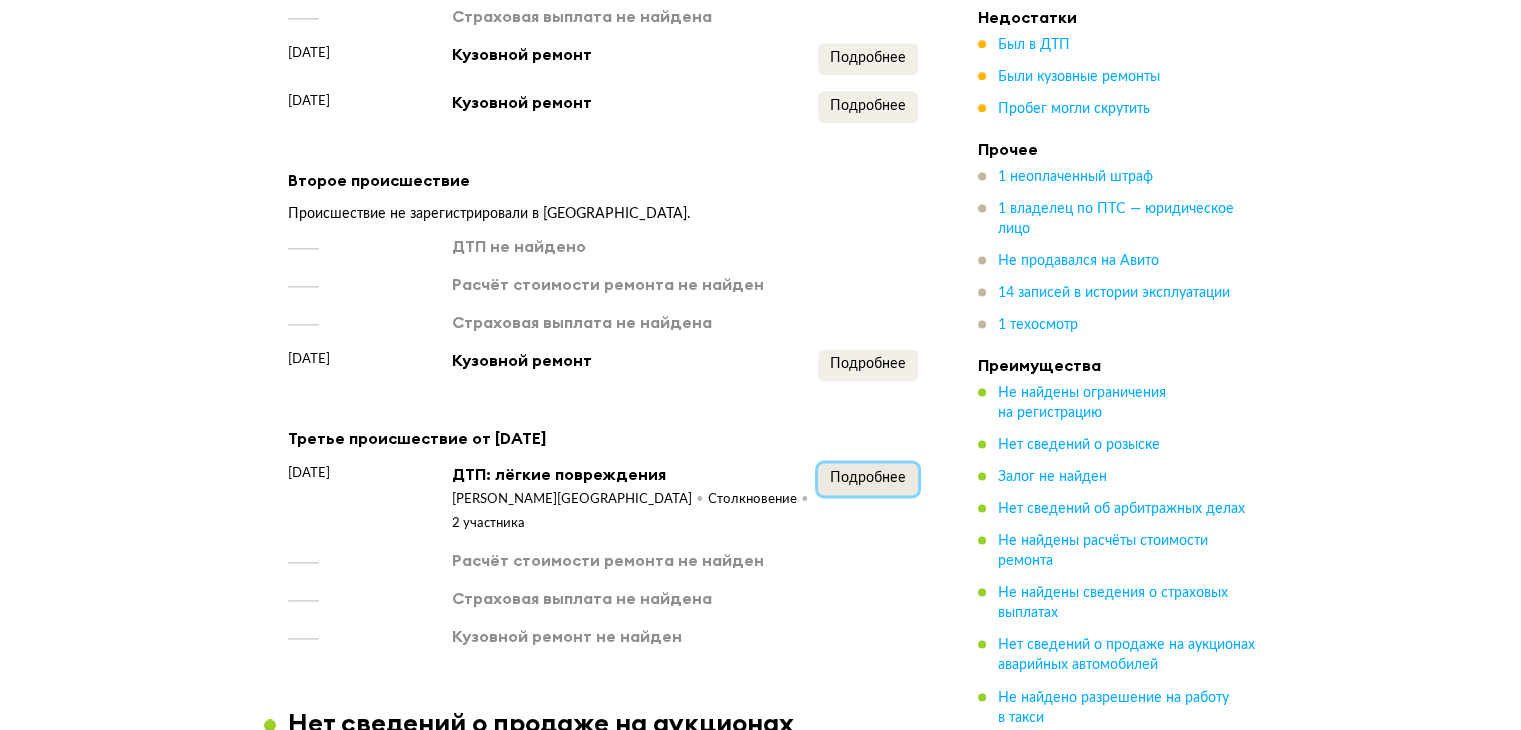 click on "Подробнее" at bounding box center [868, 478] 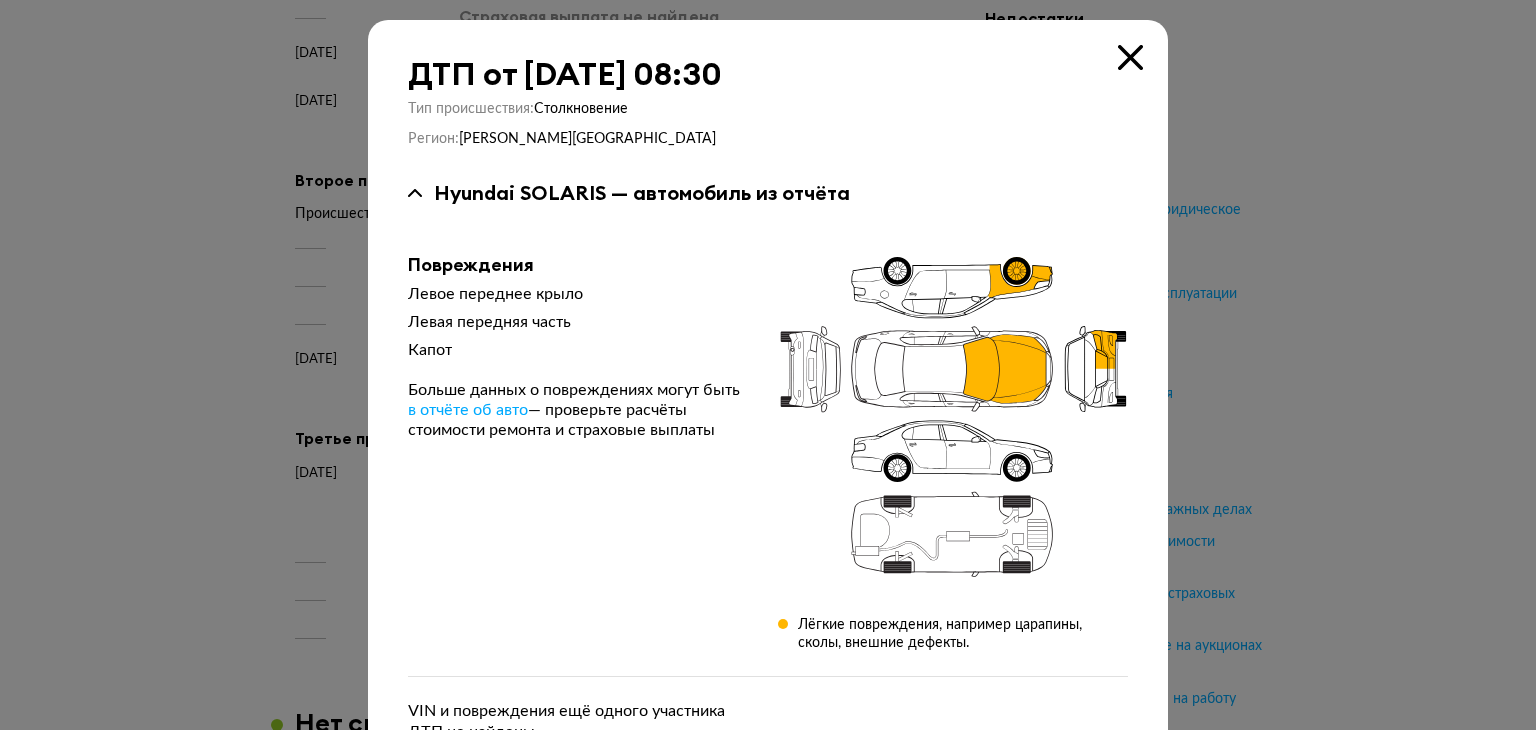 type 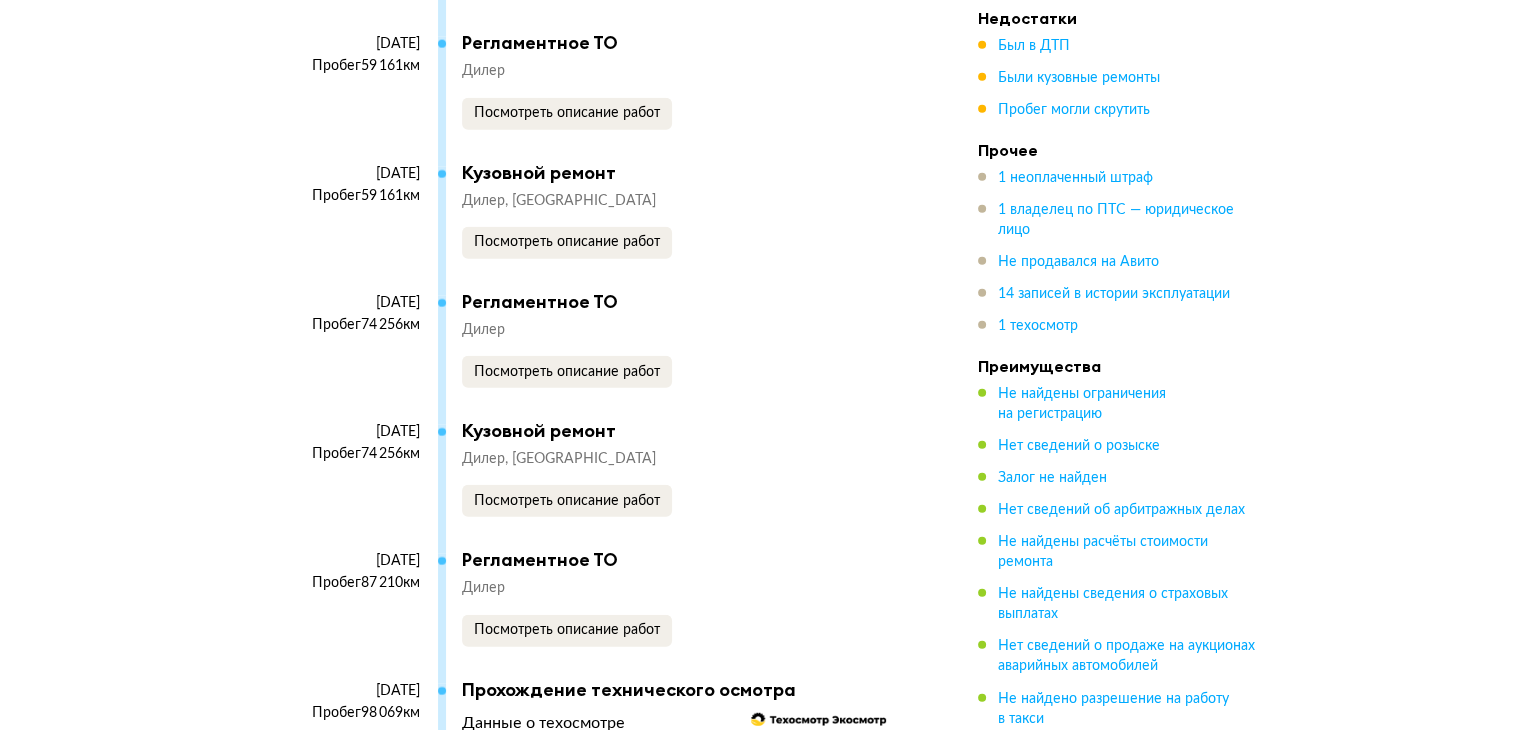 scroll, scrollTop: 5500, scrollLeft: 0, axis: vertical 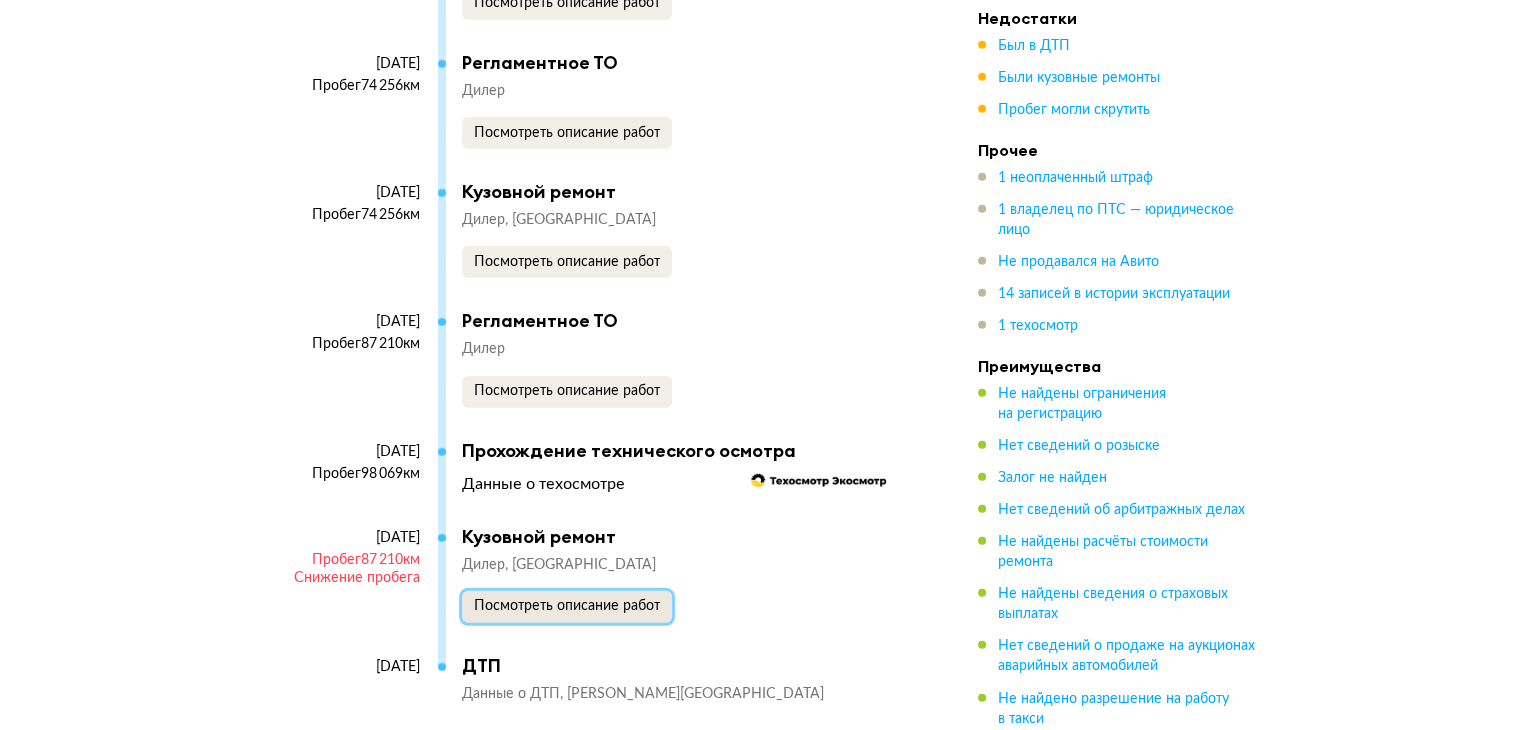 click on "Посмотреть описание работ" at bounding box center [567, 606] 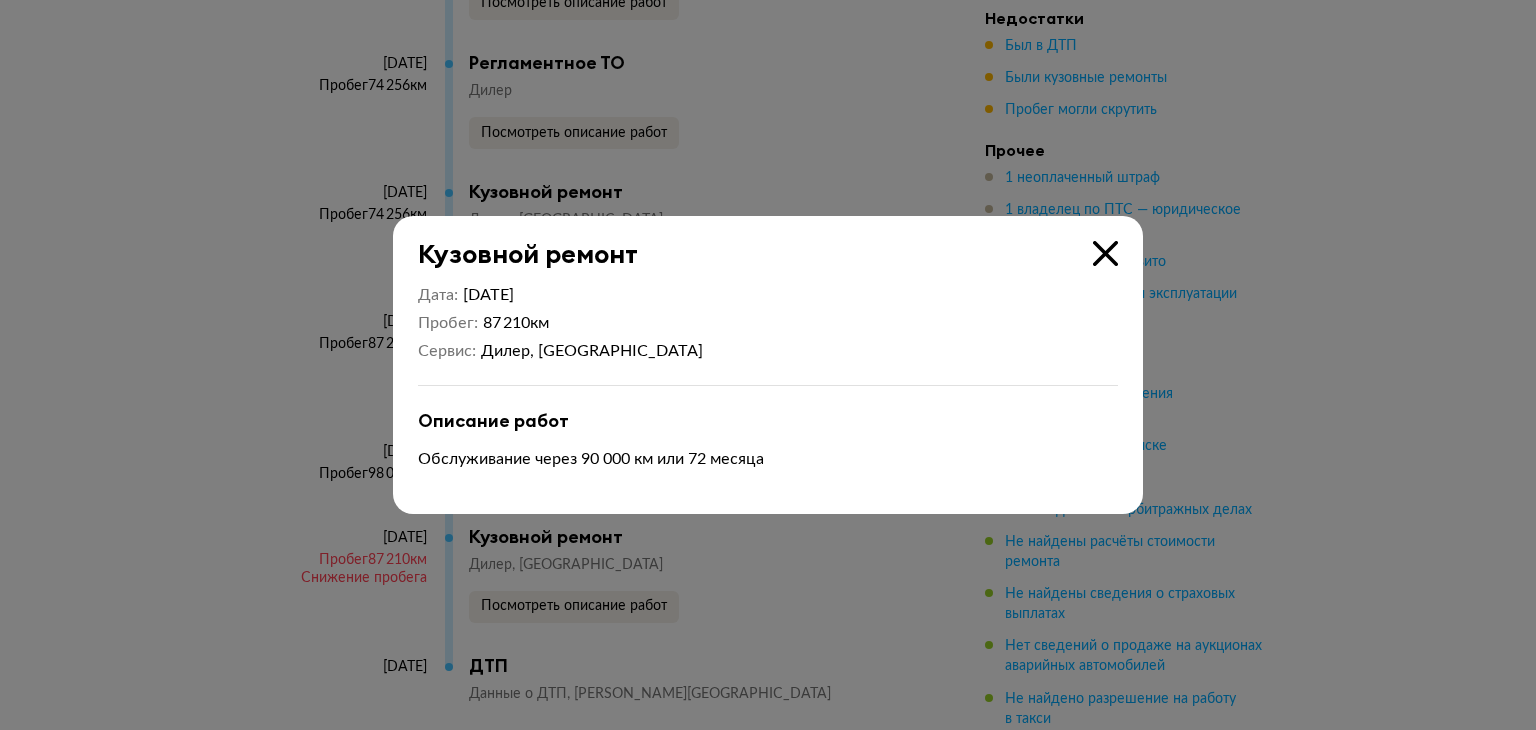 click at bounding box center [768, 365] 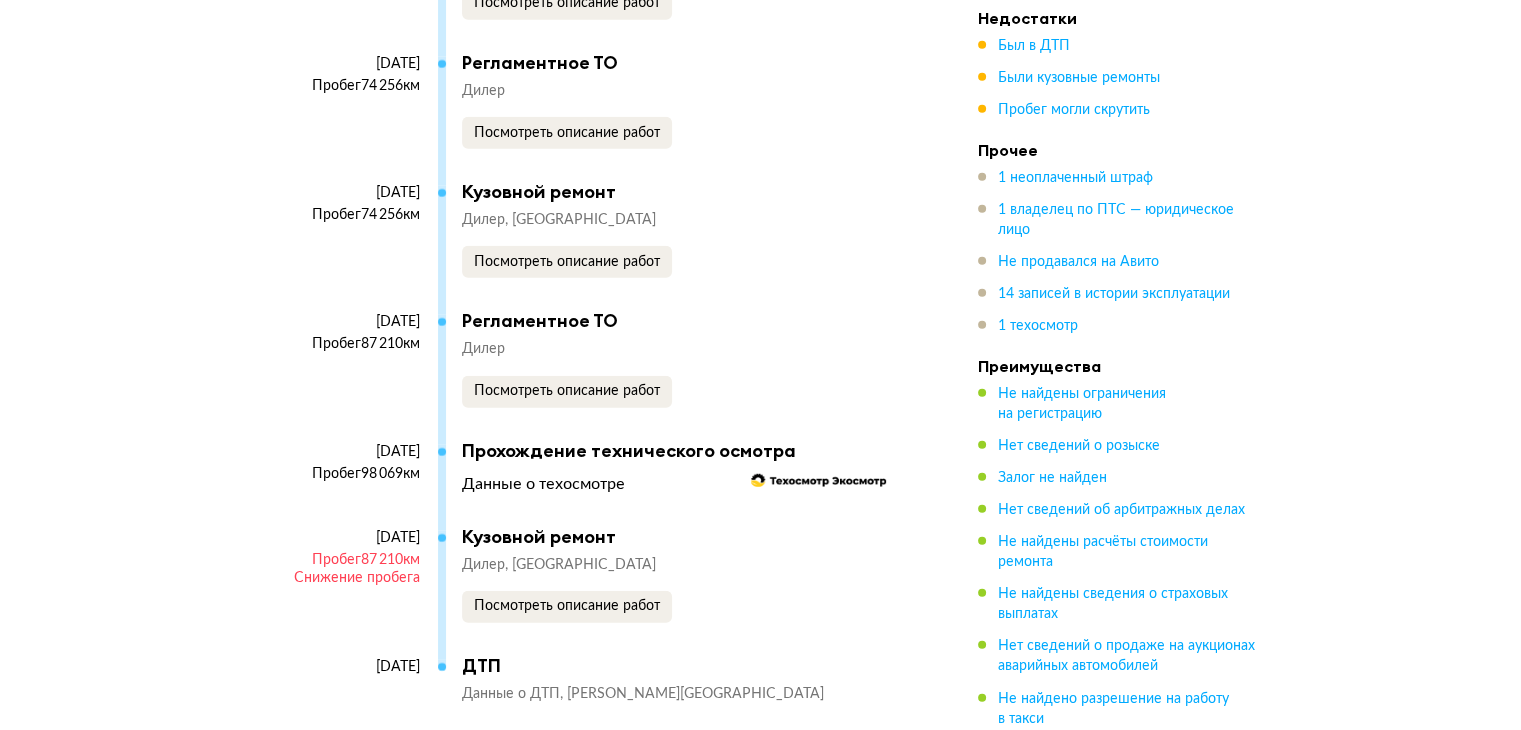 scroll, scrollTop: 6000, scrollLeft: 0, axis: vertical 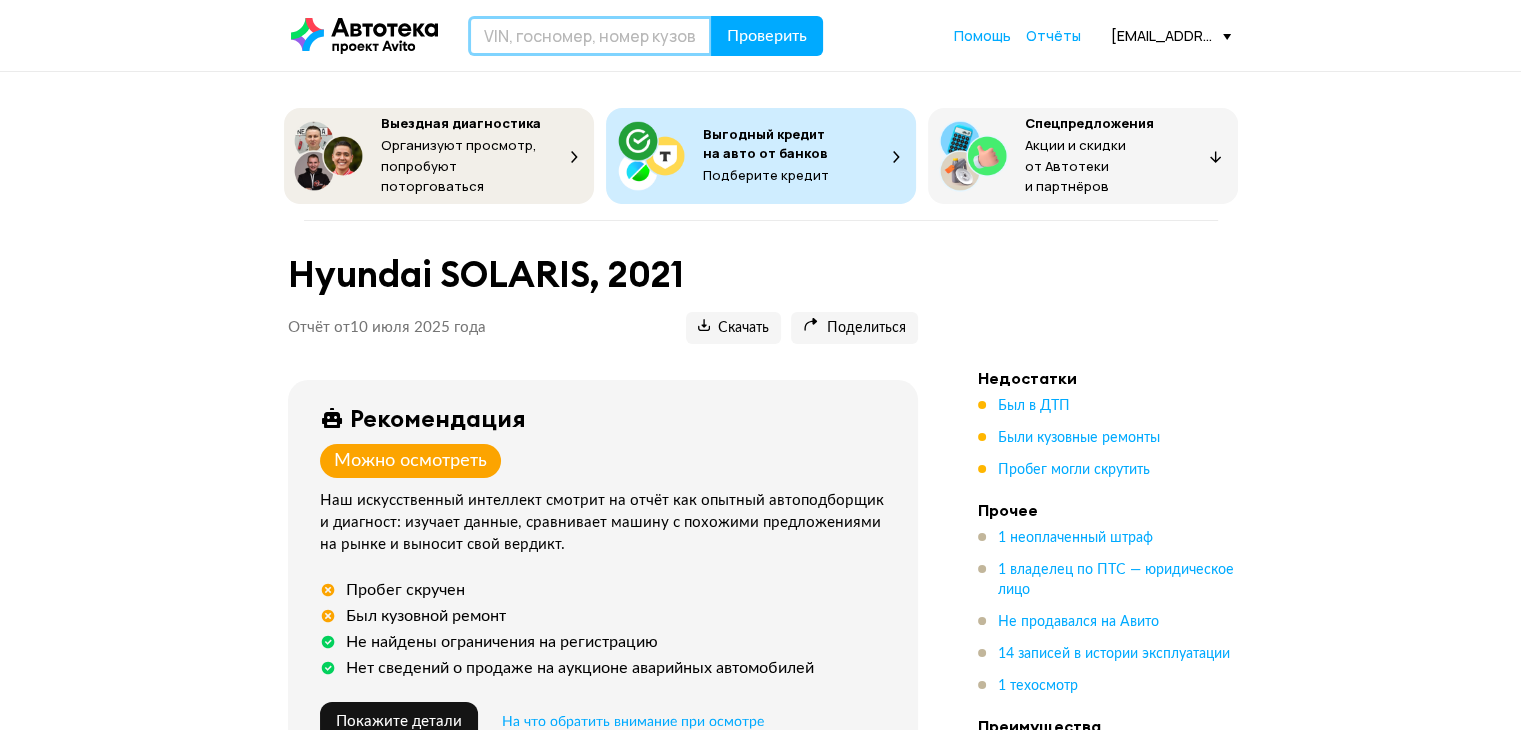 click at bounding box center [590, 36] 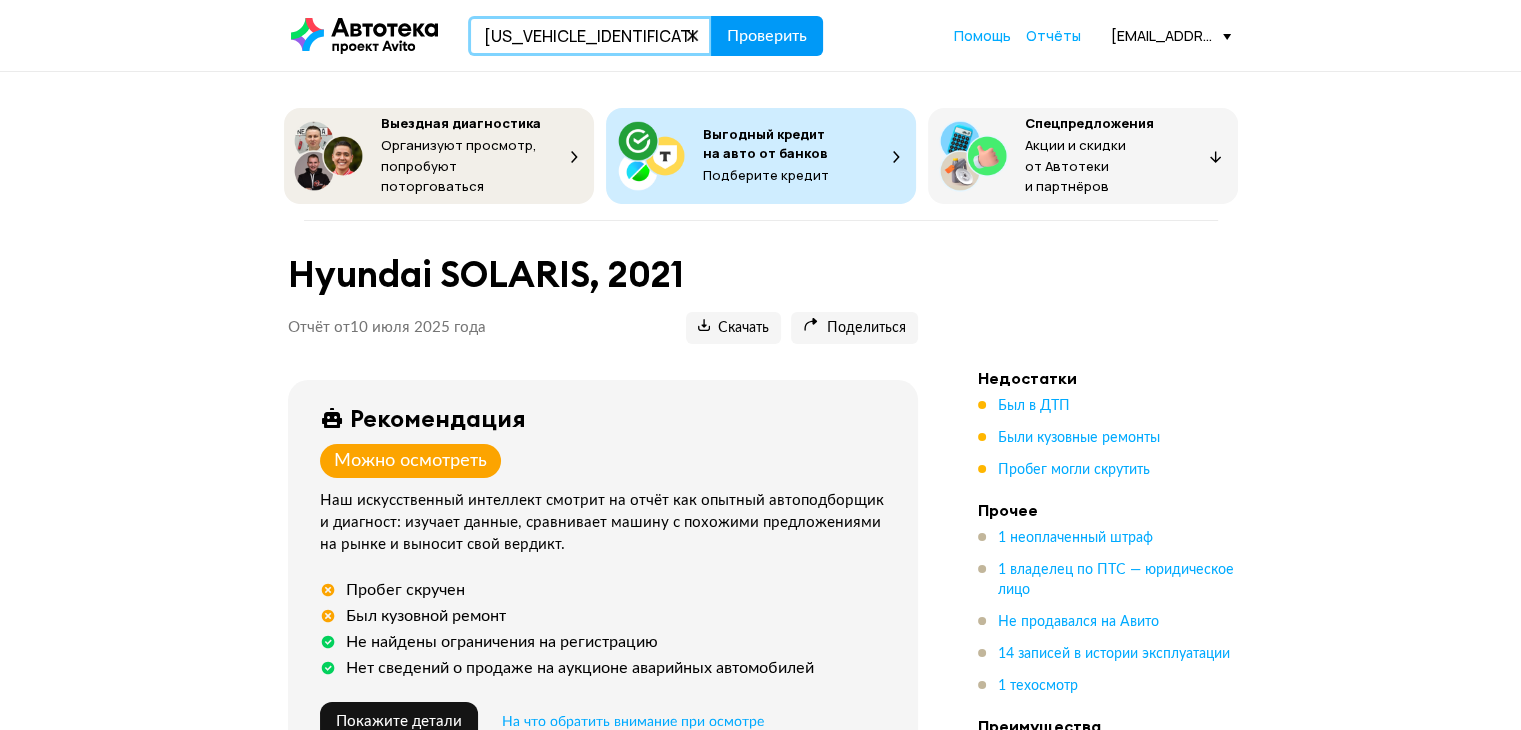 type on "[US_VEHICLE_IDENTIFICATION_NUMBER]" 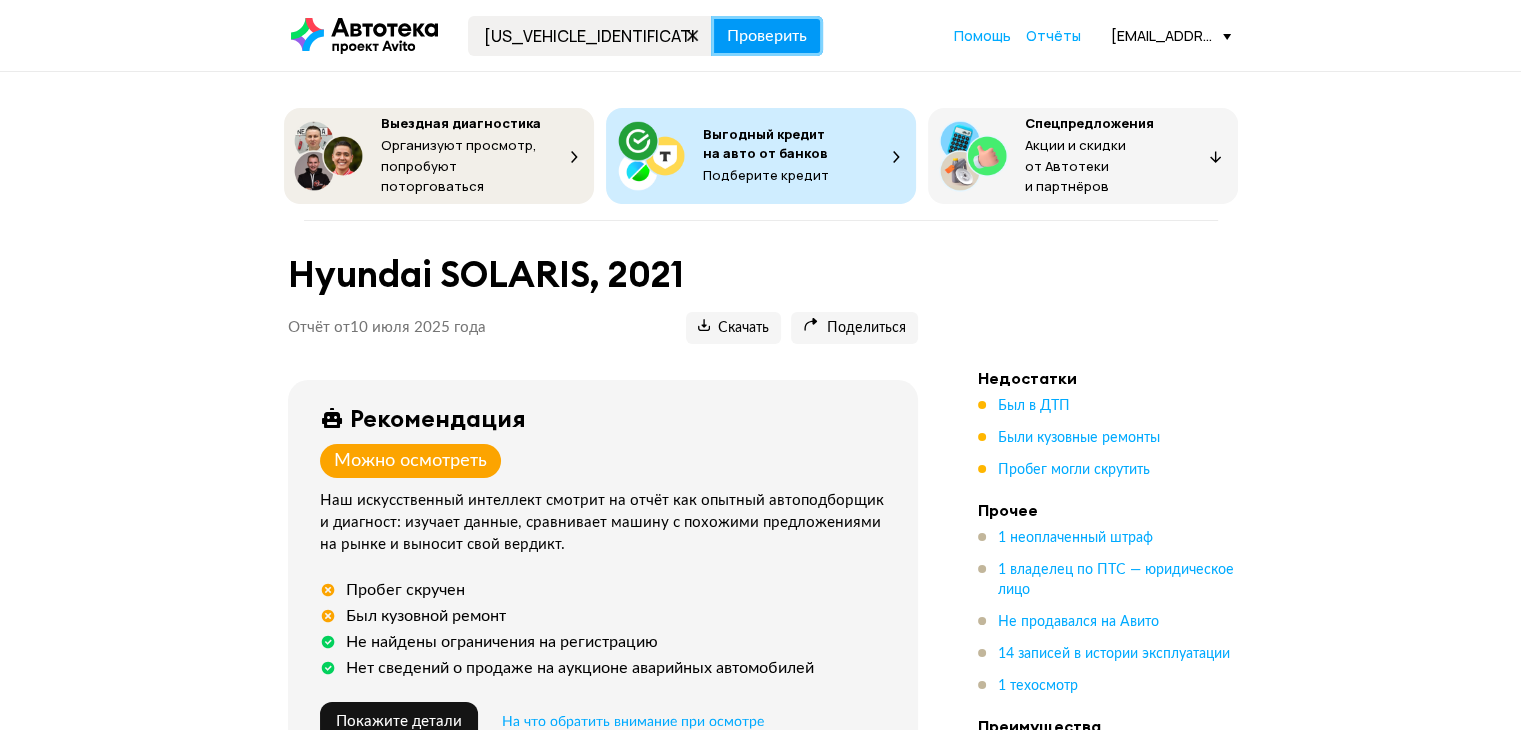 click on "Проверить" at bounding box center (767, 36) 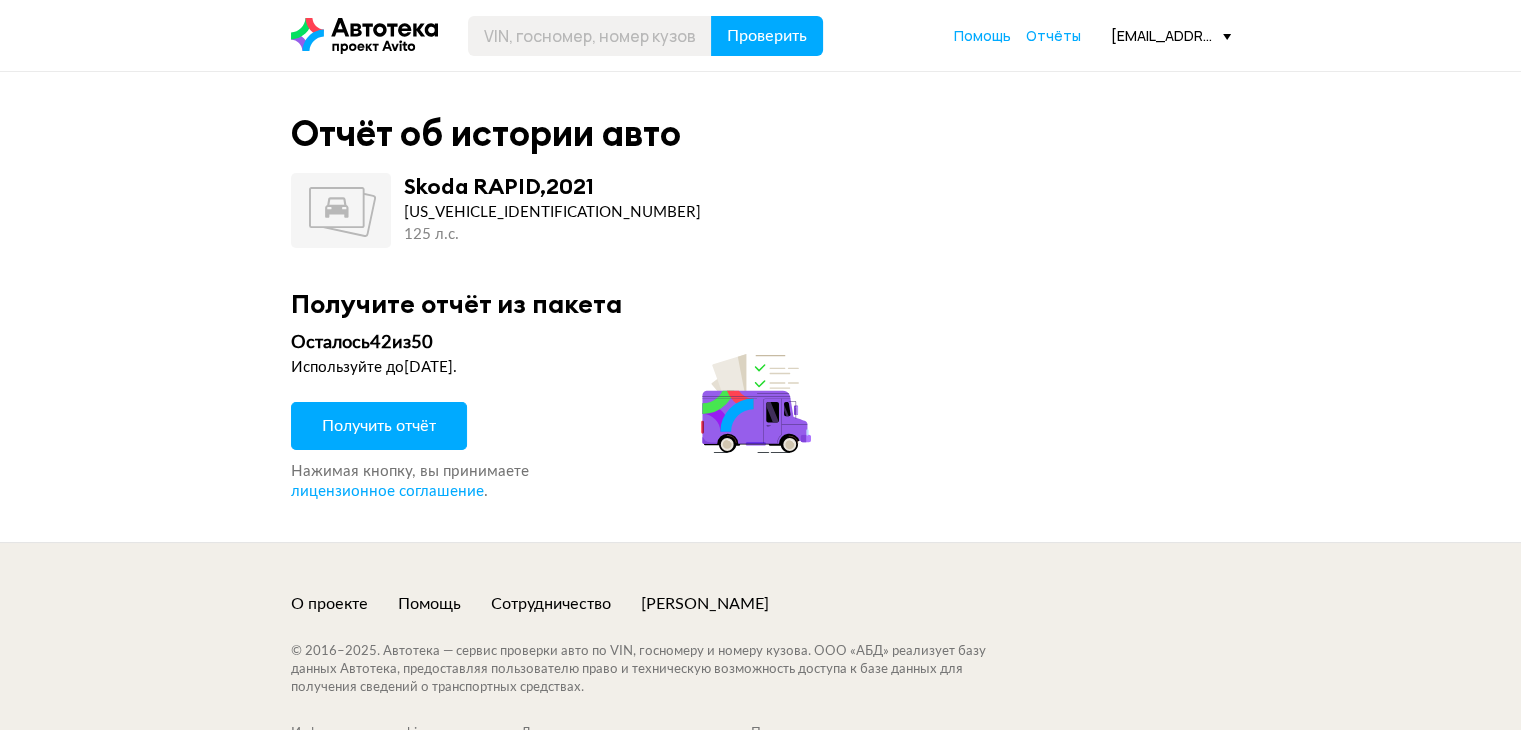 click on "Получить отчёт" at bounding box center (379, 426) 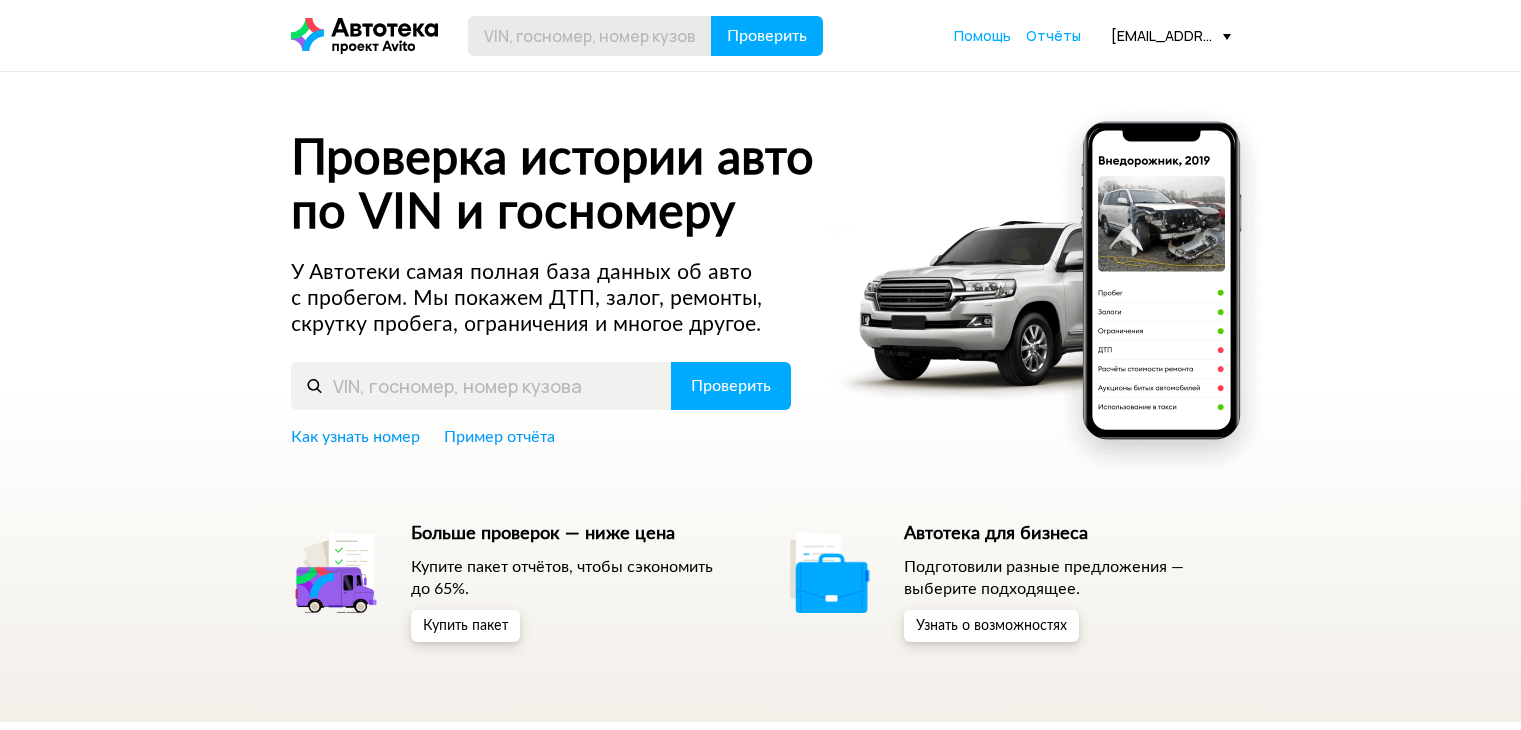 scroll, scrollTop: 0, scrollLeft: 0, axis: both 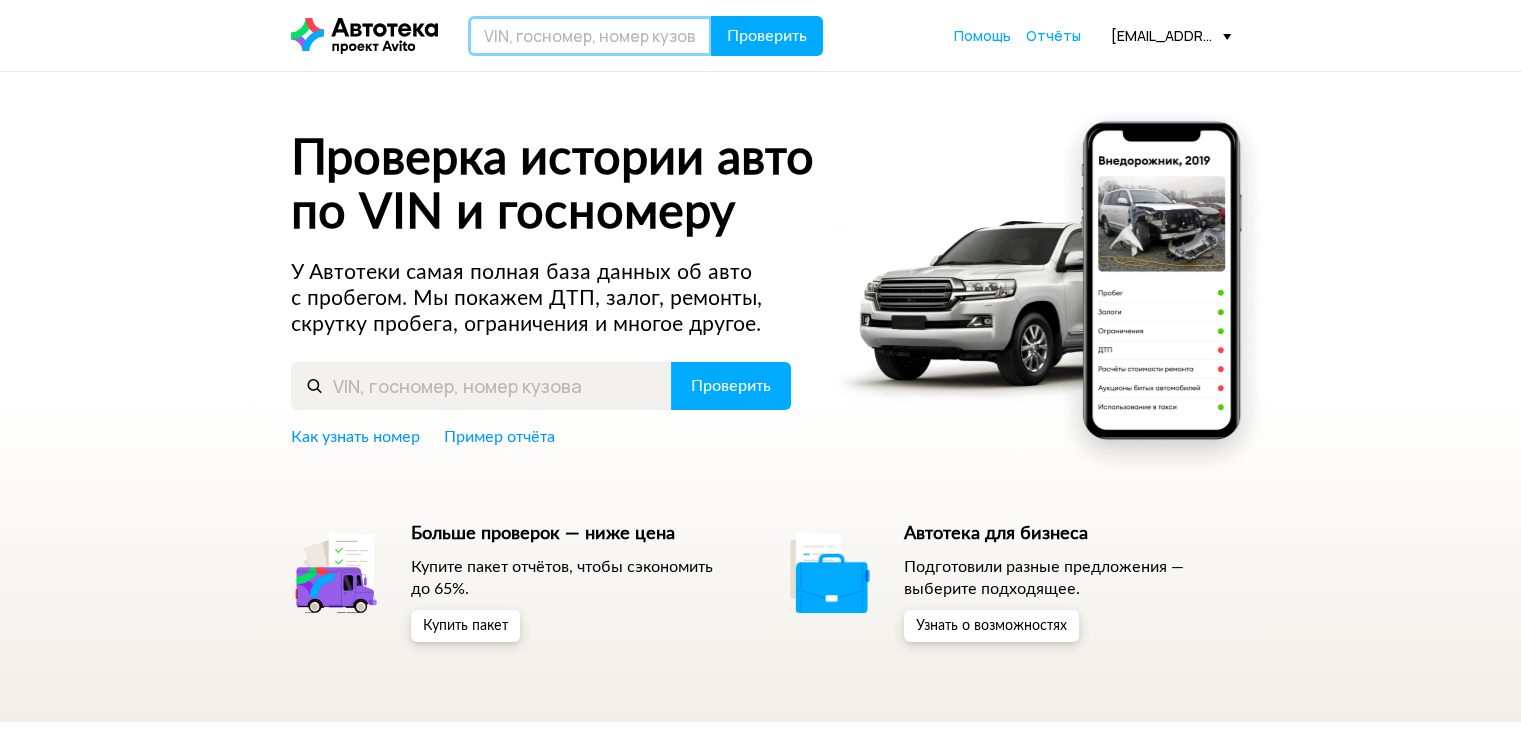 click at bounding box center (590, 36) 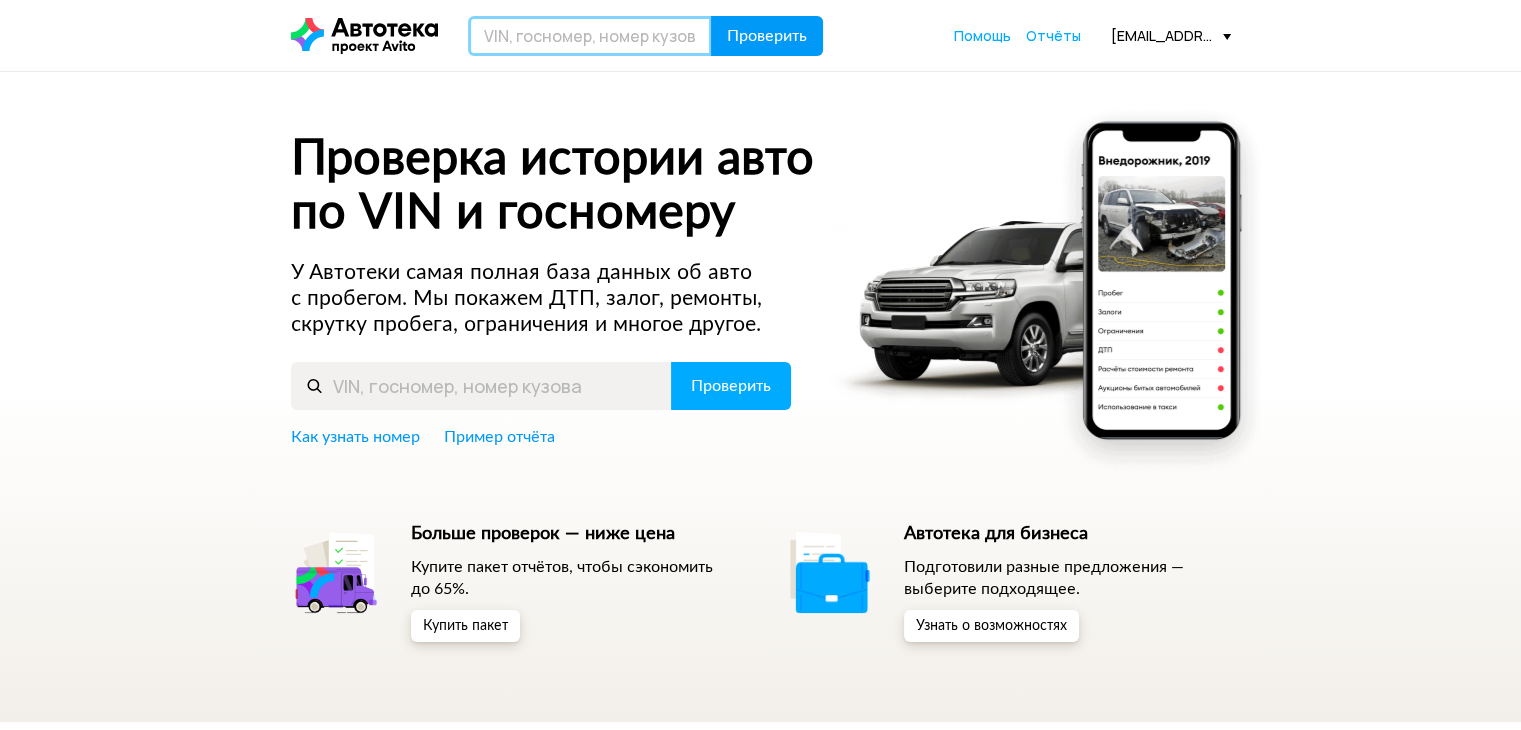paste on "Z94C241ABMR231456" 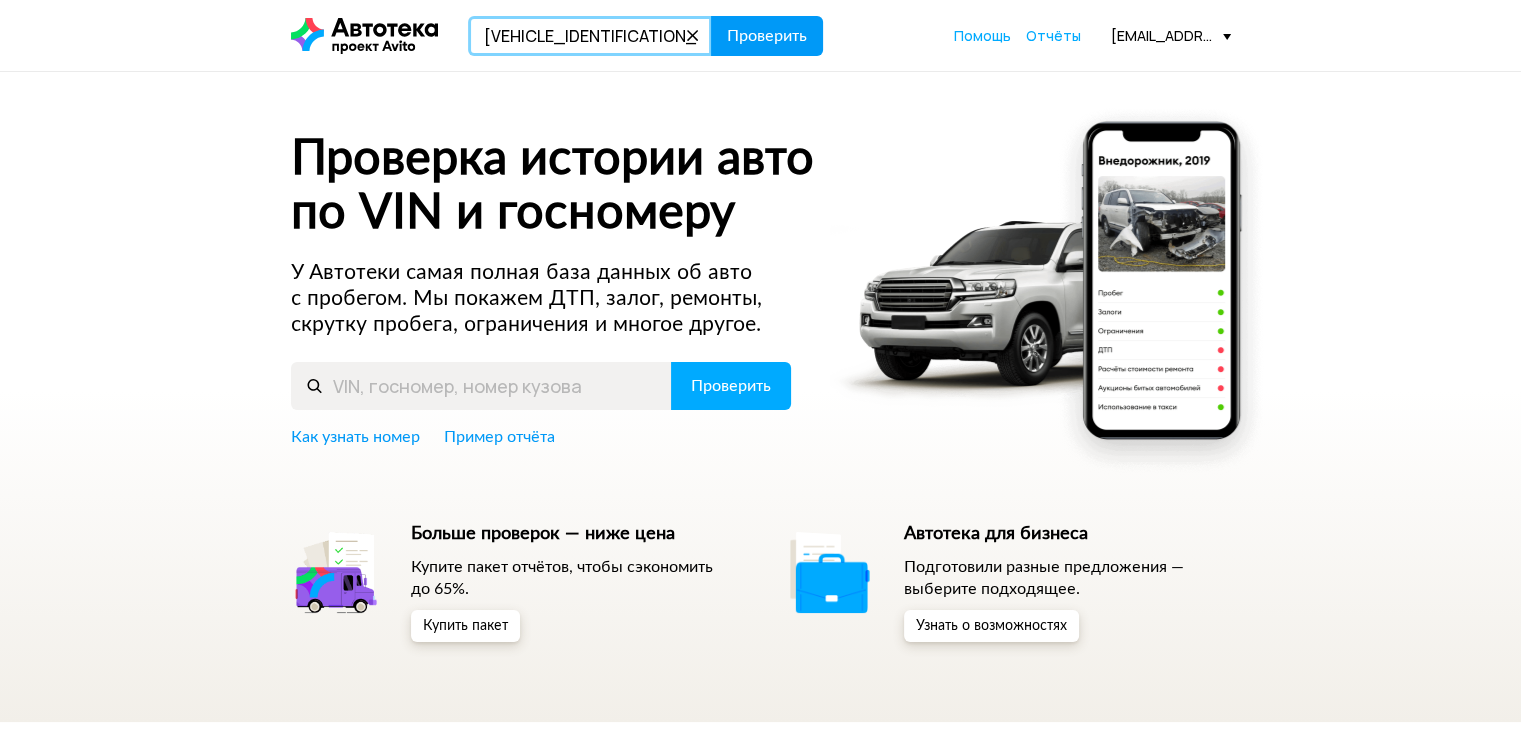type on "Z94C241ABMR231456" 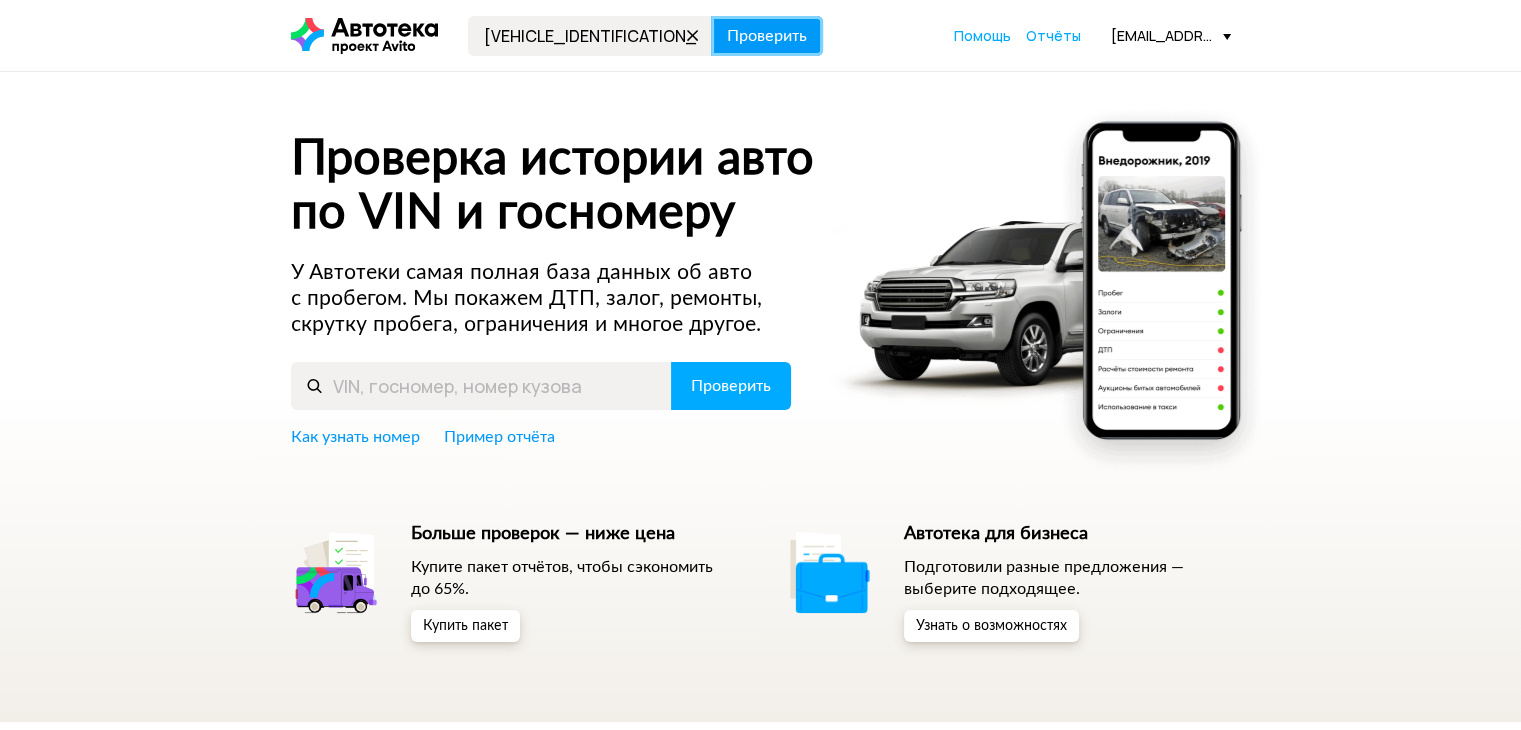 click on "Проверить" at bounding box center (767, 36) 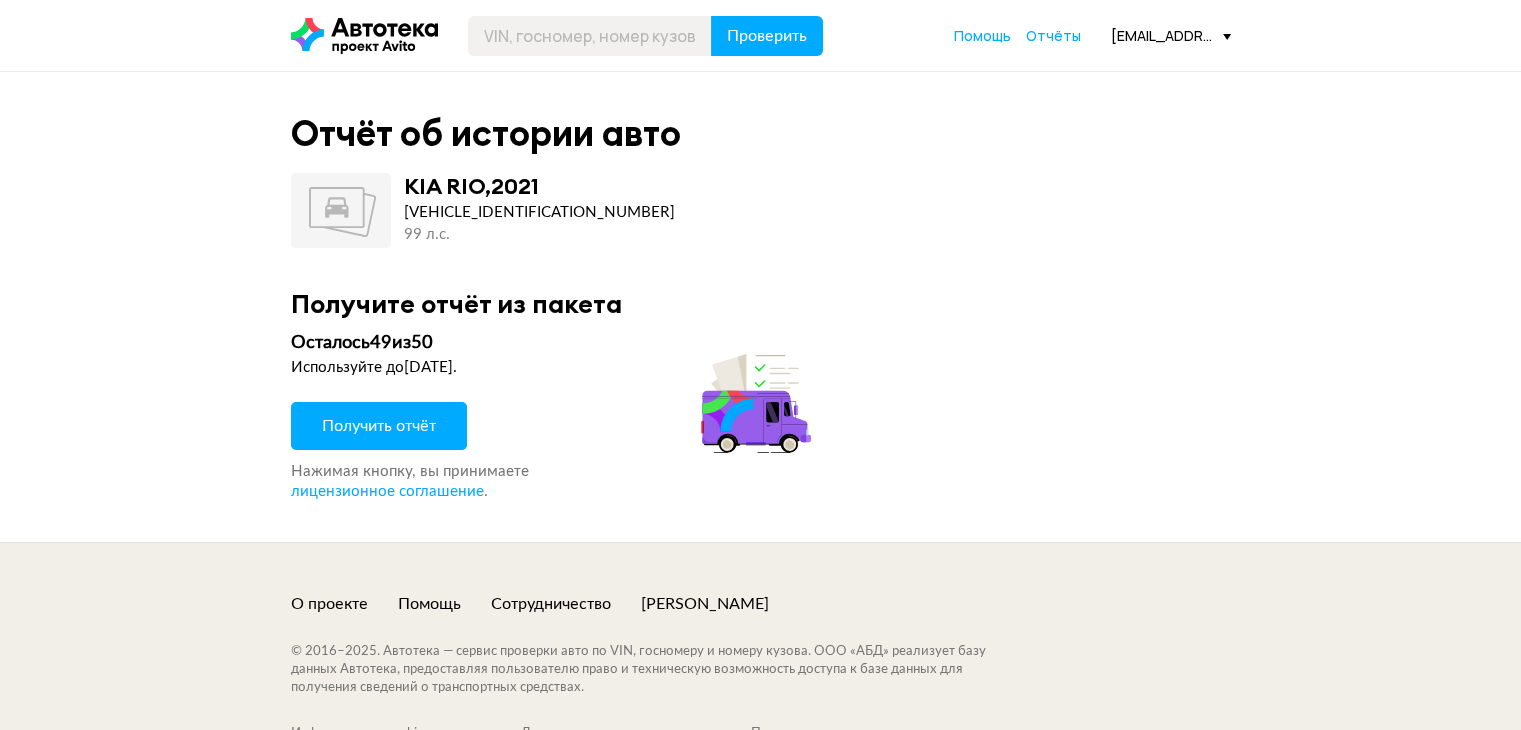 click on "Получить отчёт" at bounding box center (379, 426) 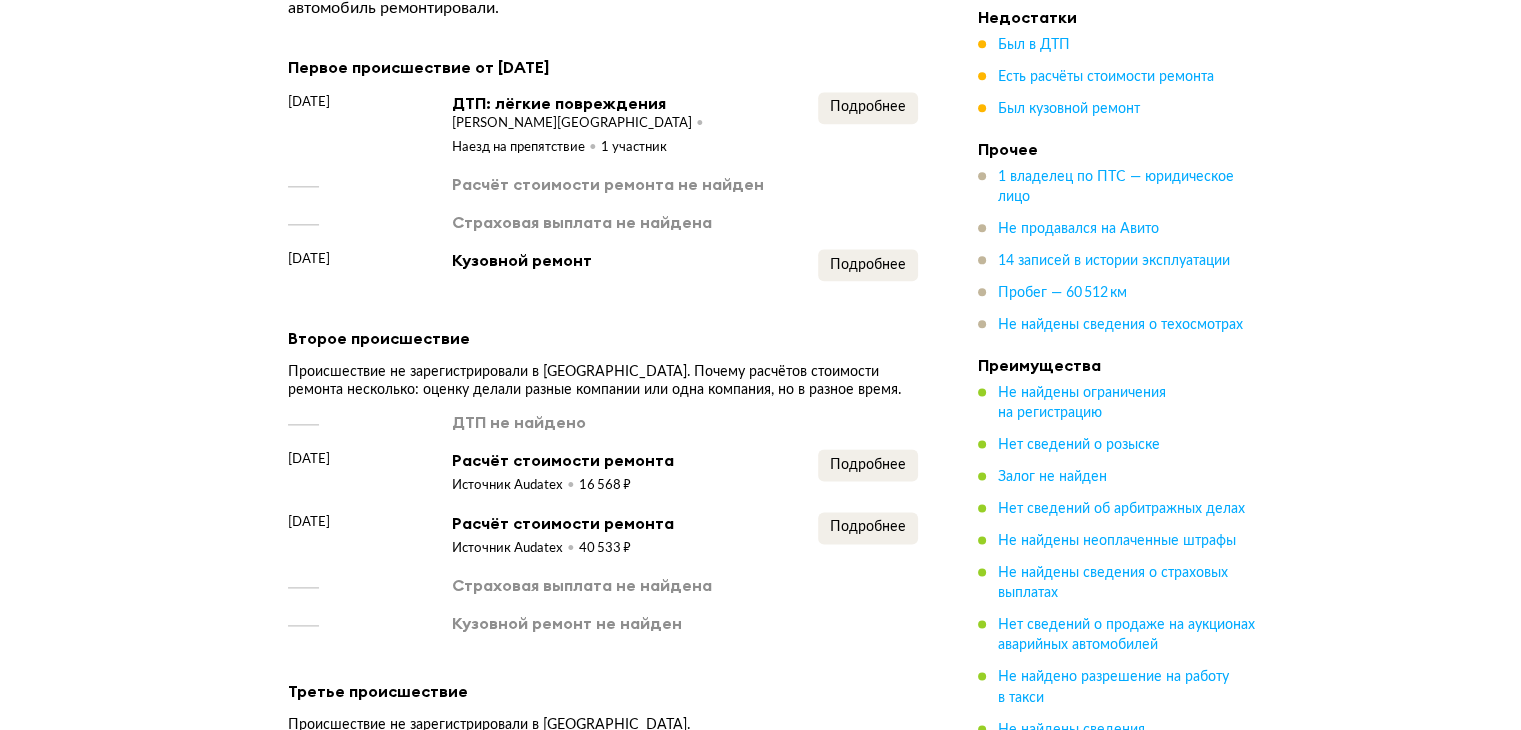 scroll, scrollTop: 2500, scrollLeft: 0, axis: vertical 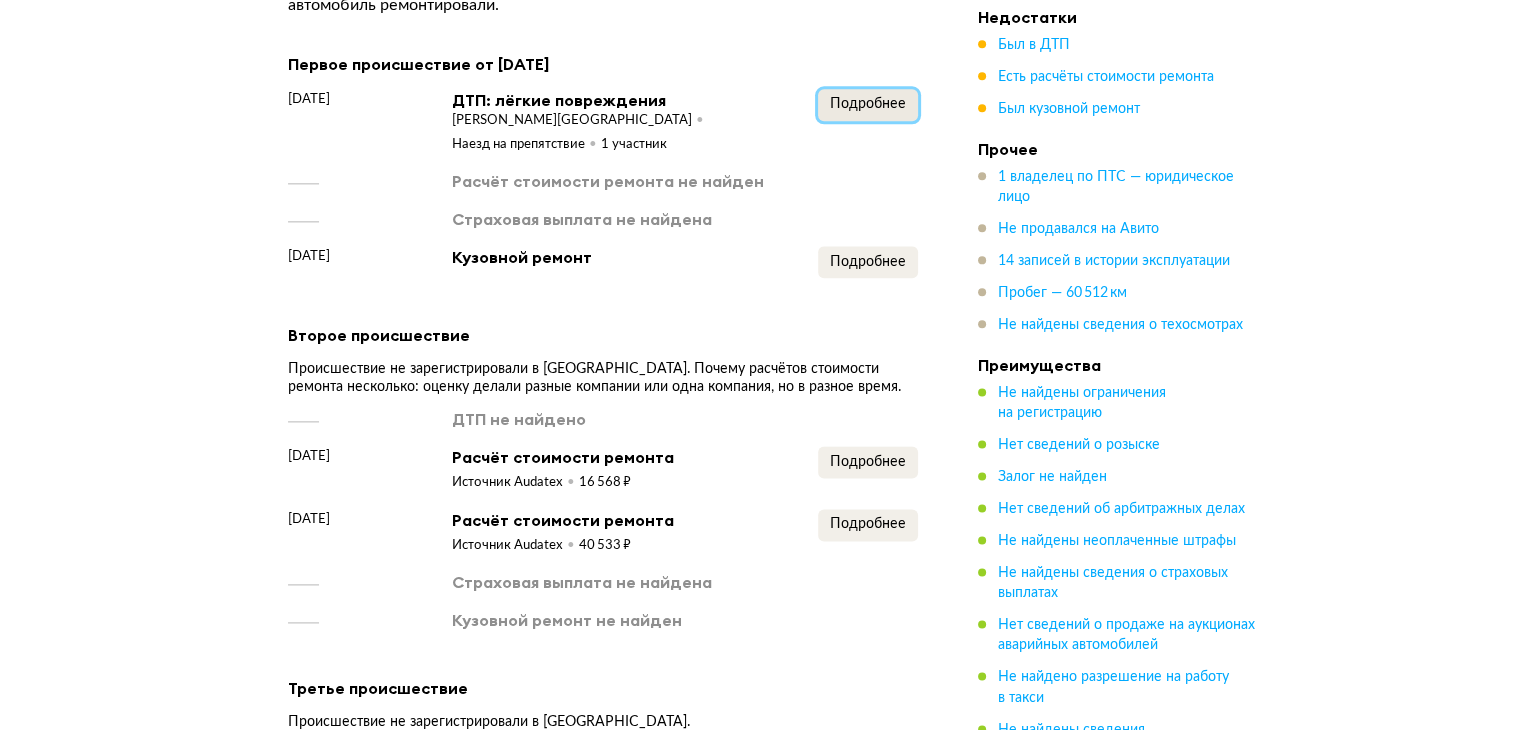 click on "Подробнее" at bounding box center (868, 104) 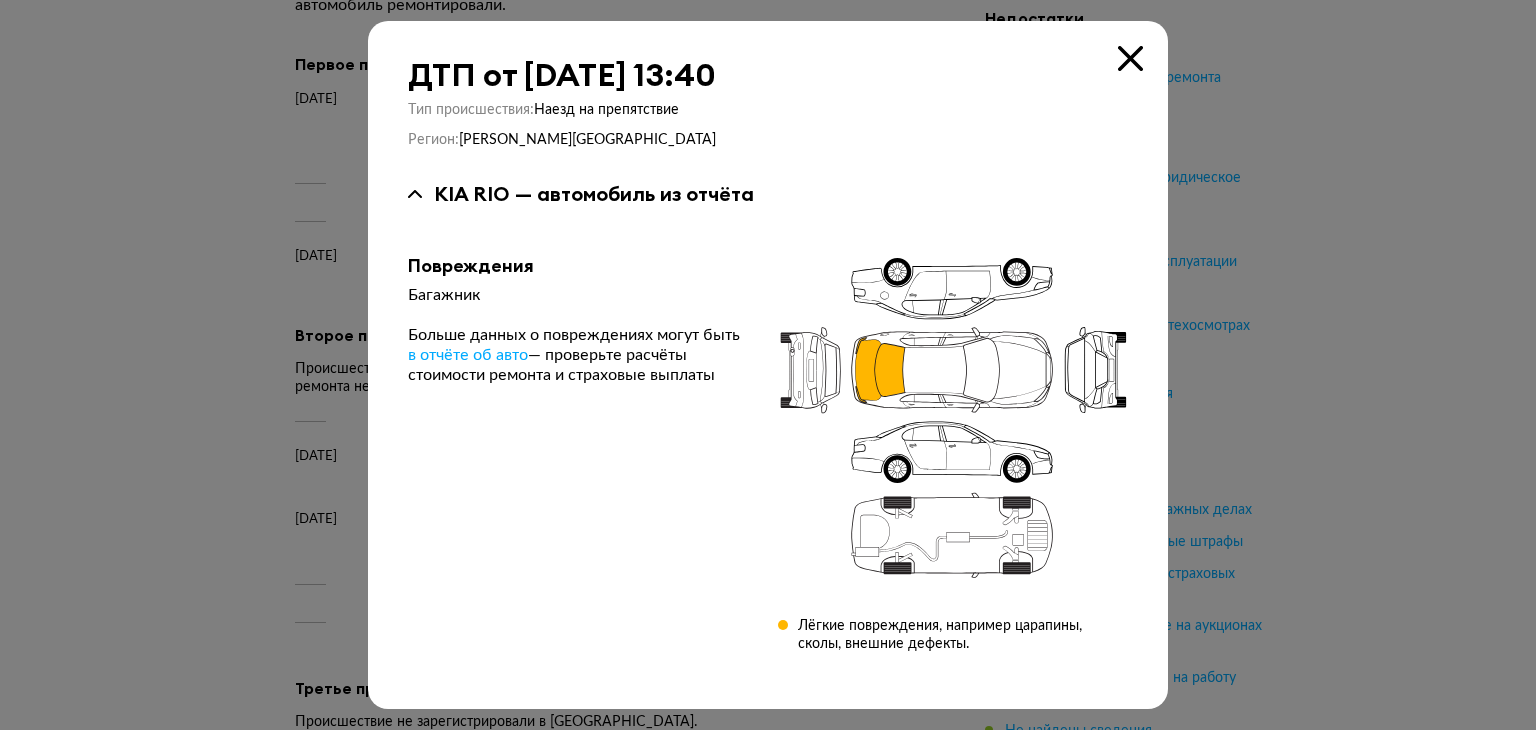 type 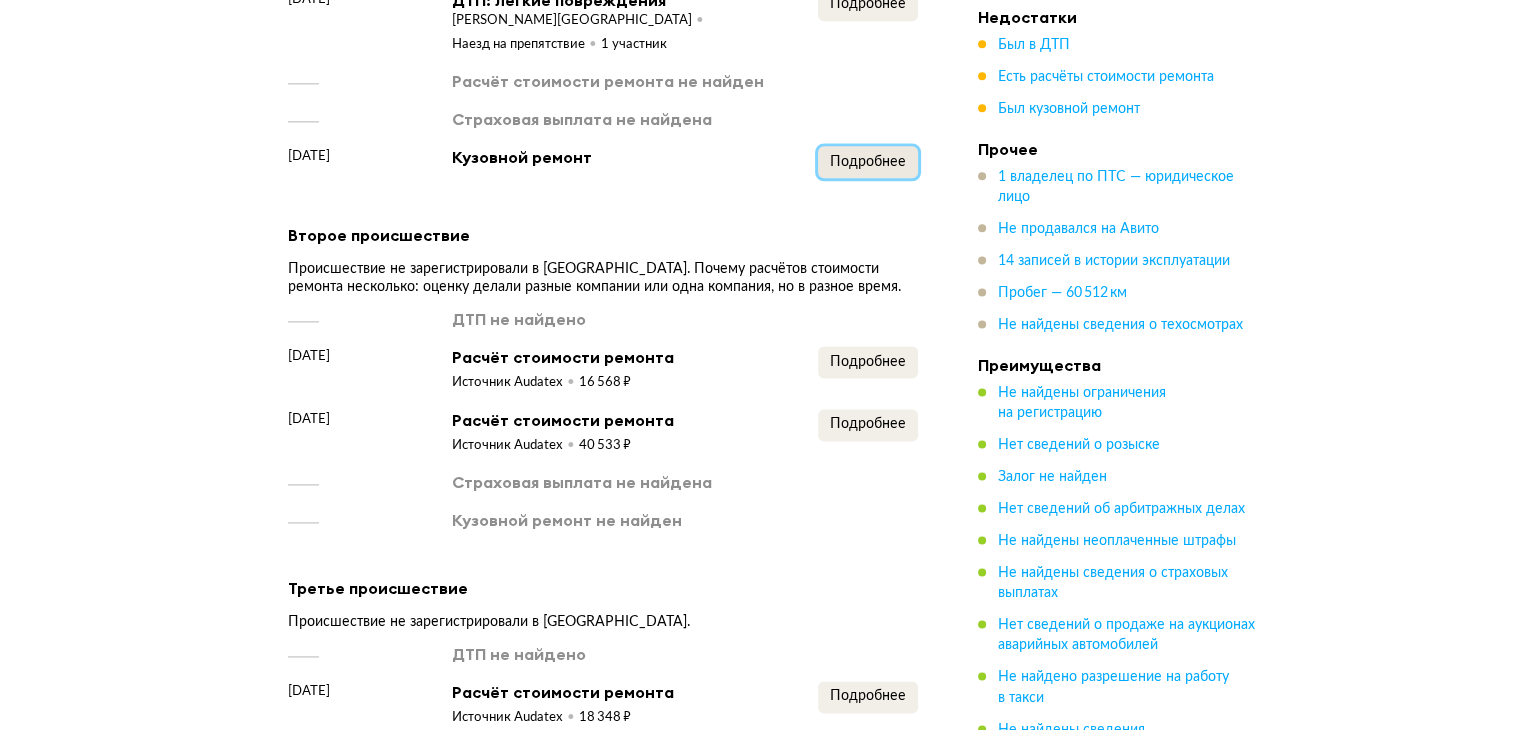 click on "Подробнее" at bounding box center [868, 162] 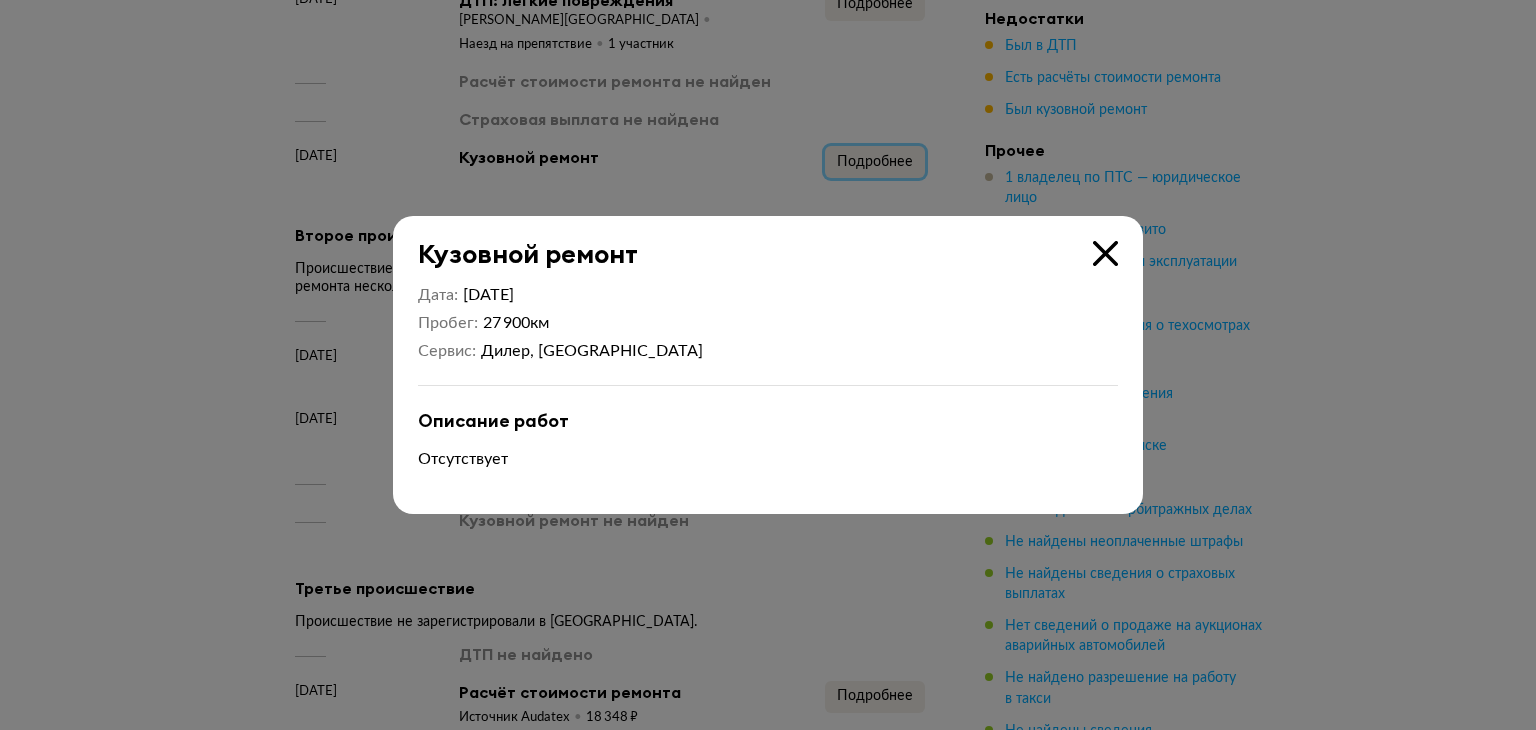 type 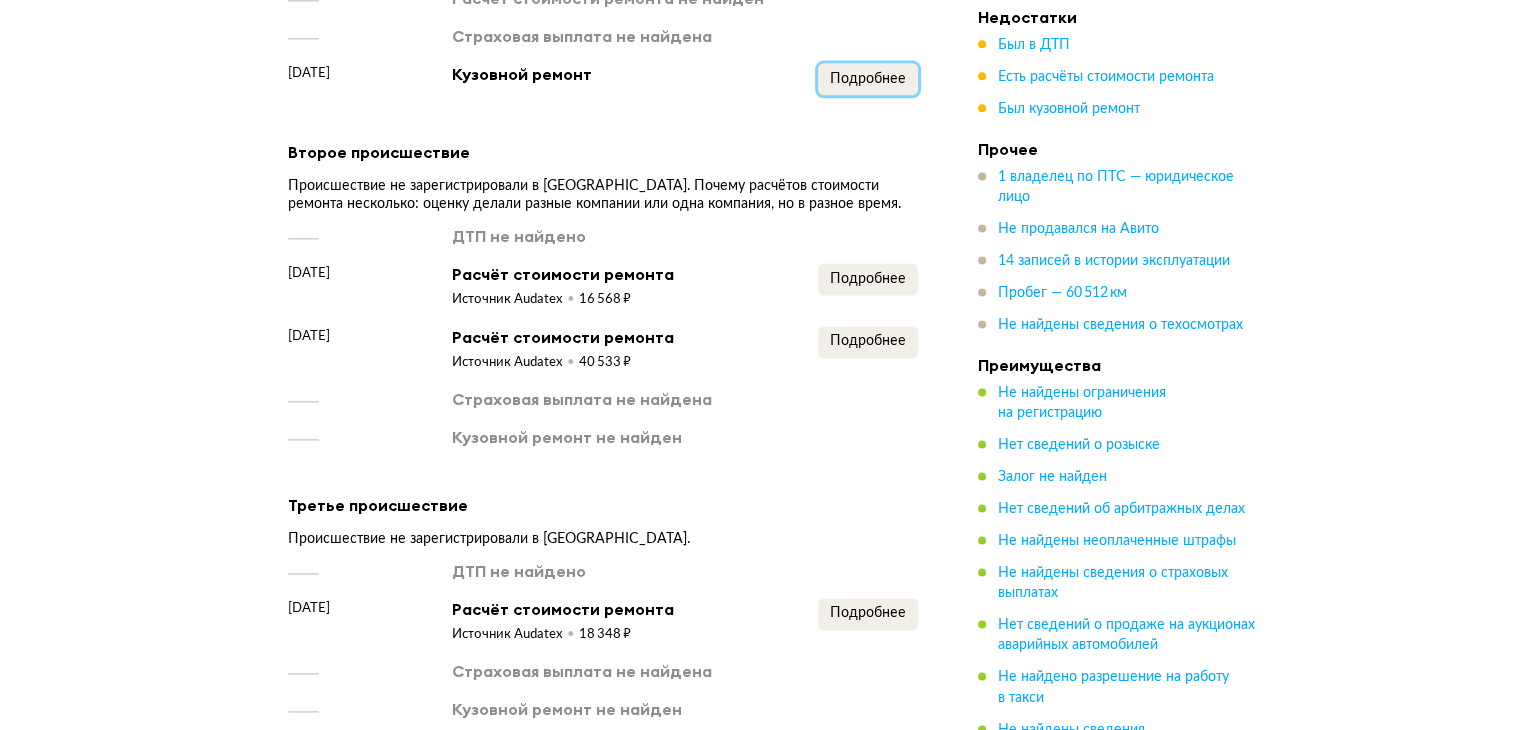 scroll, scrollTop: 2800, scrollLeft: 0, axis: vertical 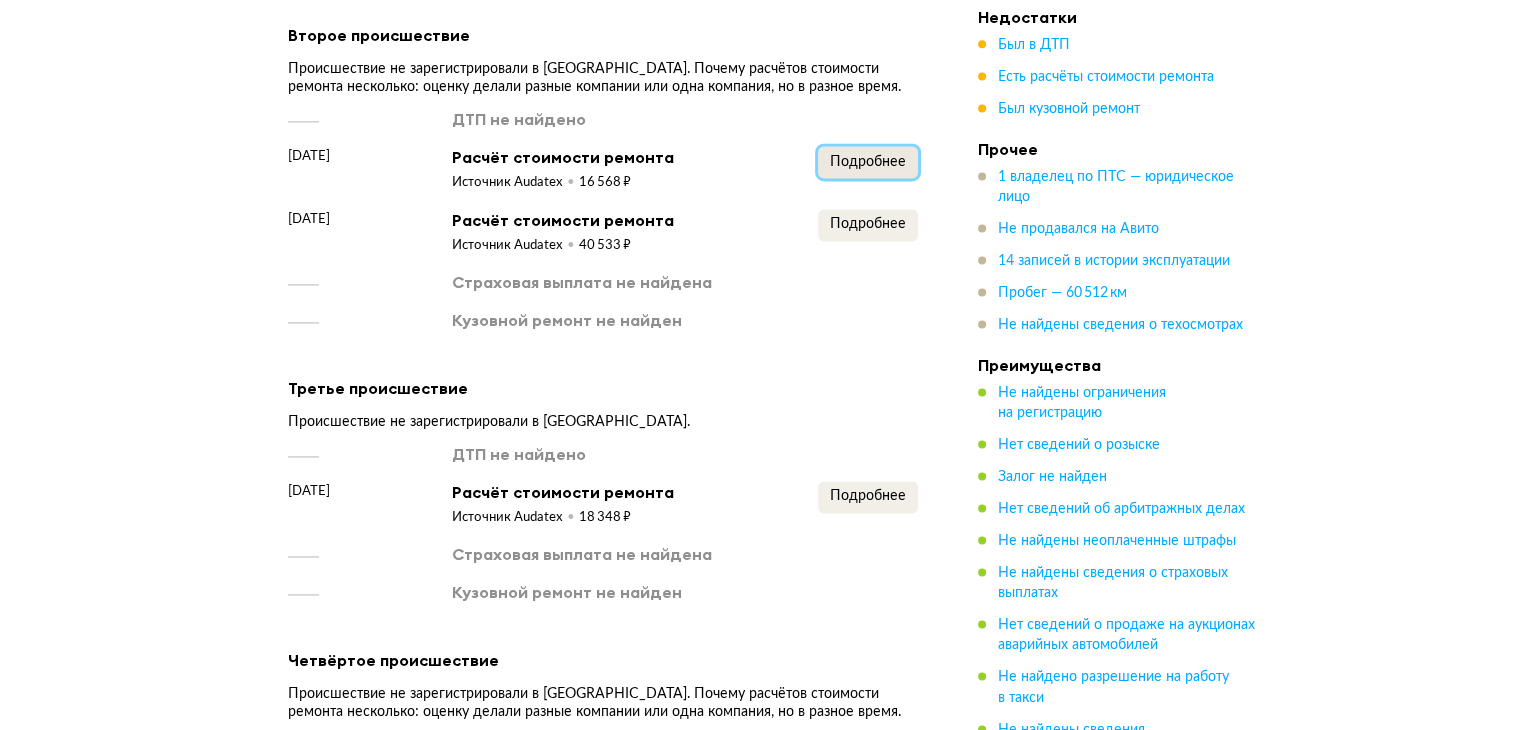 click on "Подробнее" at bounding box center [868, 162] 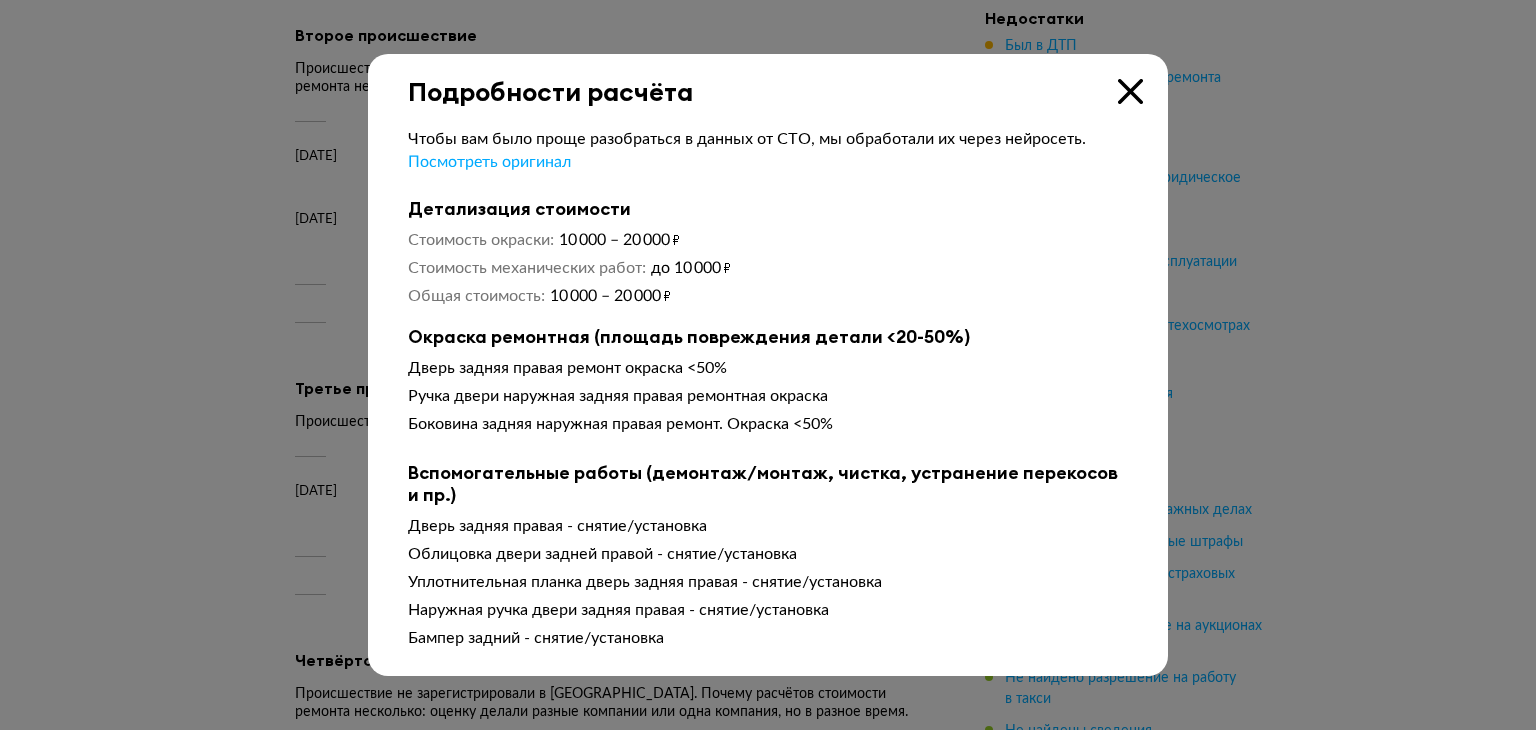 type 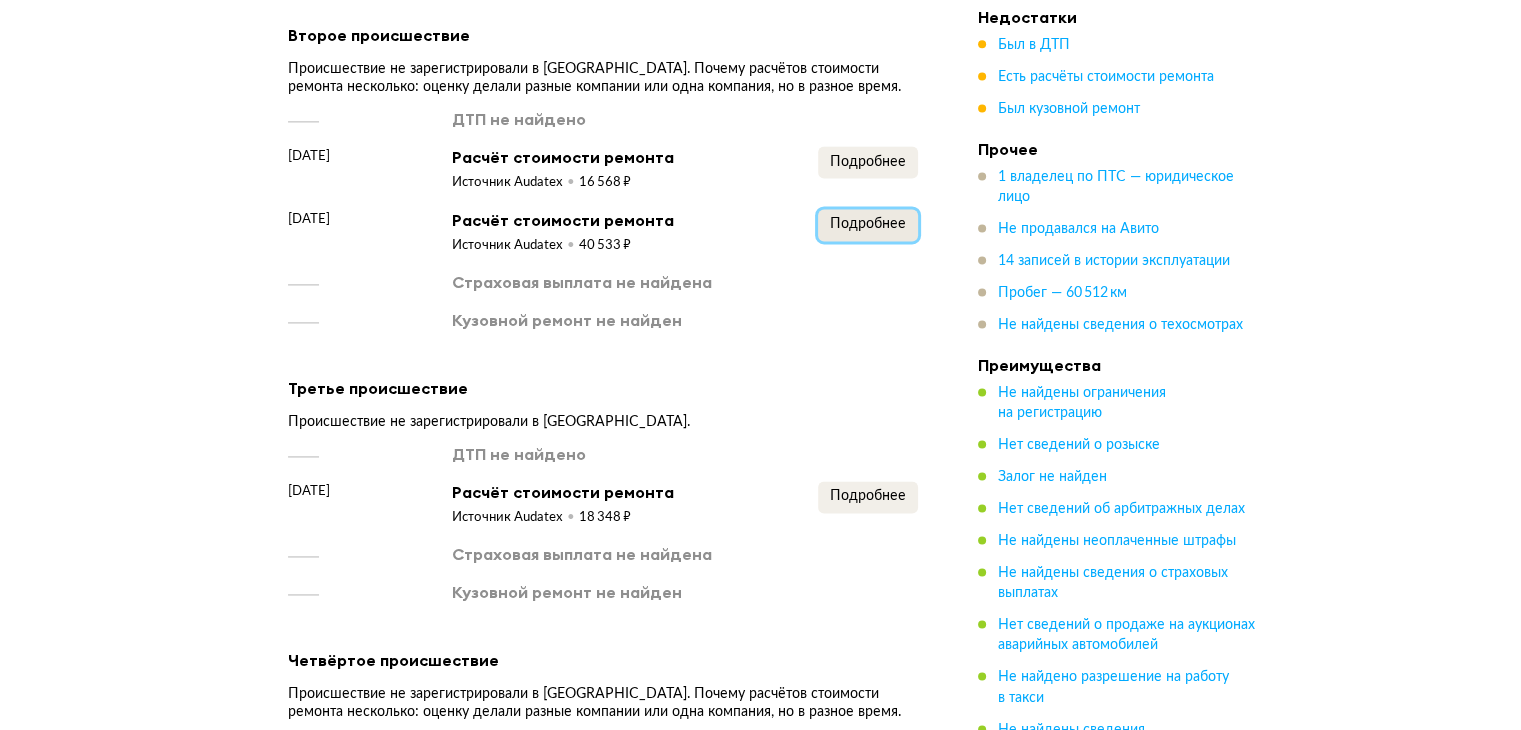 click on "Подробнее" at bounding box center [868, 224] 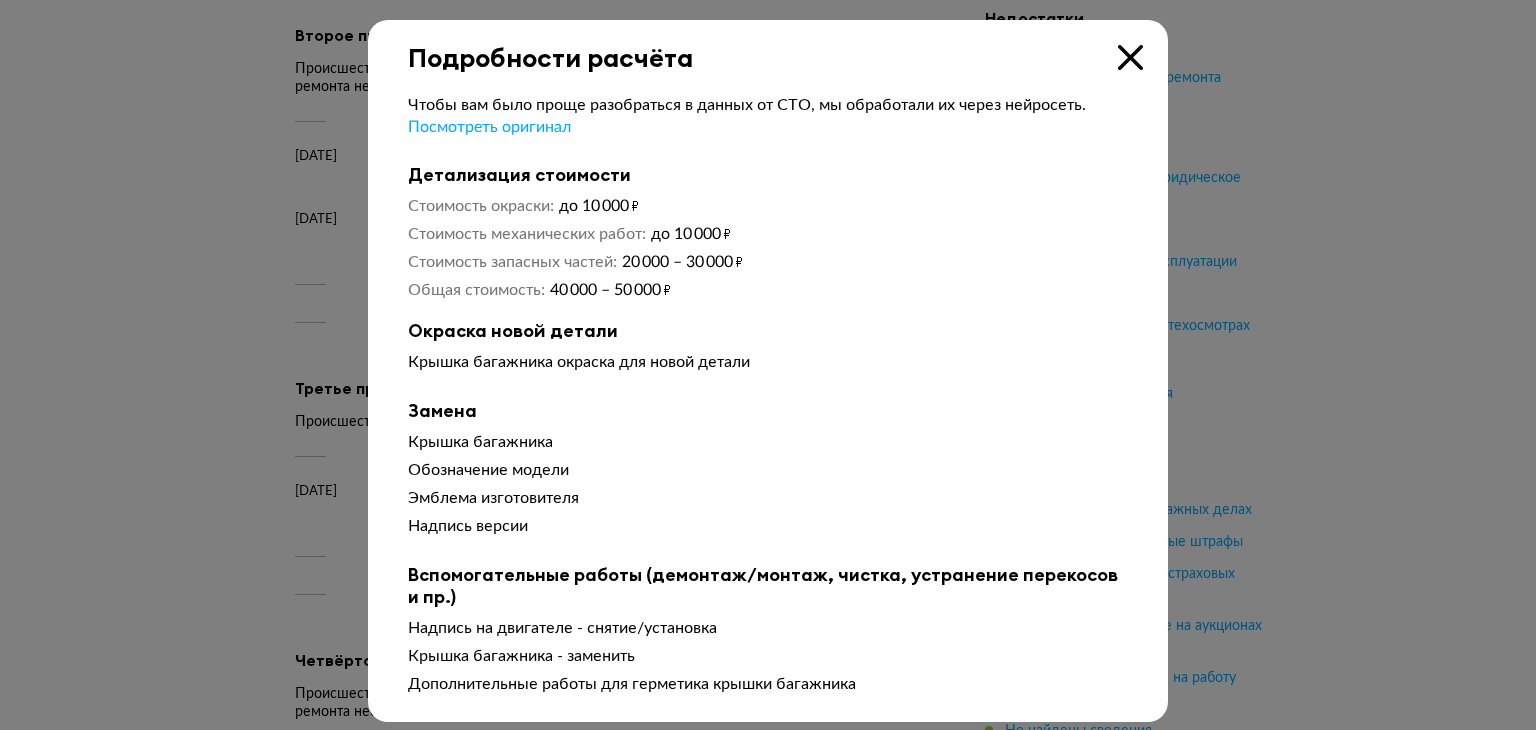 type 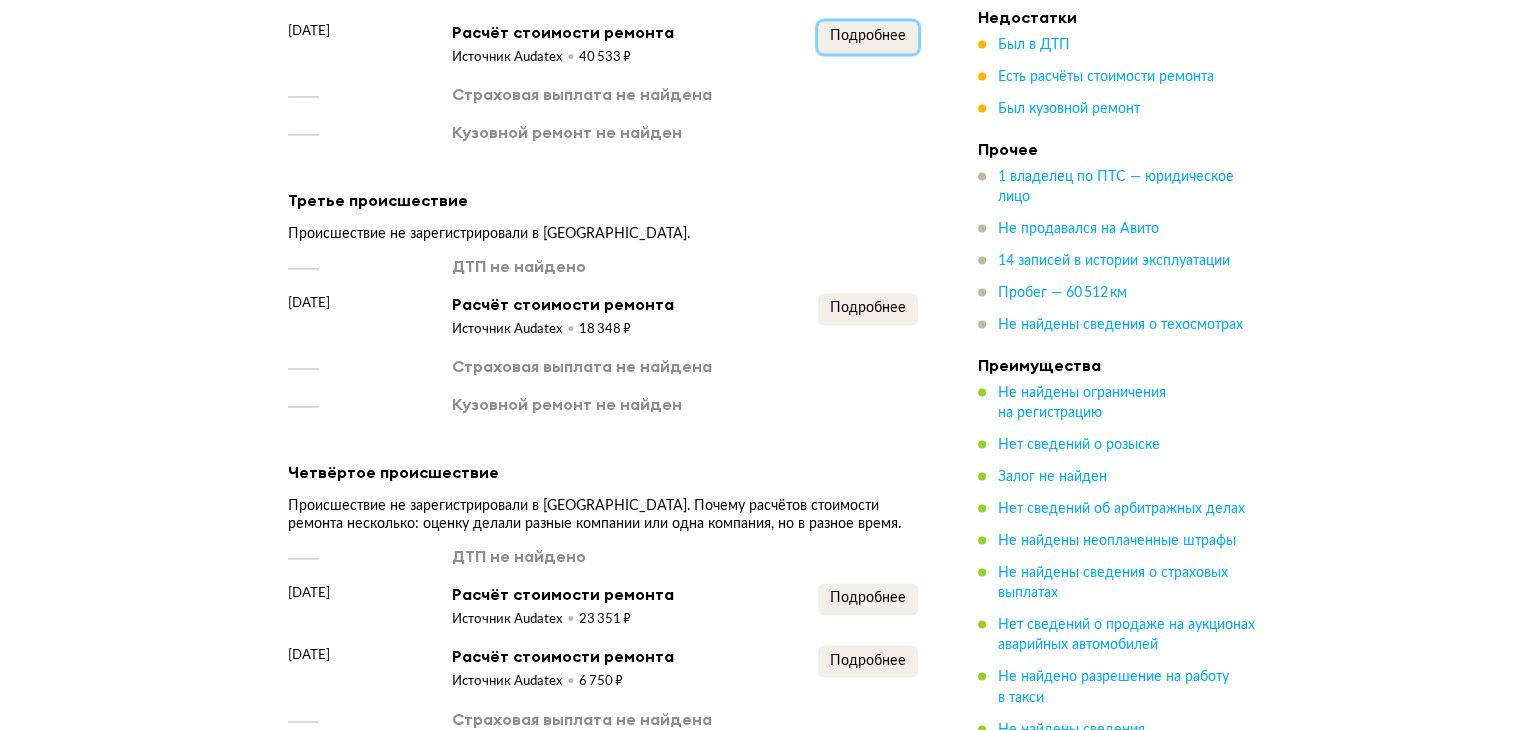 scroll, scrollTop: 3000, scrollLeft: 0, axis: vertical 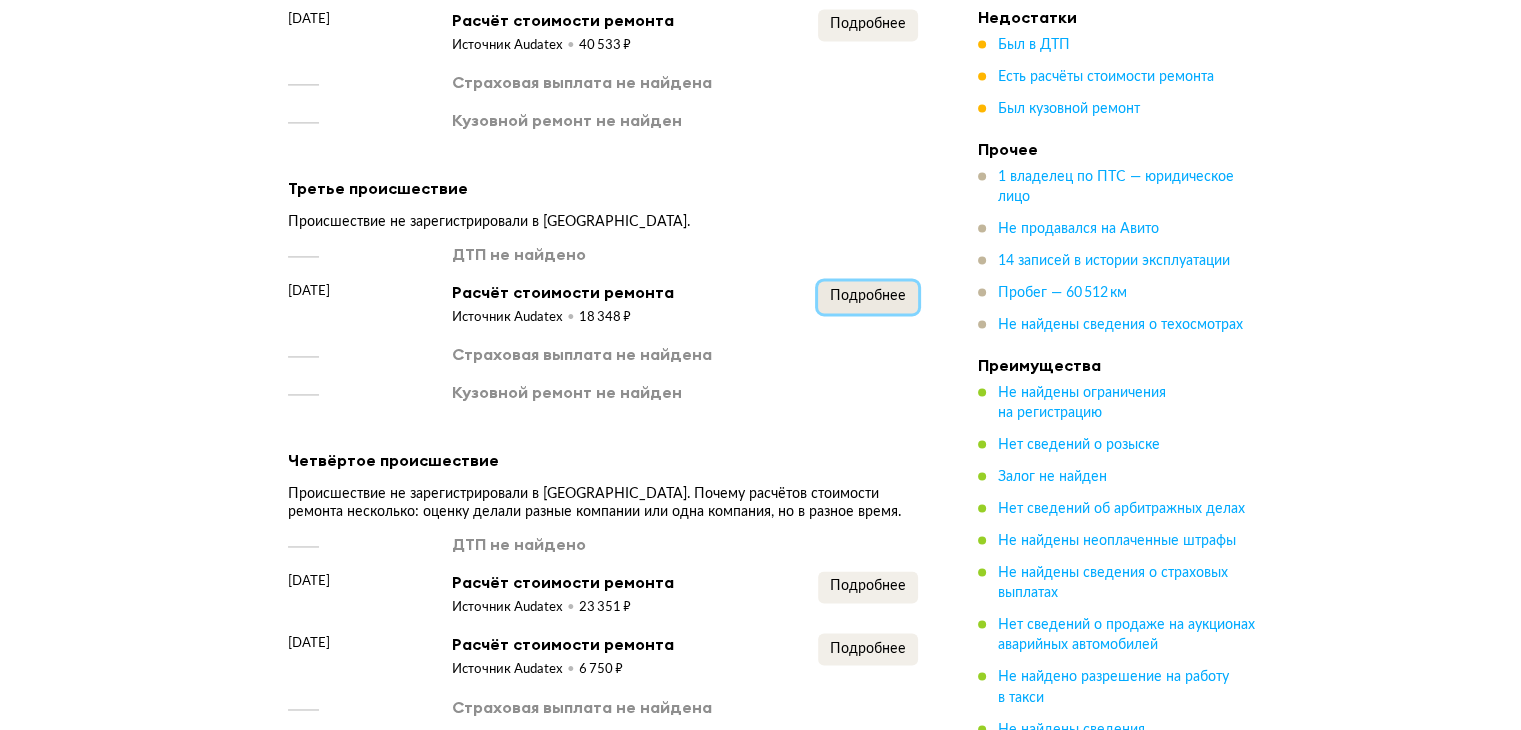 click on "Подробнее" at bounding box center (868, 296) 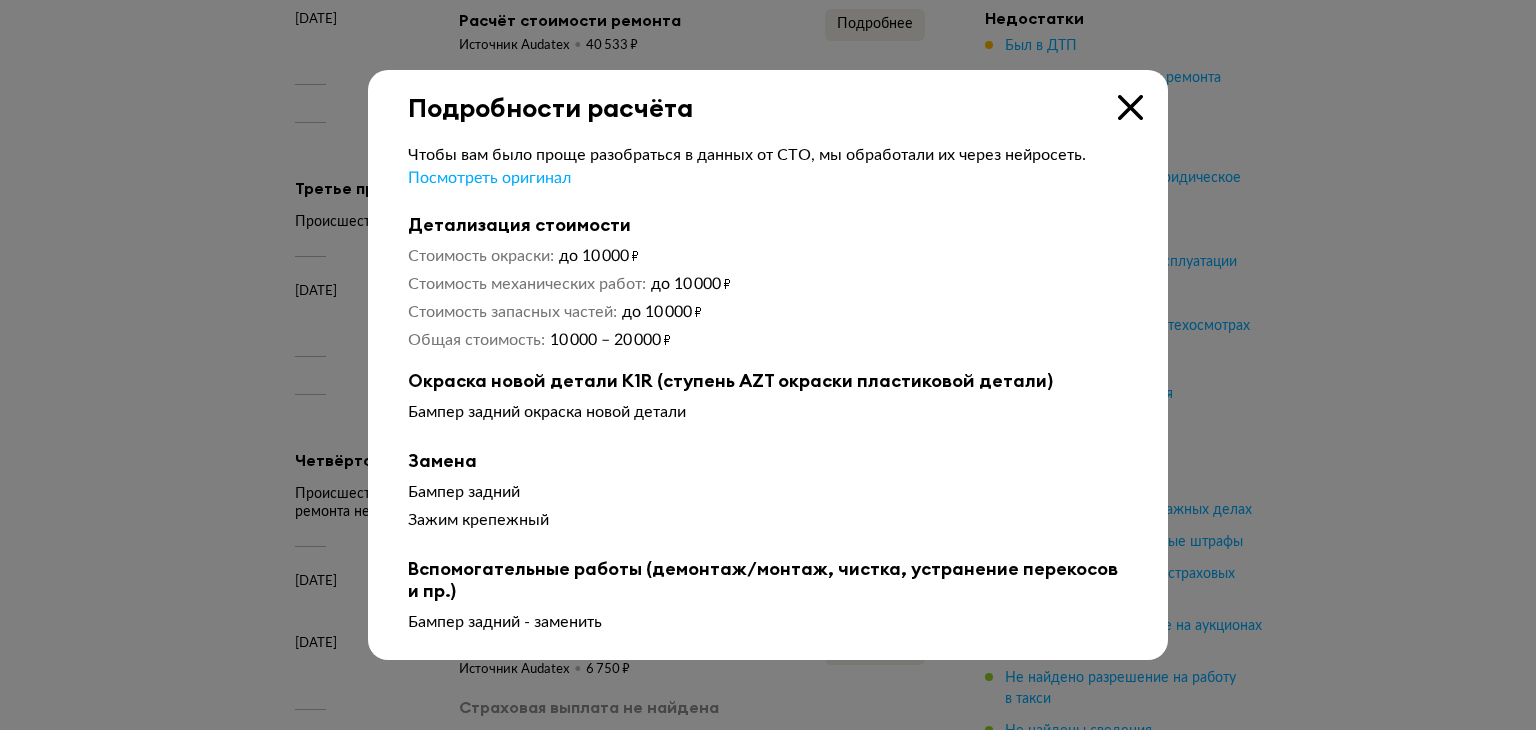 type 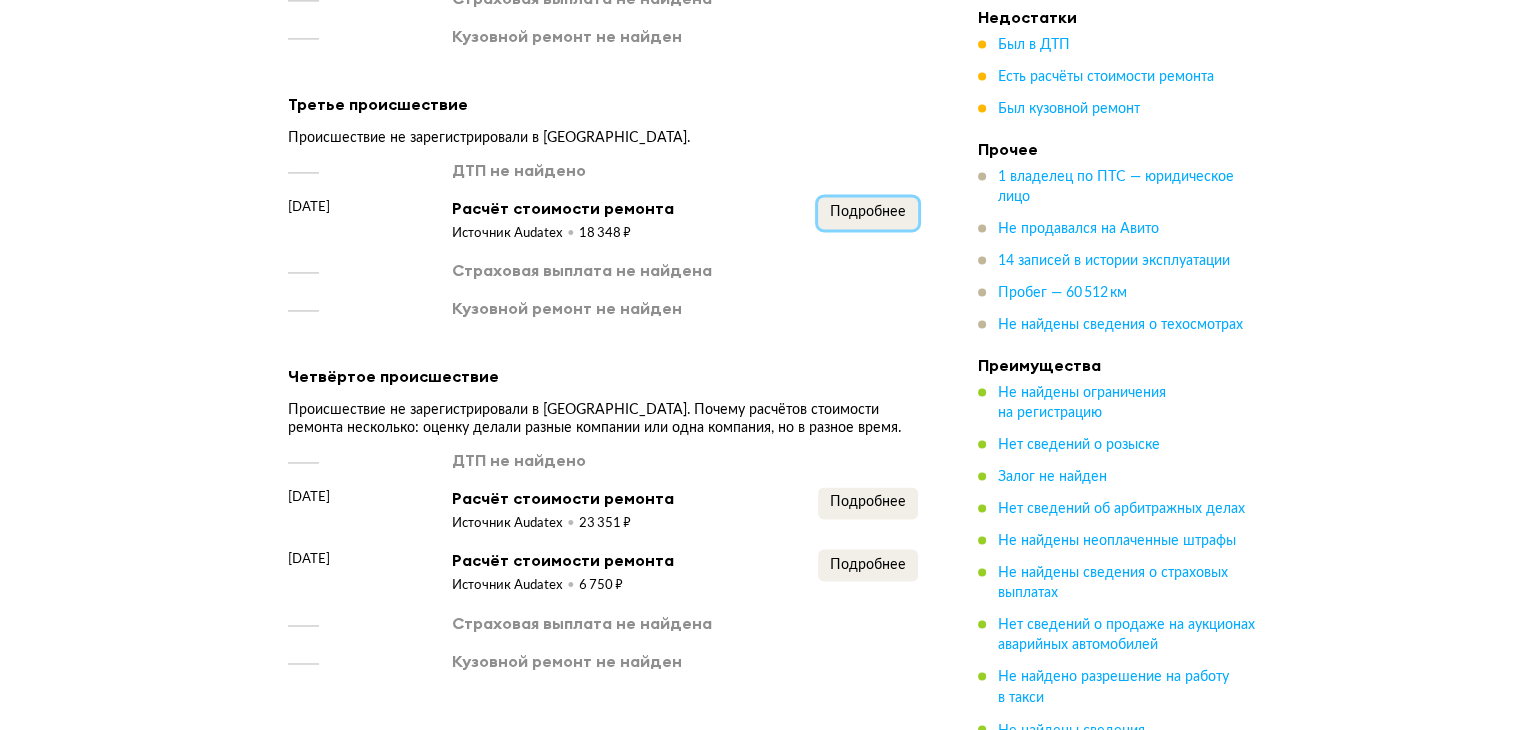 scroll, scrollTop: 3200, scrollLeft: 0, axis: vertical 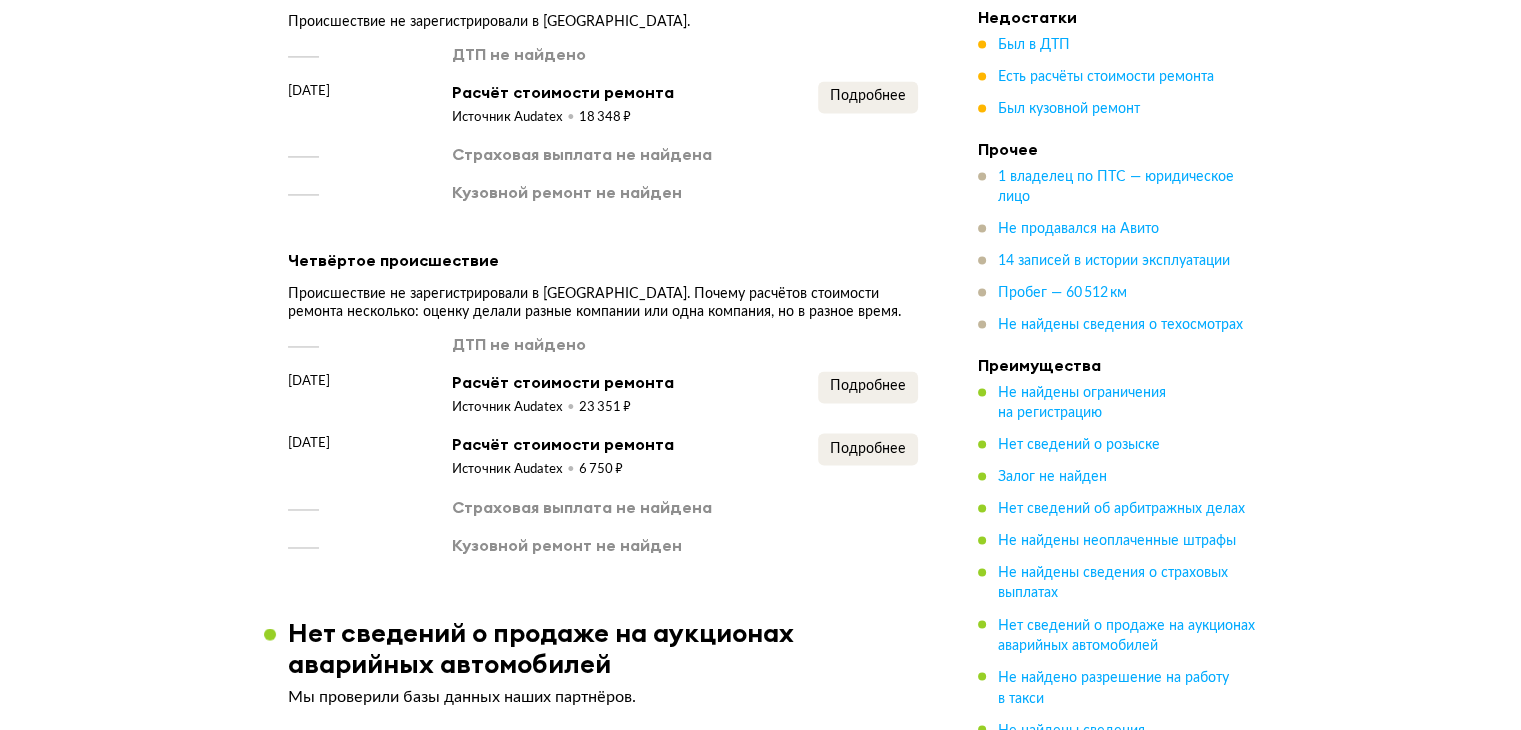 click on "ДТП не найдено" at bounding box center [603, 344] 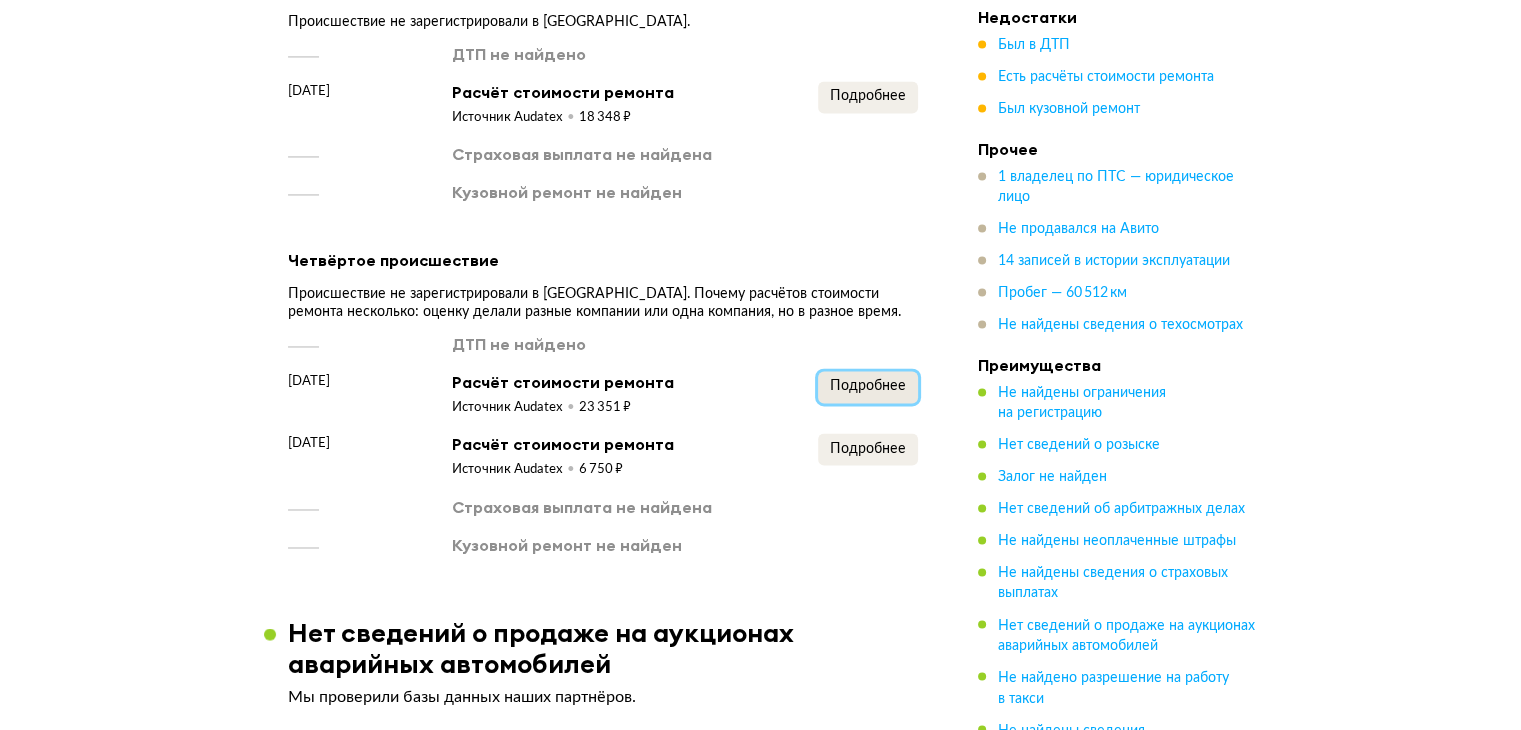 click on "Подробнее" at bounding box center [868, 387] 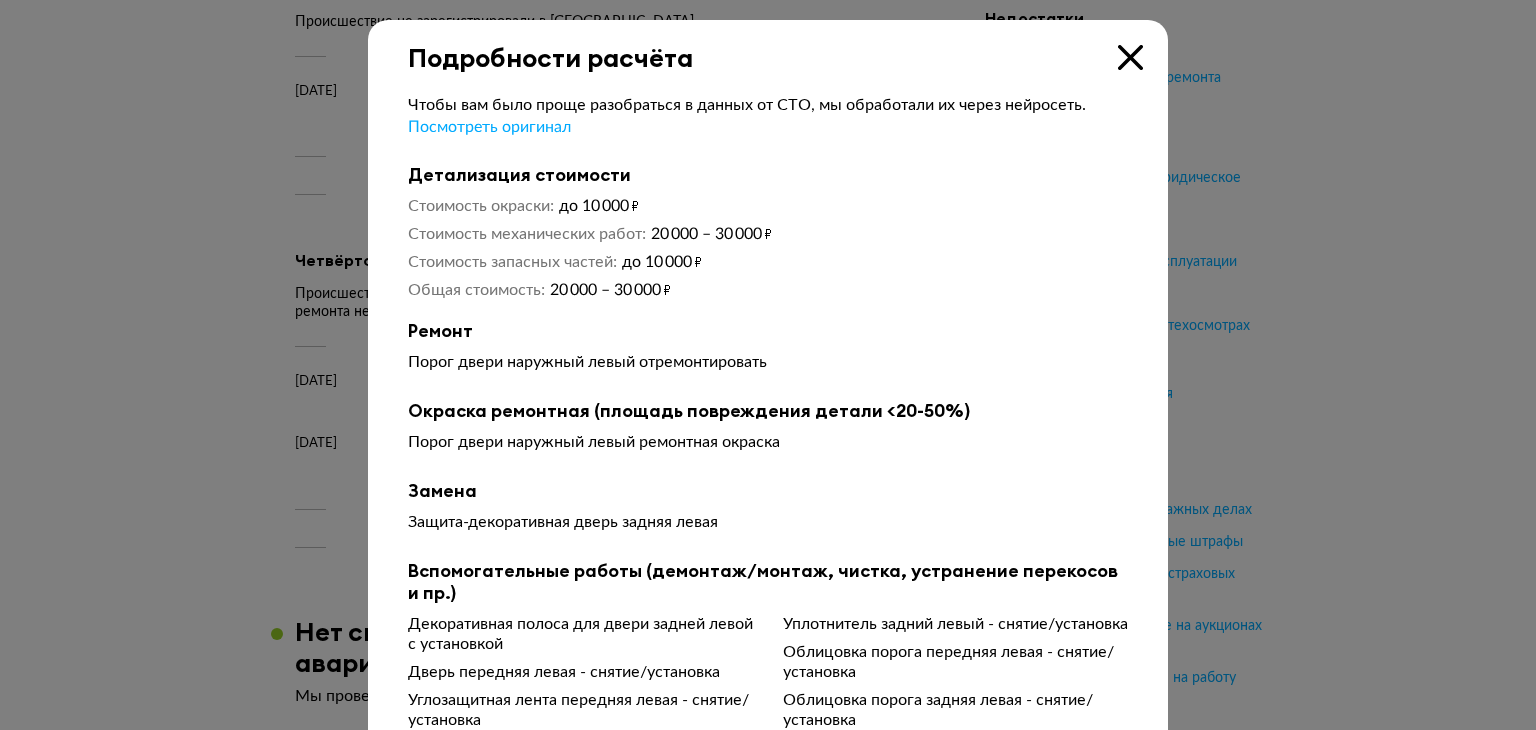 type 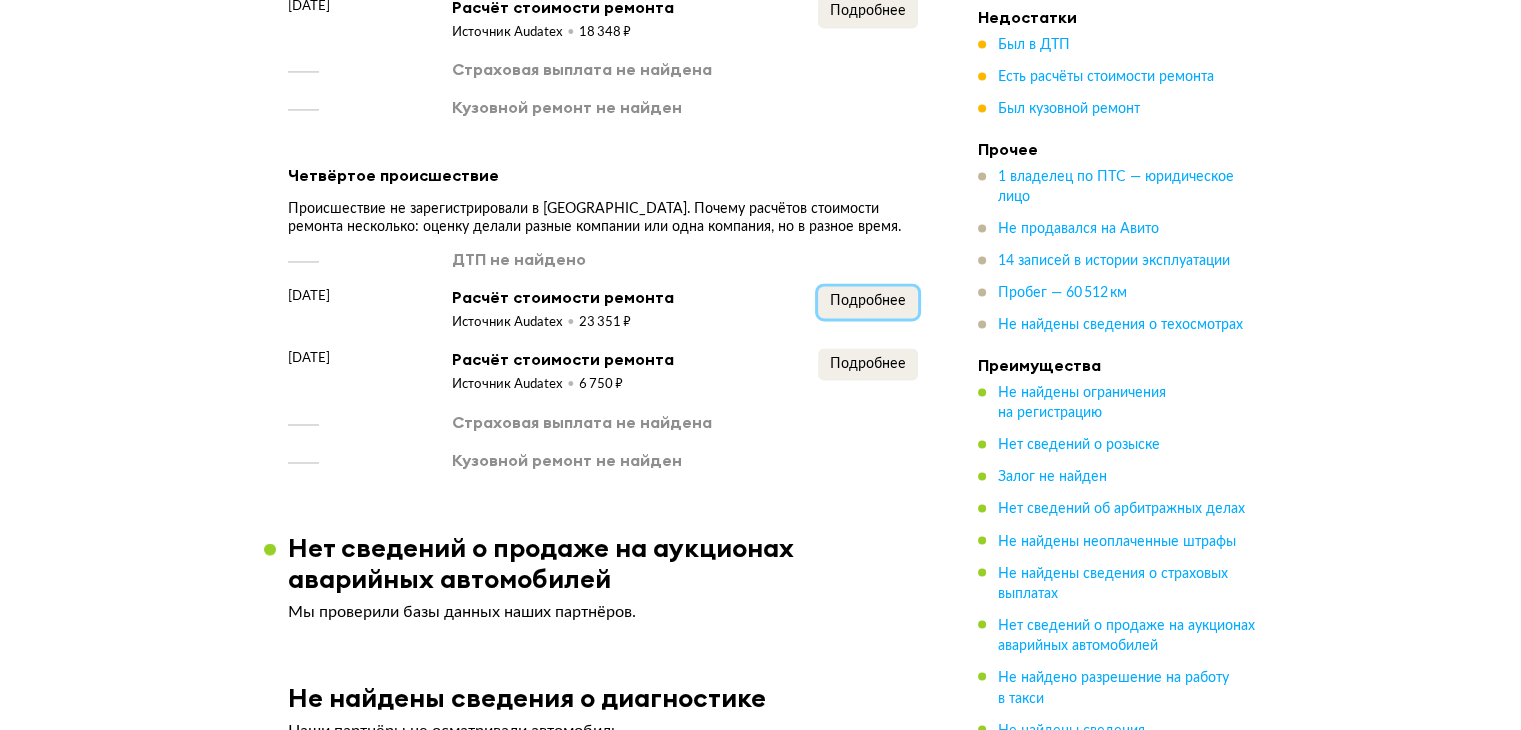 scroll, scrollTop: 3400, scrollLeft: 0, axis: vertical 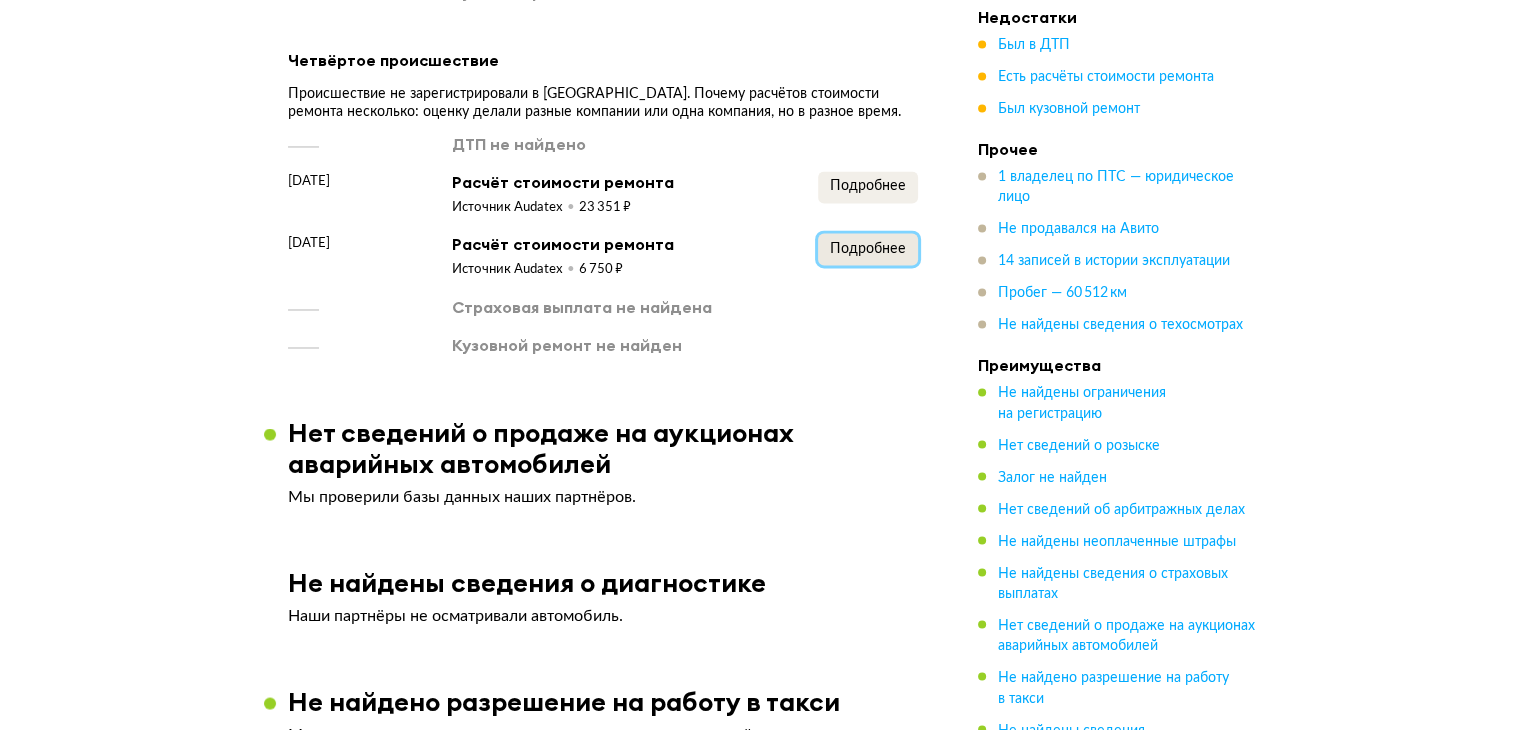 click on "Подробнее" at bounding box center [868, 249] 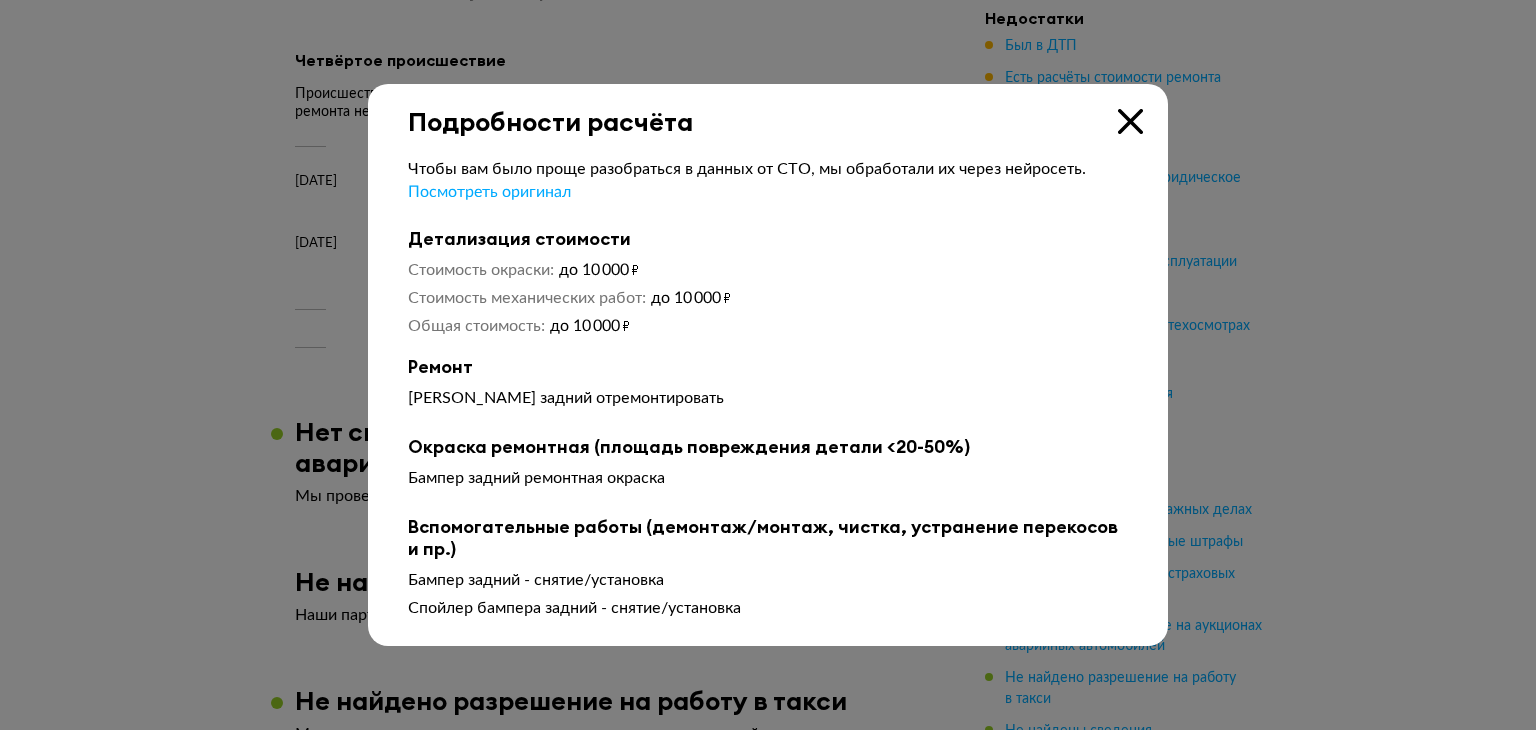 type 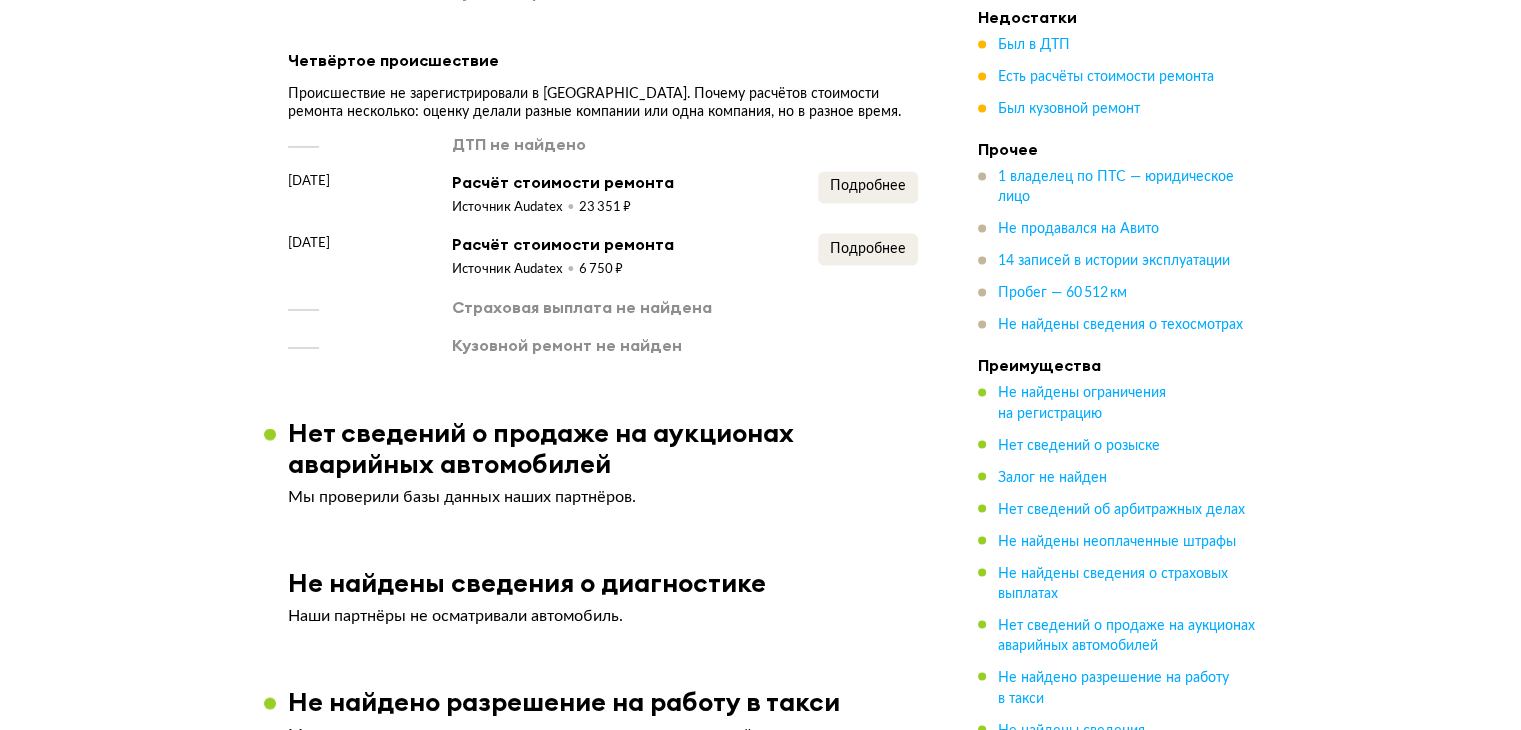 click on "Выездная диагностика Организуют просмотр, попробуют поторговаться Выгодный кредит на авто от банков Подберите кредит Спецпредложения Акции и скидки от Автотеки и партнёров Спецпредложения KIA RIO, 2021 Отчёт от  10 июля 2025 года Ccылка на отчёт скопирована Скачать Поделиться Ccылка на отчёт скопирована Рекомендация Можно осмотреть Наш искусственный интеллект смотрит на отчёт как опытный автоподборщик и диагност: изучает данные, сравнивает машину с похожими предложениями на рынке и выносит свой вердикт. Найдены расчёты стоимости ремонта Узнайте как . . :" at bounding box center [760, 1255] 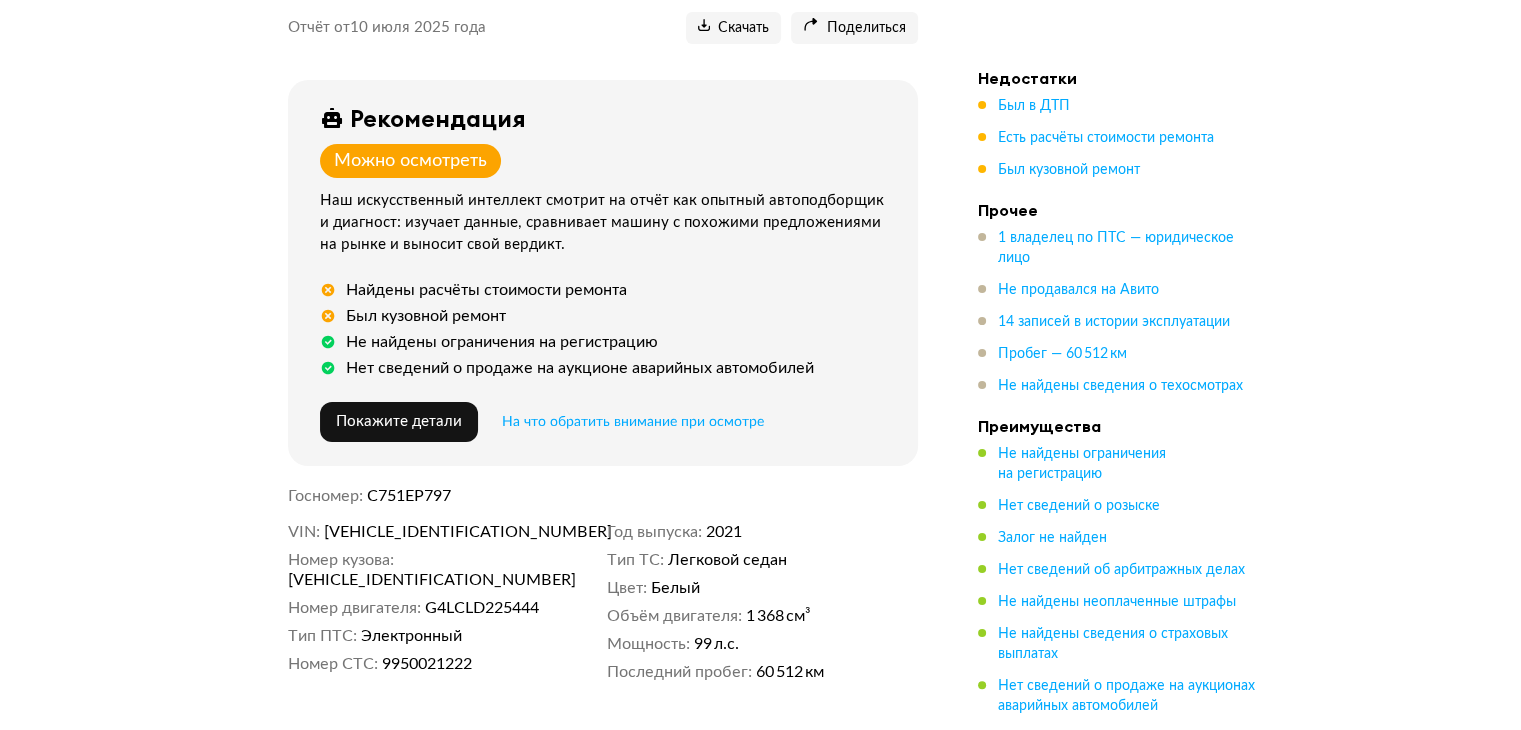 scroll, scrollTop: 0, scrollLeft: 0, axis: both 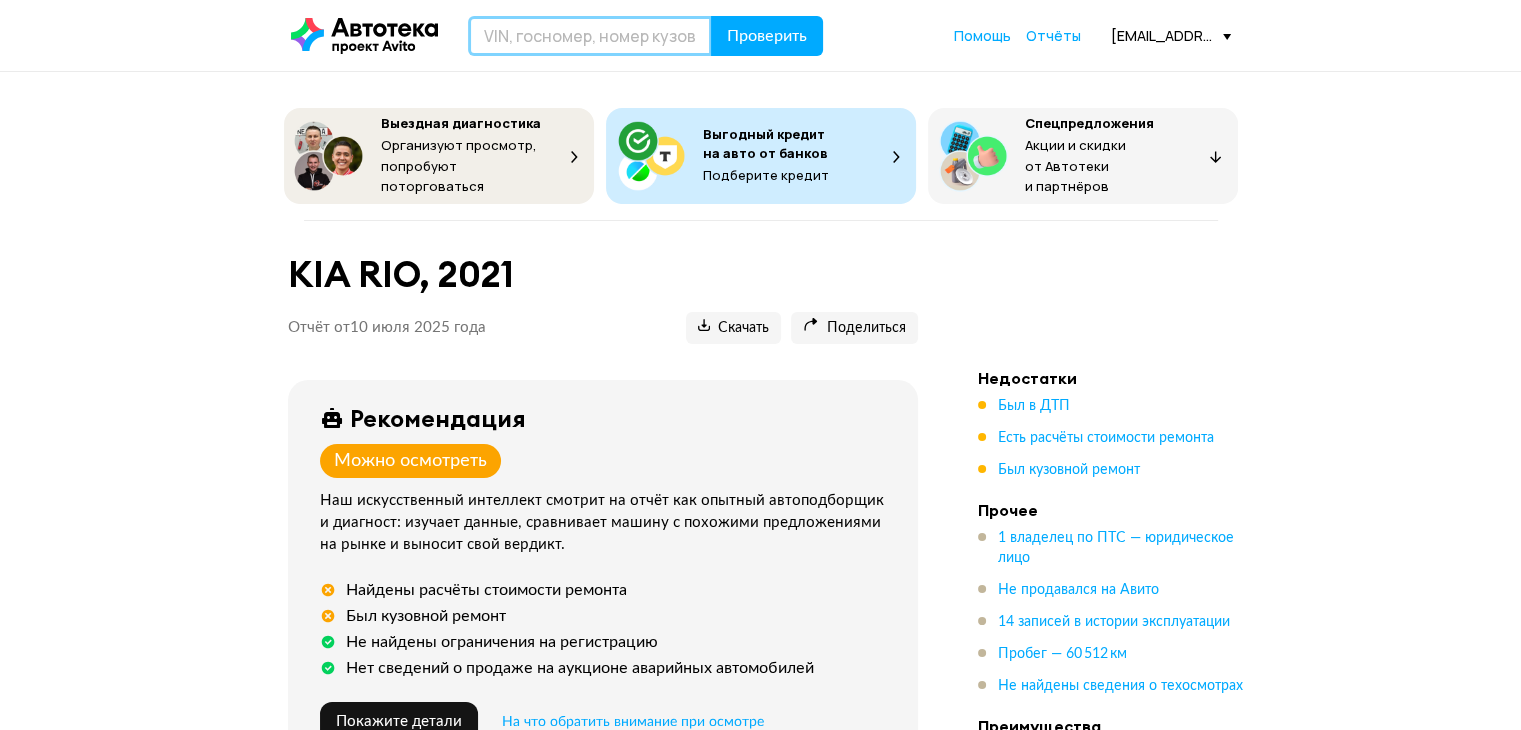 click at bounding box center [590, 36] 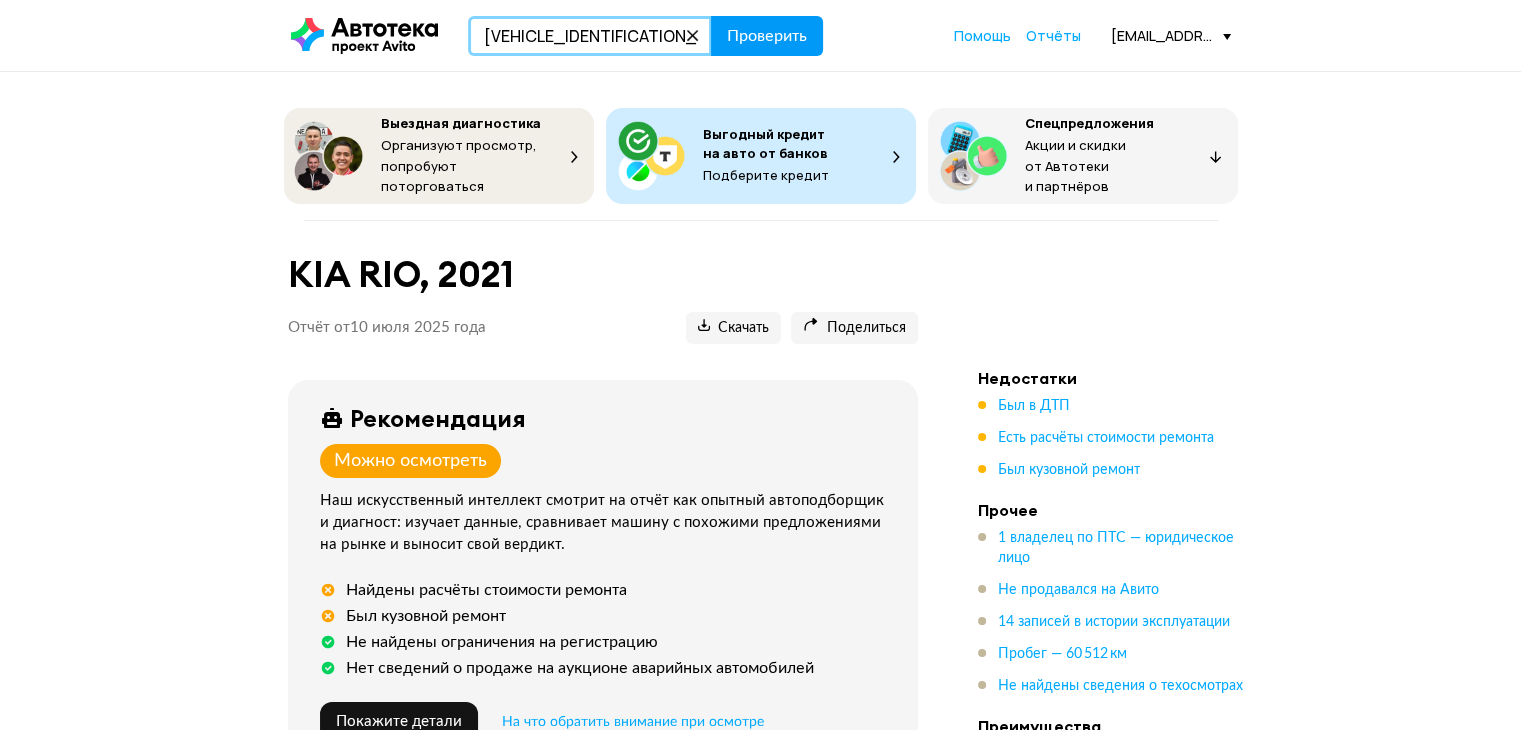 type on "XW8ZZZCKZNG009323" 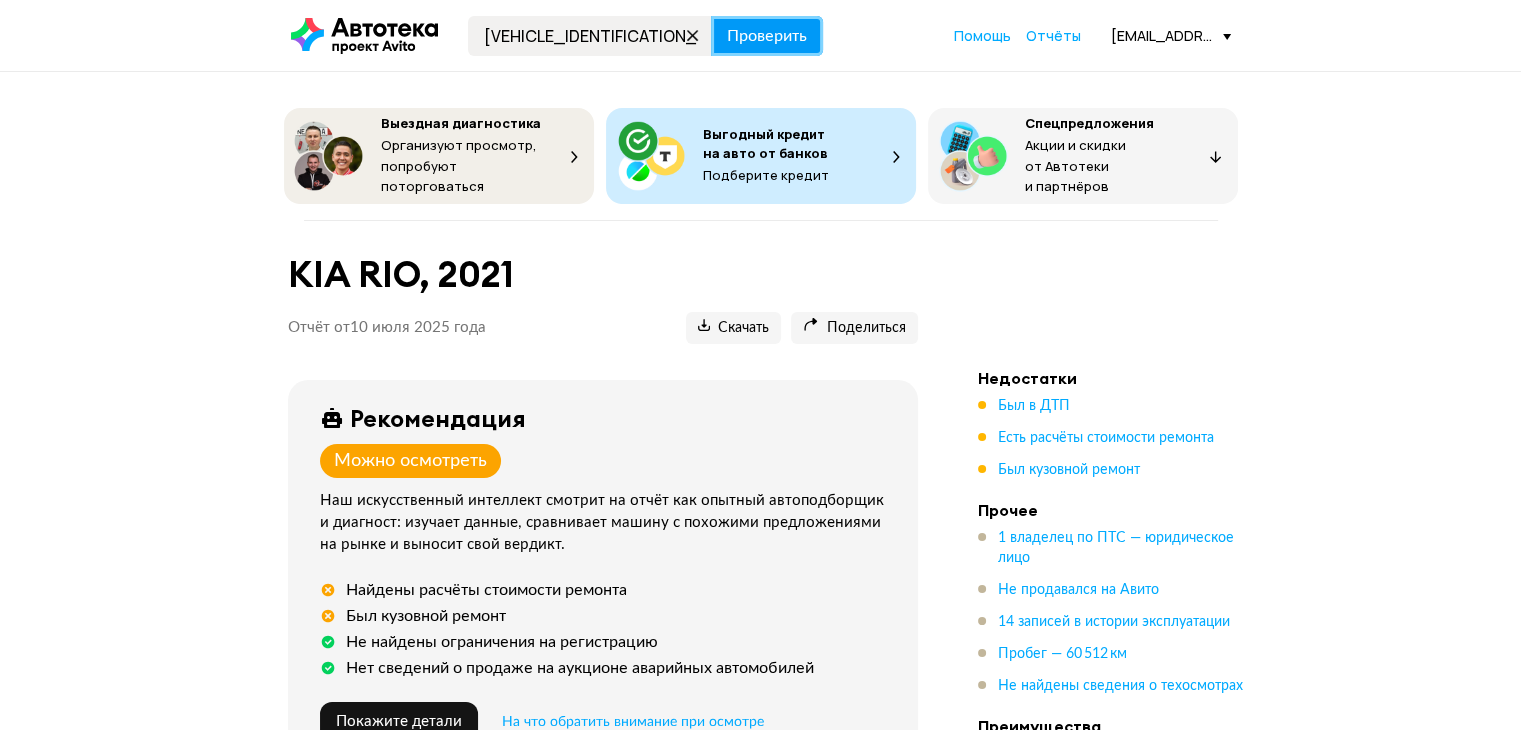 click on "Проверить" at bounding box center (767, 36) 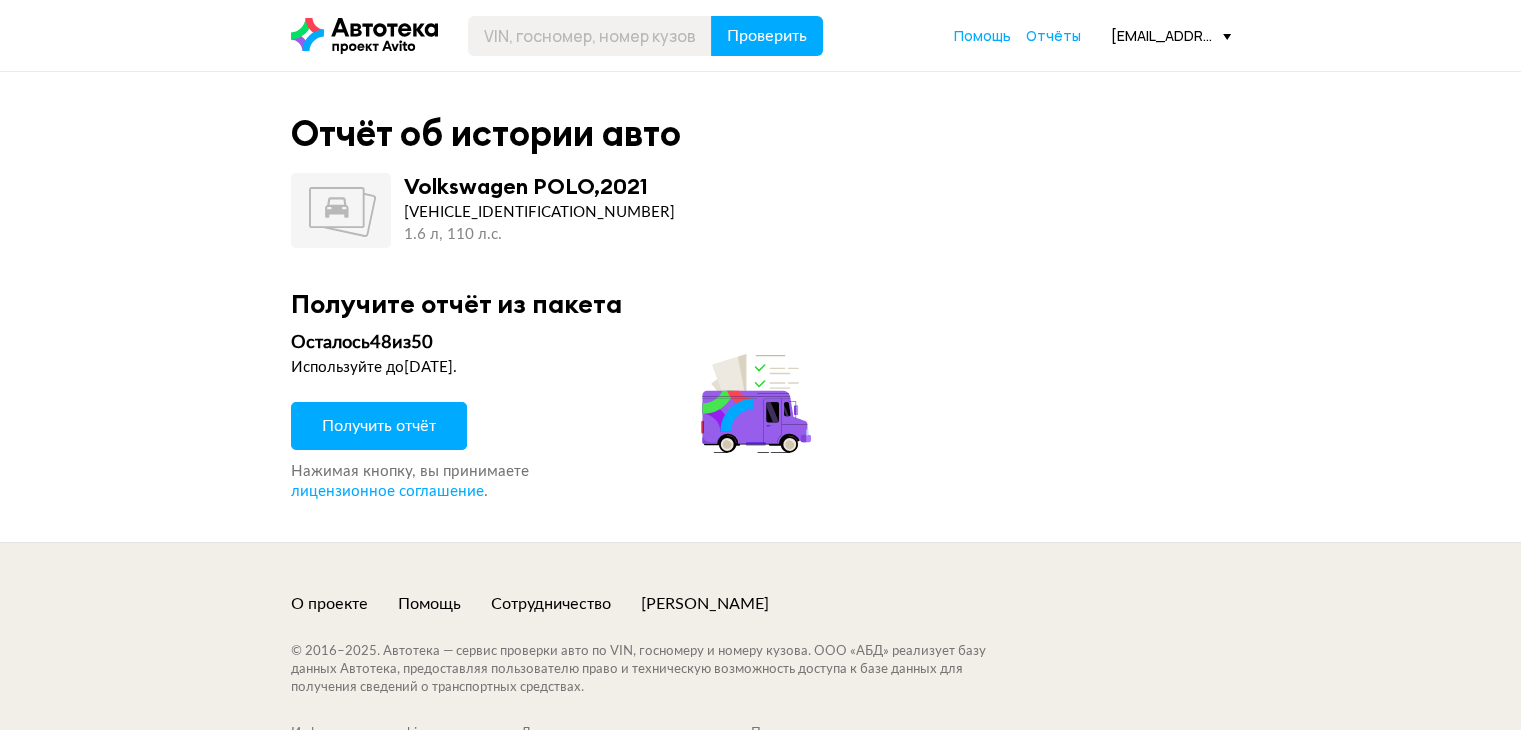 click on "Получить отчёт" at bounding box center (379, 426) 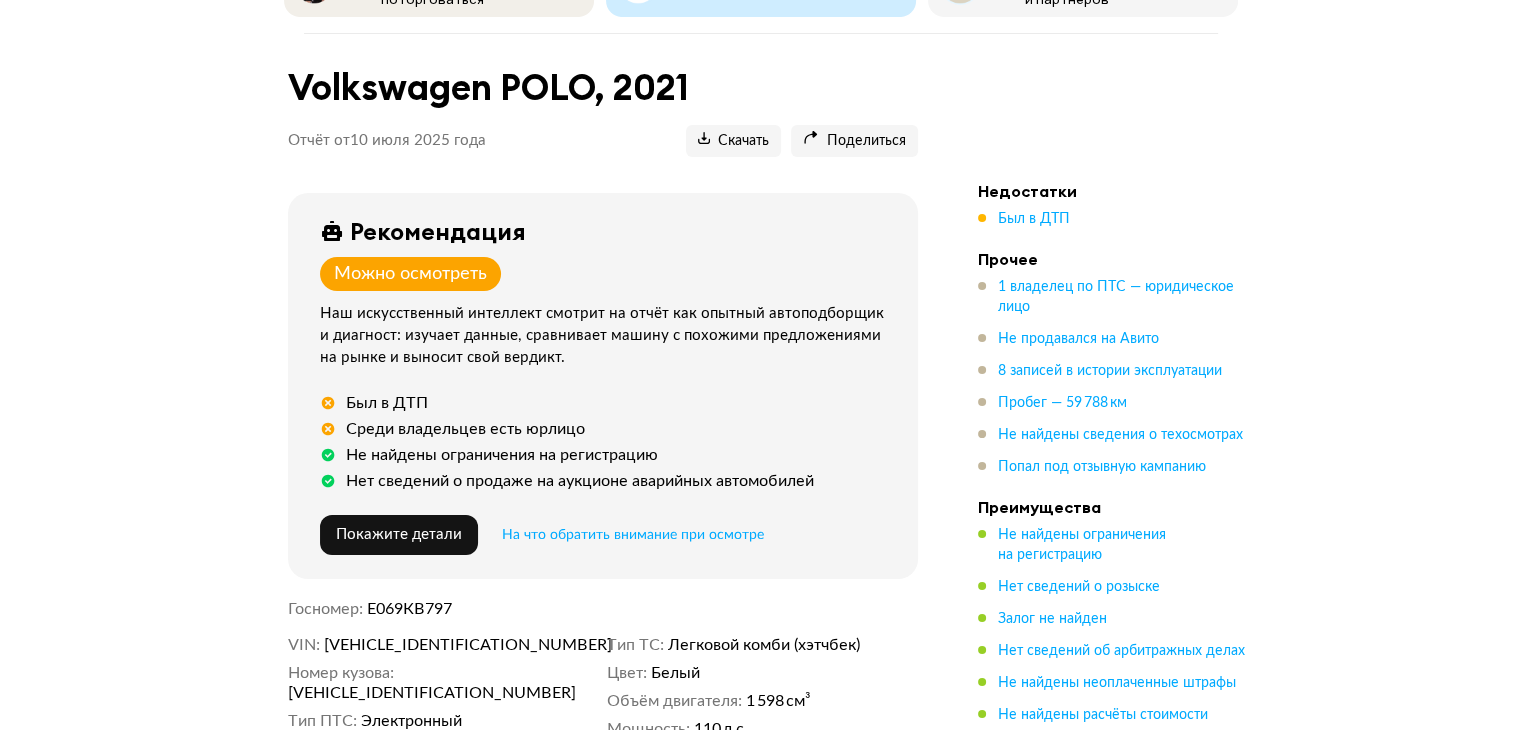 scroll, scrollTop: 600, scrollLeft: 0, axis: vertical 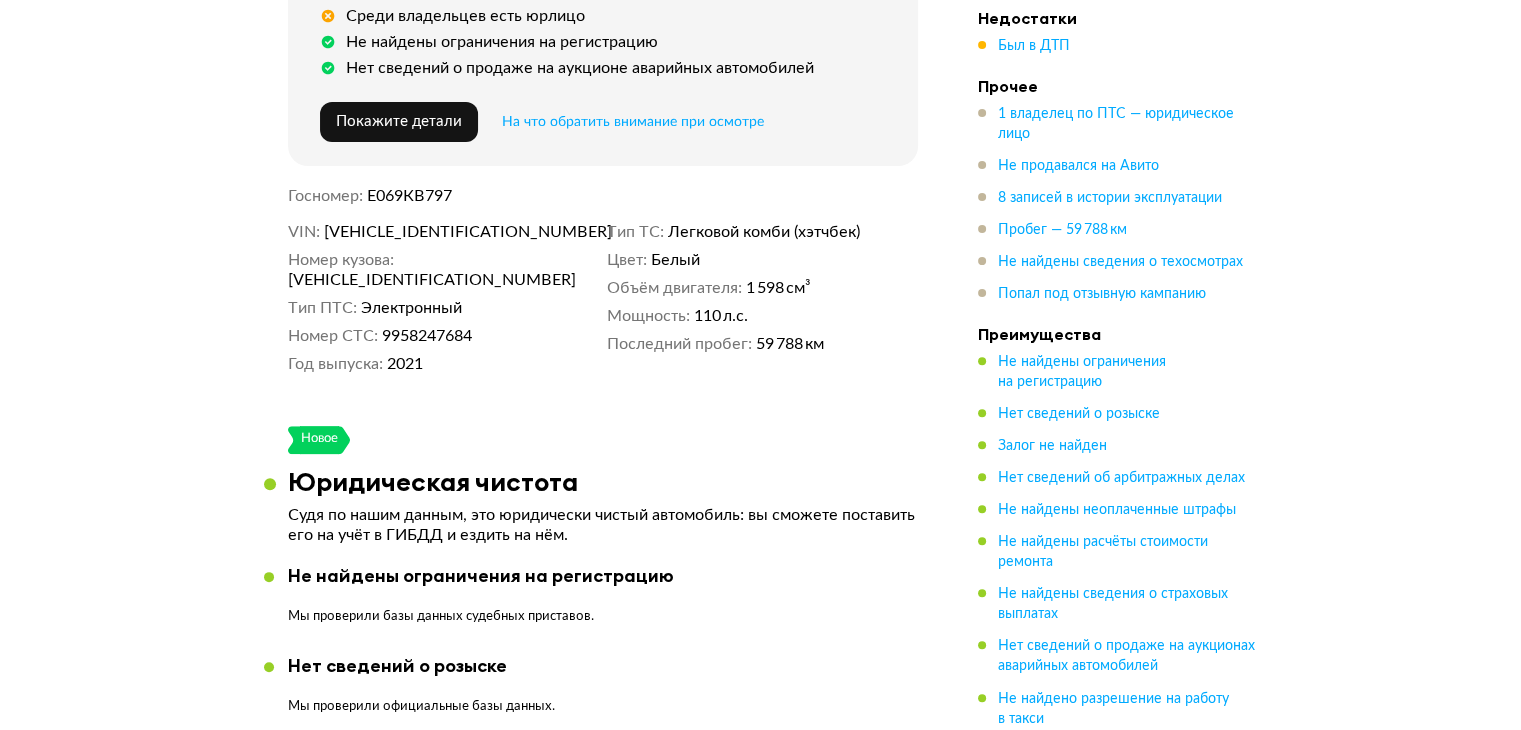 click on "Выездная диагностика Организуют просмотр, попробуют поторговаться Выгодный кредит на авто от банков Подберите кредит Спецпредложения Акции и скидки от Автотеки и партнёров Спецпредложения Volkswagen POLO, 2021 Отчёт от  10 июля 2025 года Ccылка на отчёт скопирована Скачать Поделиться Ccылка на отчёт скопирована Рекомендация Можно осмотреть Наш искусственный интеллект смотрит на отчёт как опытный автоподборщик и диагност: изучает данные, сравнивает машину с похожими предложениями на рынке и выносит свой вердикт. Был в ДТП Среди владельцев есть юрлицо . . VIN : :" at bounding box center (760, 3263) 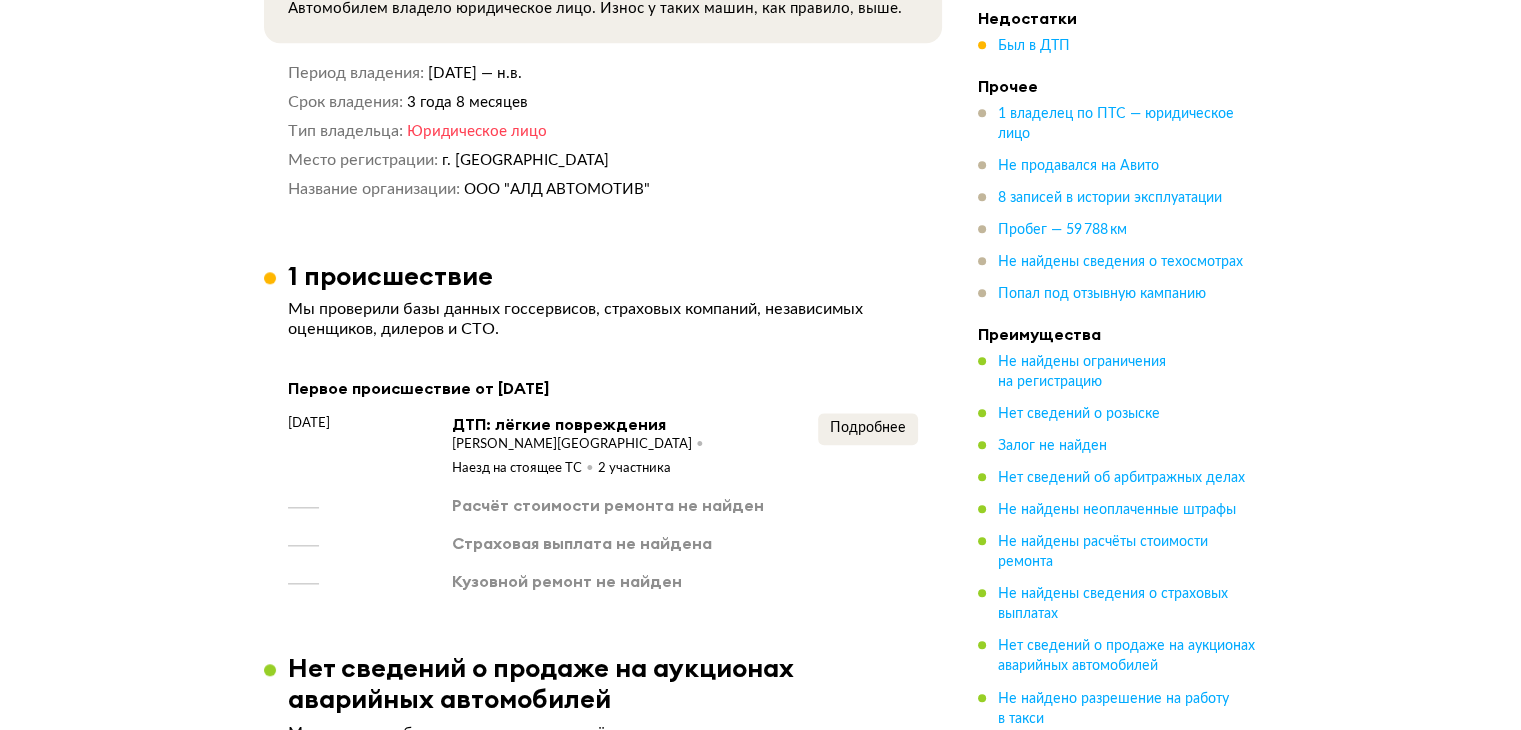 scroll, scrollTop: 2400, scrollLeft: 0, axis: vertical 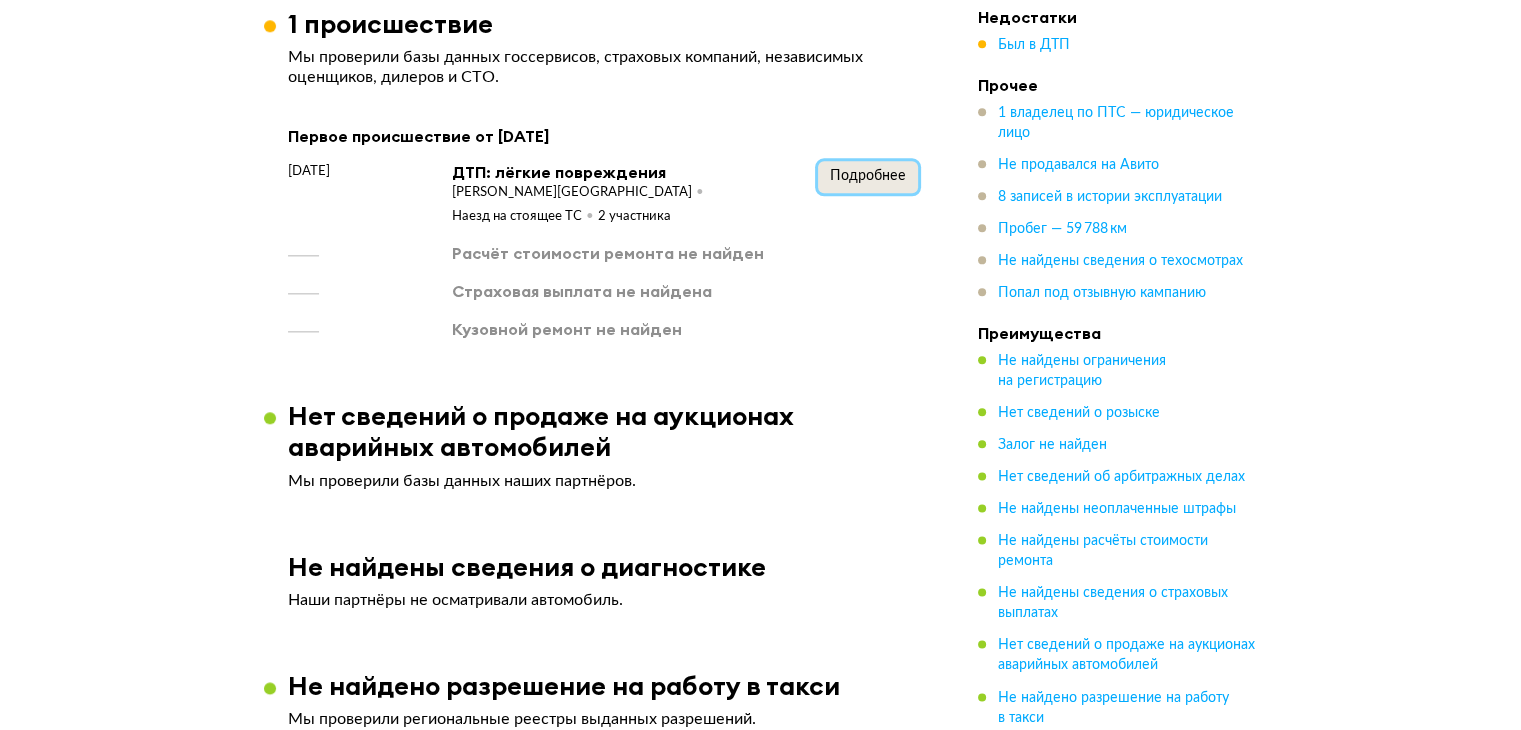 click on "Подробнее" at bounding box center (868, 176) 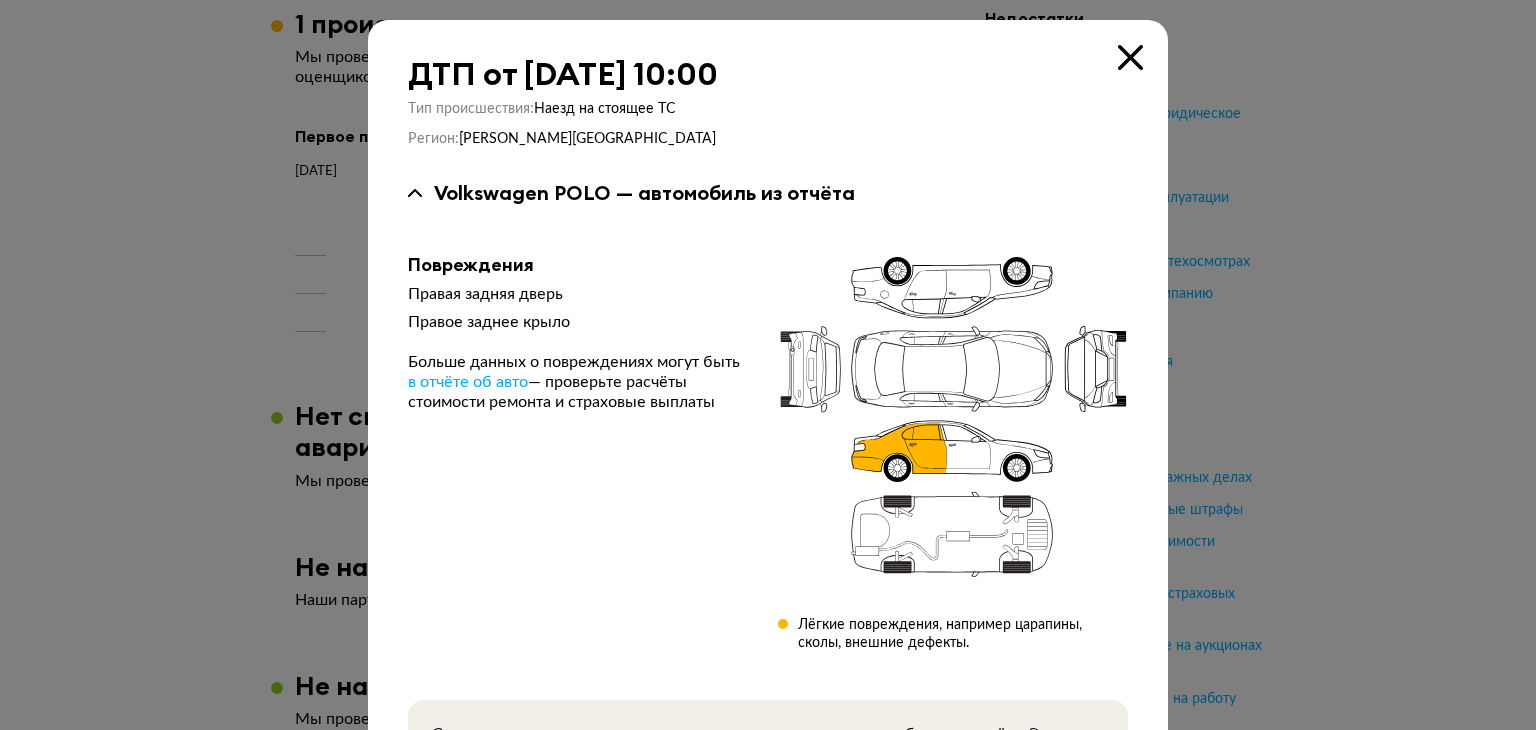 type 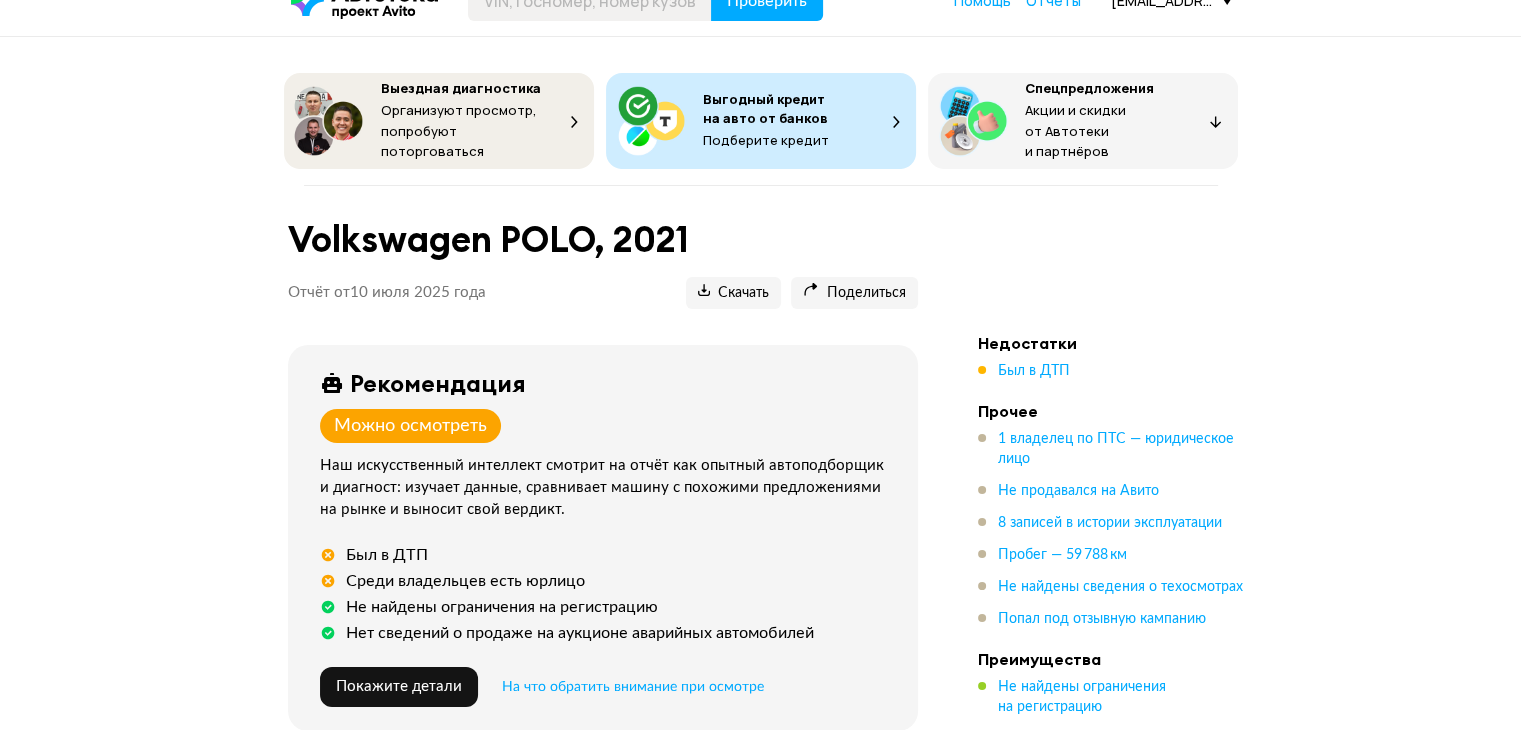 scroll, scrollTop: 0, scrollLeft: 0, axis: both 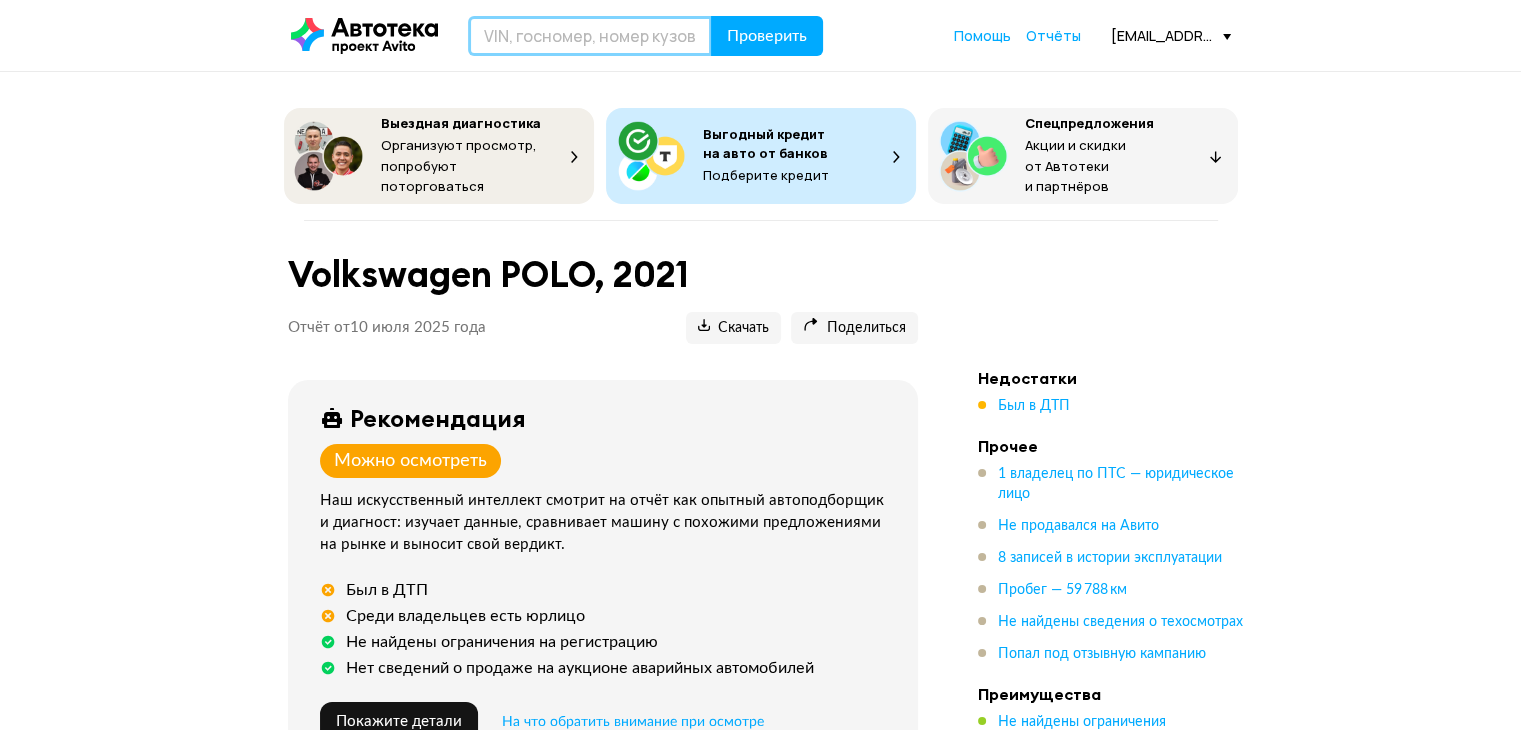 click at bounding box center (590, 36) 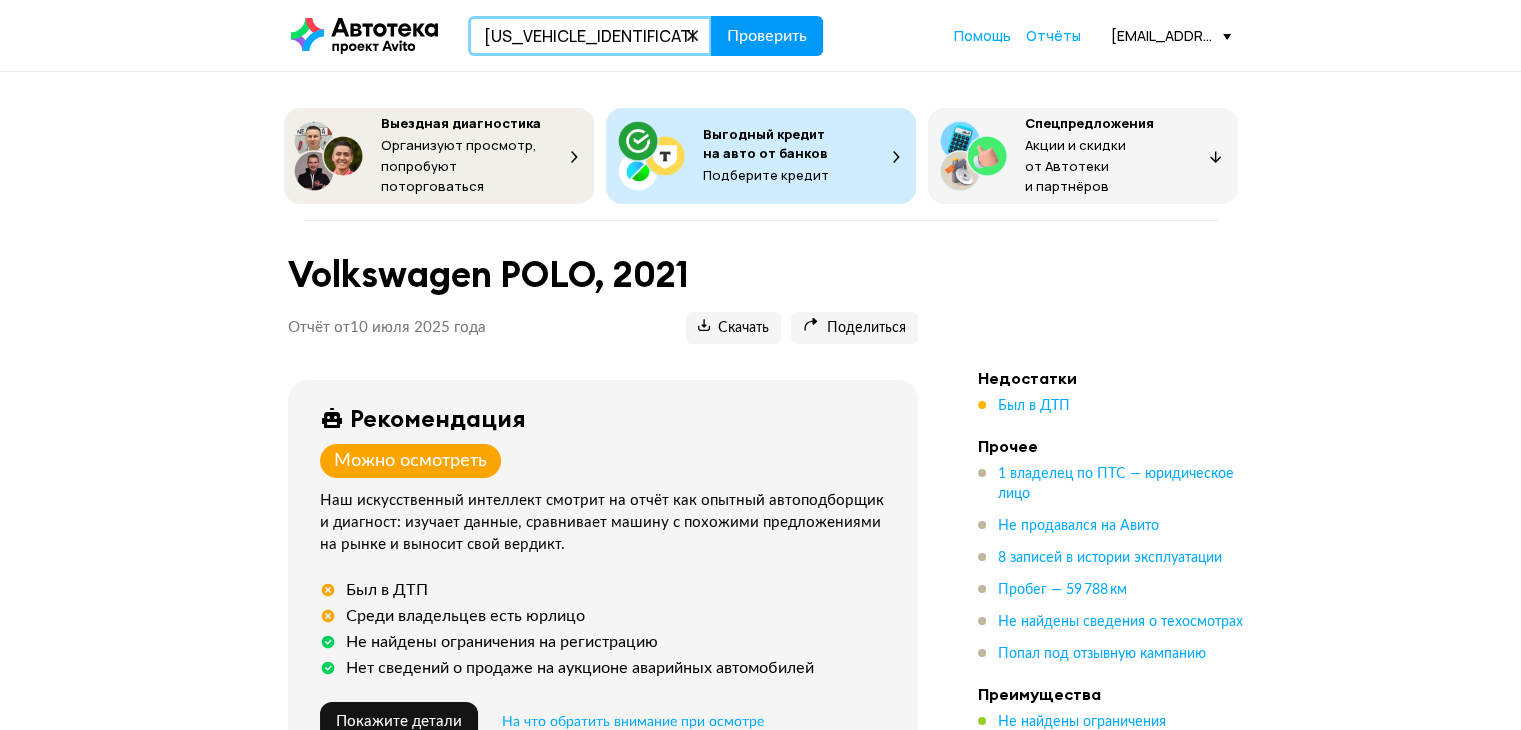 type on "XW8AC6NE2KH027888" 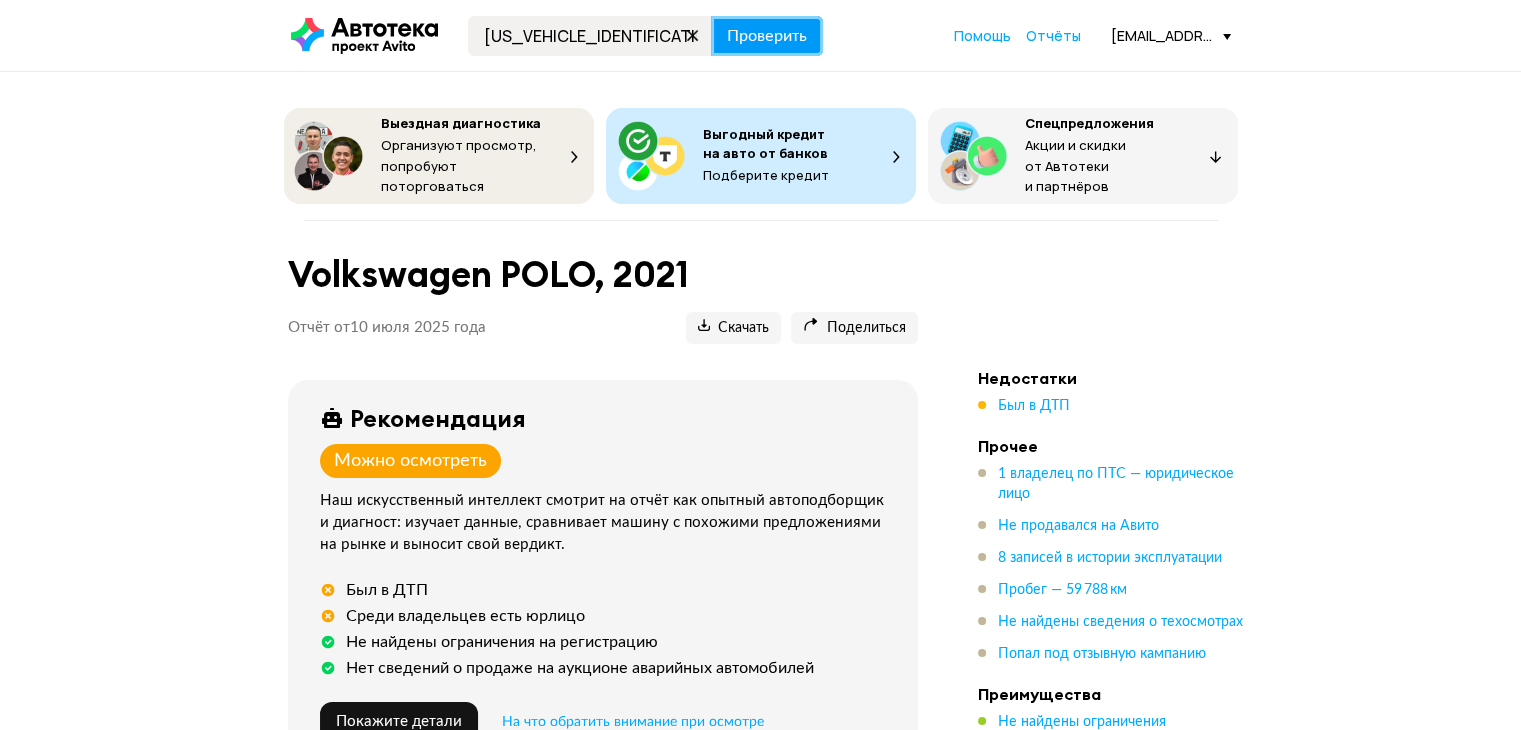 click on "Проверить" at bounding box center [767, 36] 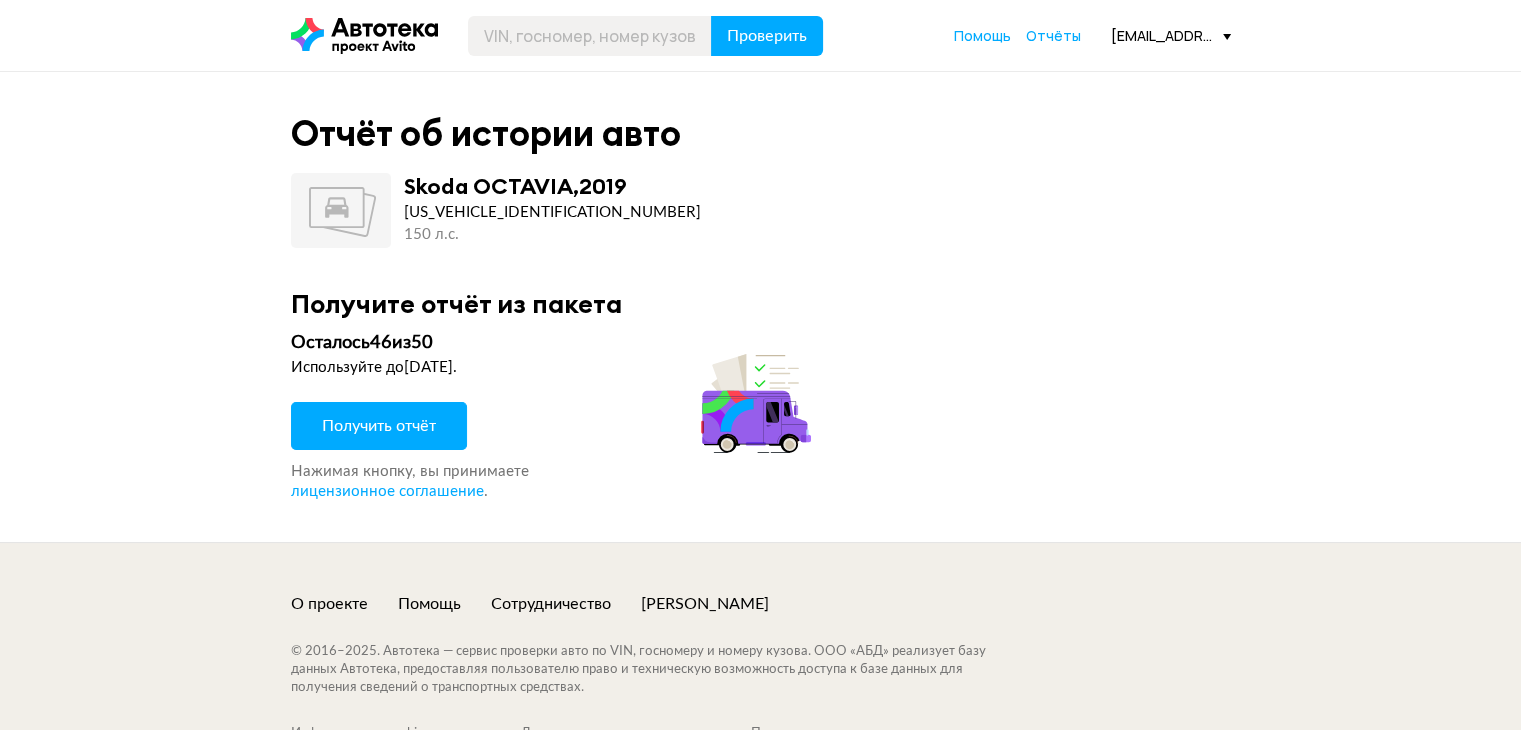 click on "Получить отчёт" at bounding box center [379, 426] 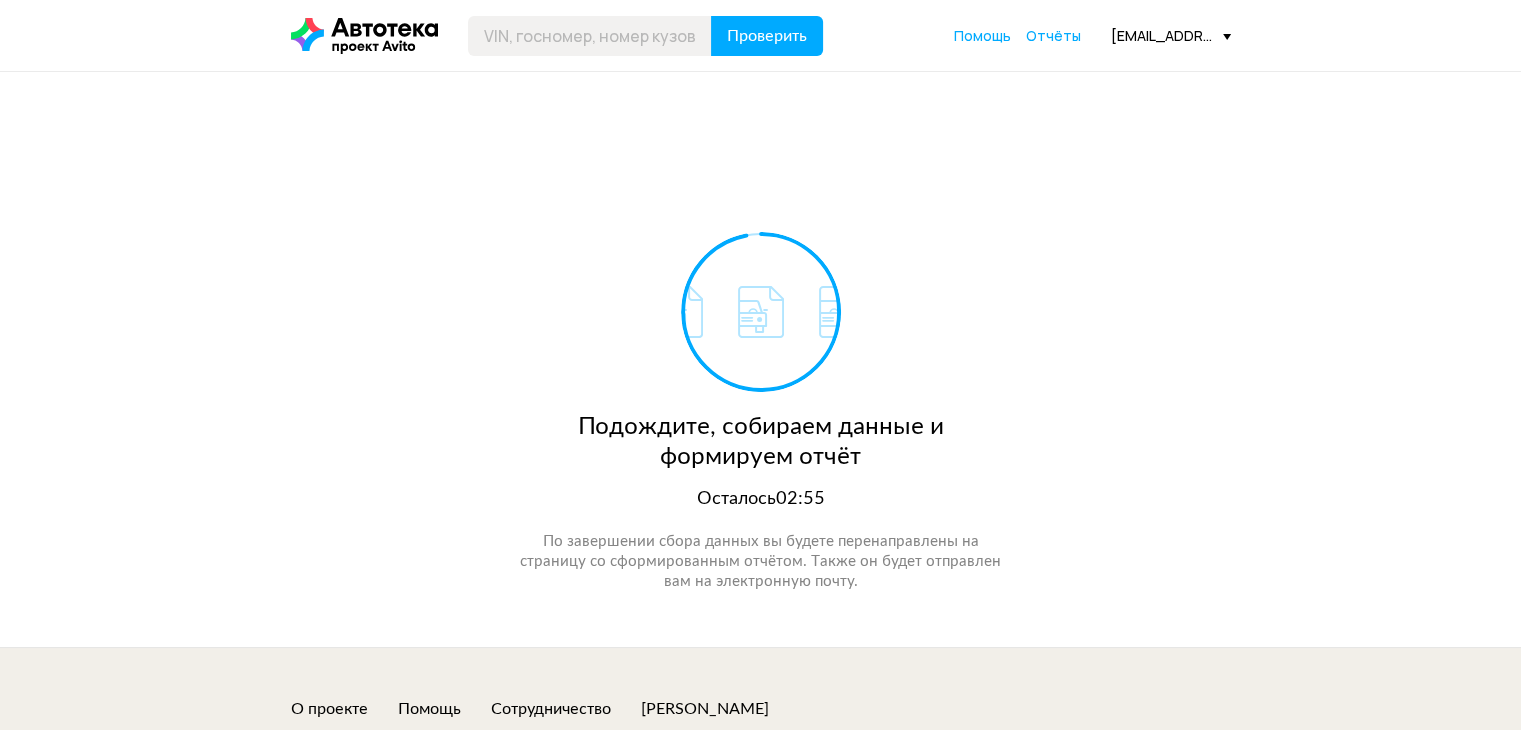 click on "Проверить Помощь Отчёты zizir@mail.ru" at bounding box center (760, 35) 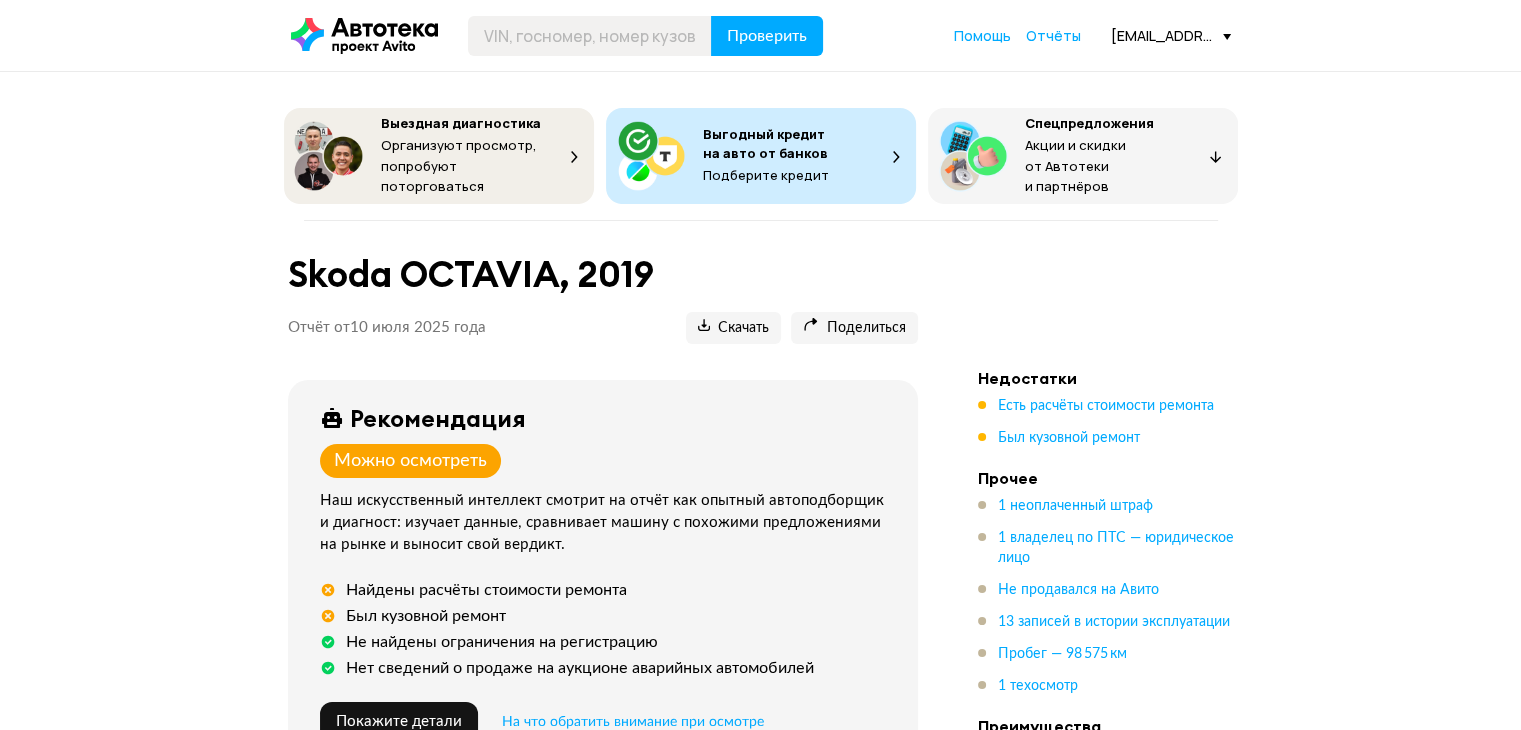 click on "Выездная диагностика Организуют просмотр, попробуют поторговаться Выгодный кредит на авто от банков Подберите кредит Спецпредложения Акции и скидки от Автотеки и партнёров Спецпредложения Skoda OCTAVIA, 2019 Отчёт от  10 июля 2025 года Ccылка на отчёт скопирована Скачать Поделиться Ccылка на отчёт скопирована Рекомендация Можно осмотреть Наш искусственный интеллект смотрит на отчёт как опытный автоподборщик и диагност: изучает данные, сравнивает машину с похожими предложениями на рынке и выносит свой вердикт. Найдены расчёты стоимости ремонта Узнайте как" at bounding box center (760, 4296) 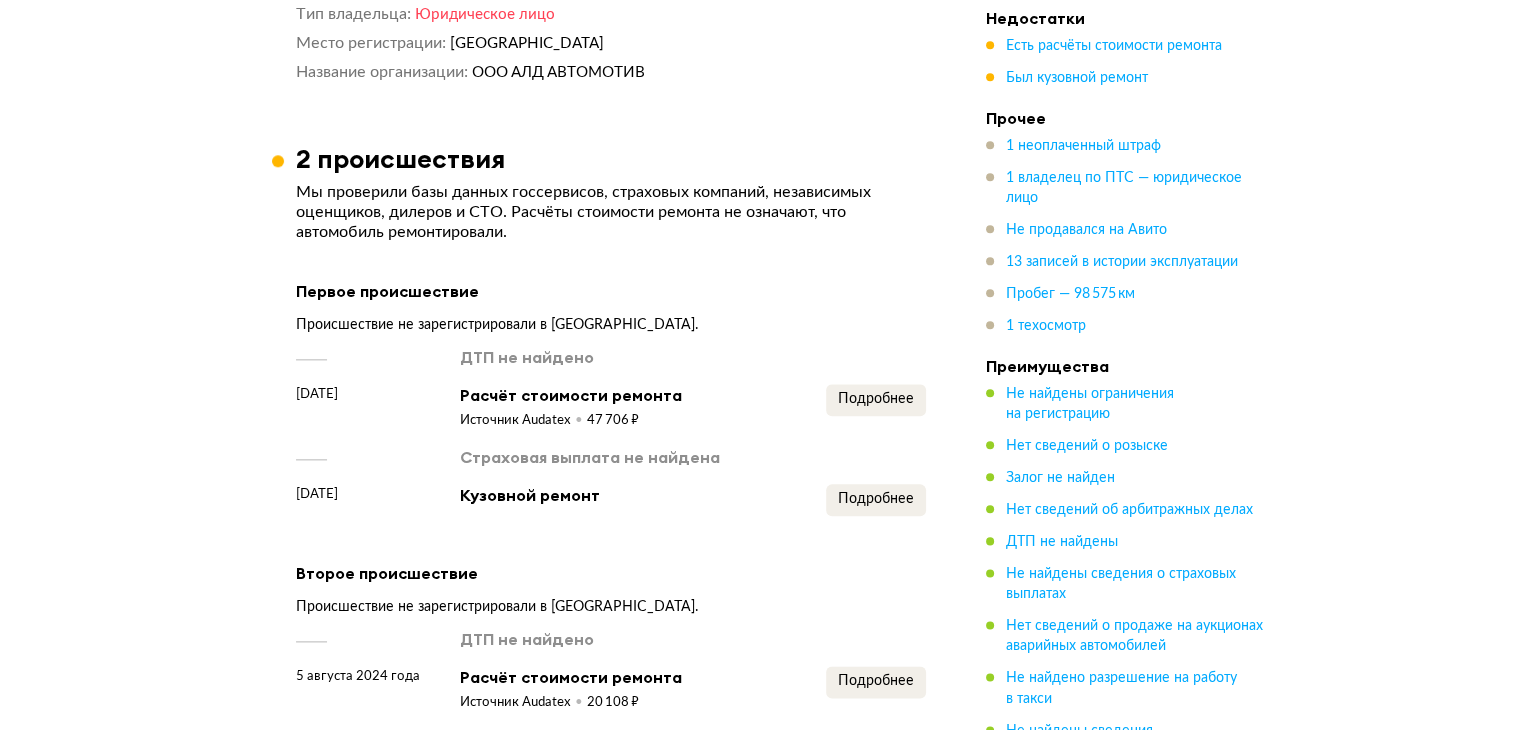scroll, scrollTop: 2500, scrollLeft: 0, axis: vertical 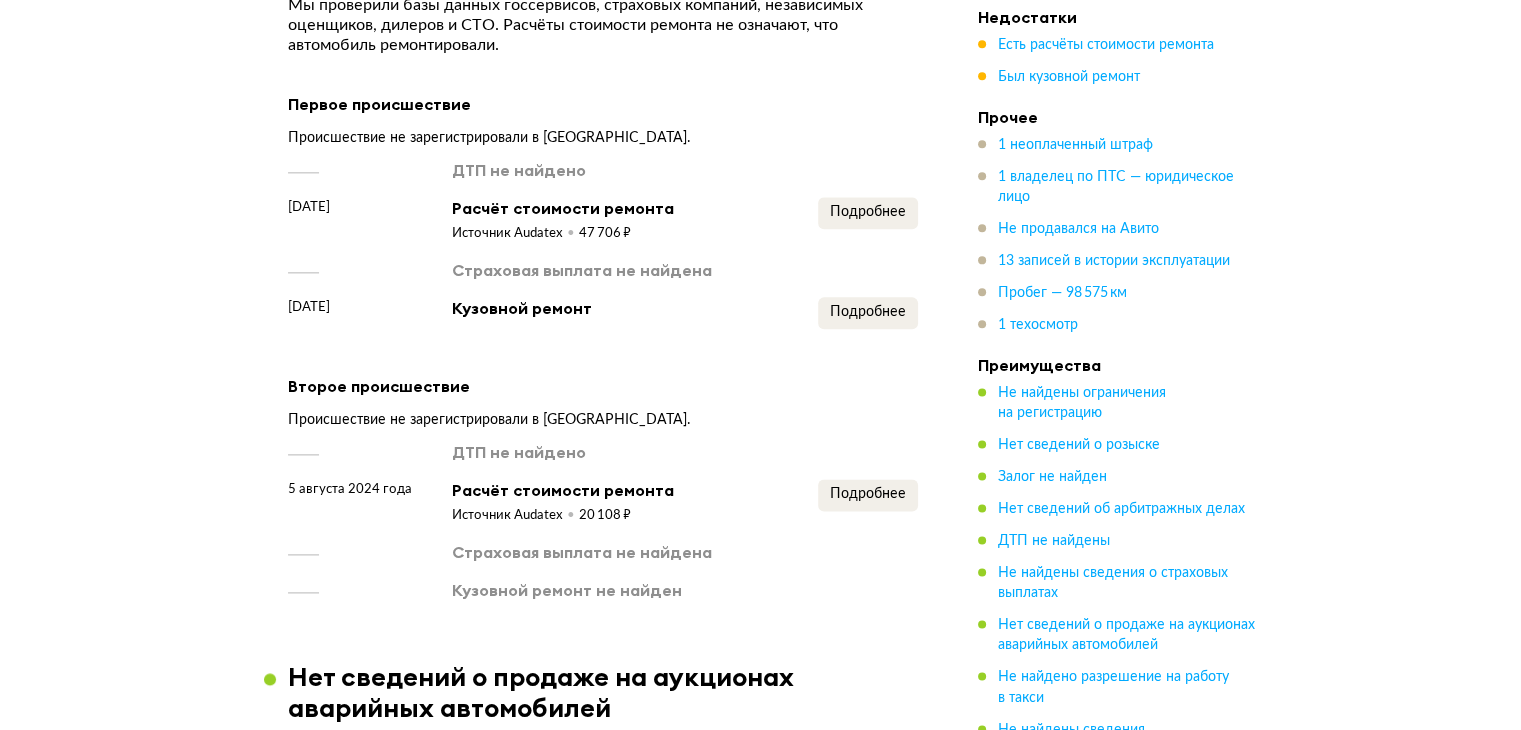 click on "ДТП не найдено 16 октября 2021 года Расчёт стоимости ремонта Источник Audatex 47 706 ₽ Подробнее Страховая выплата не найдена 19 октября 2021 года Кузовной ремонт Подробнее" at bounding box center [603, 244] 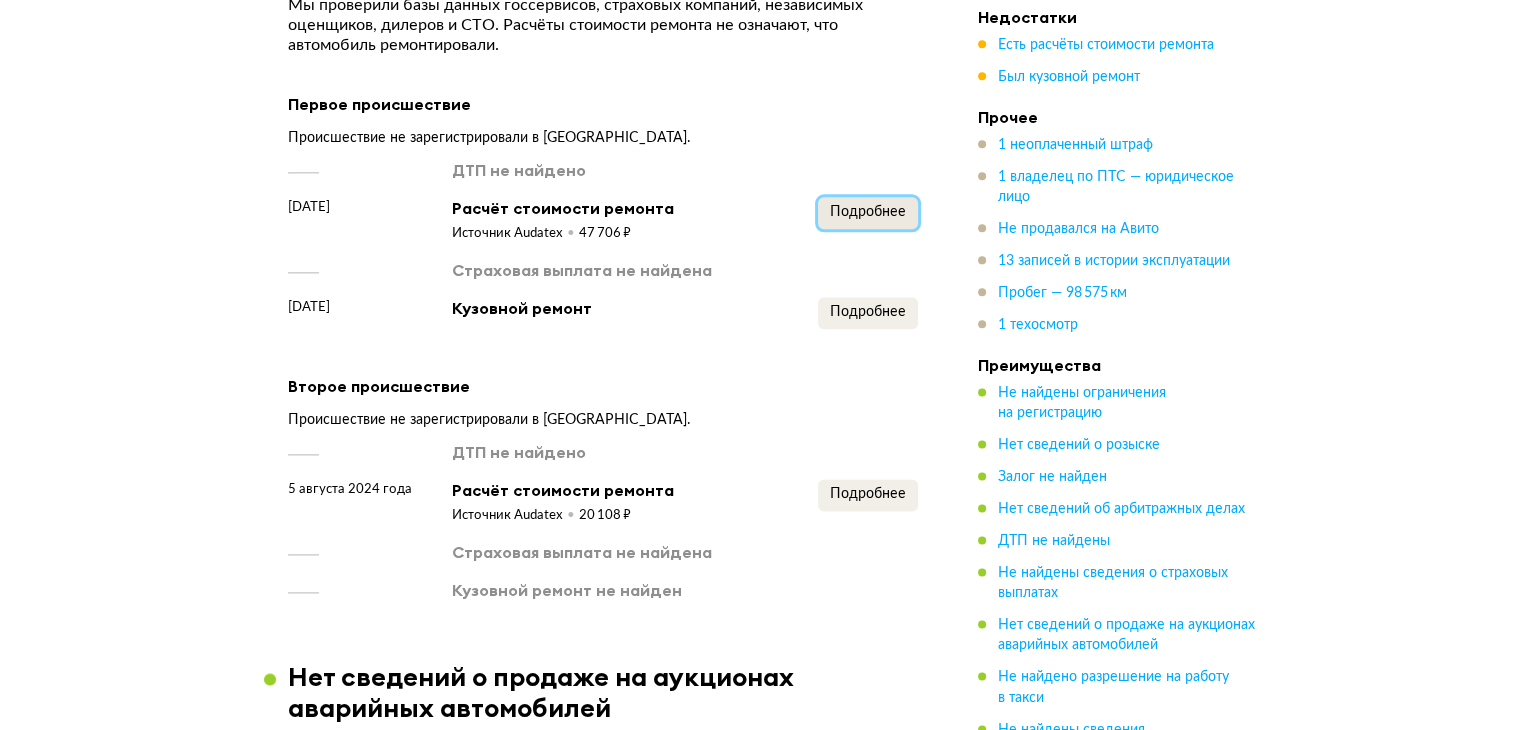 click on "Подробнее" at bounding box center (868, 212) 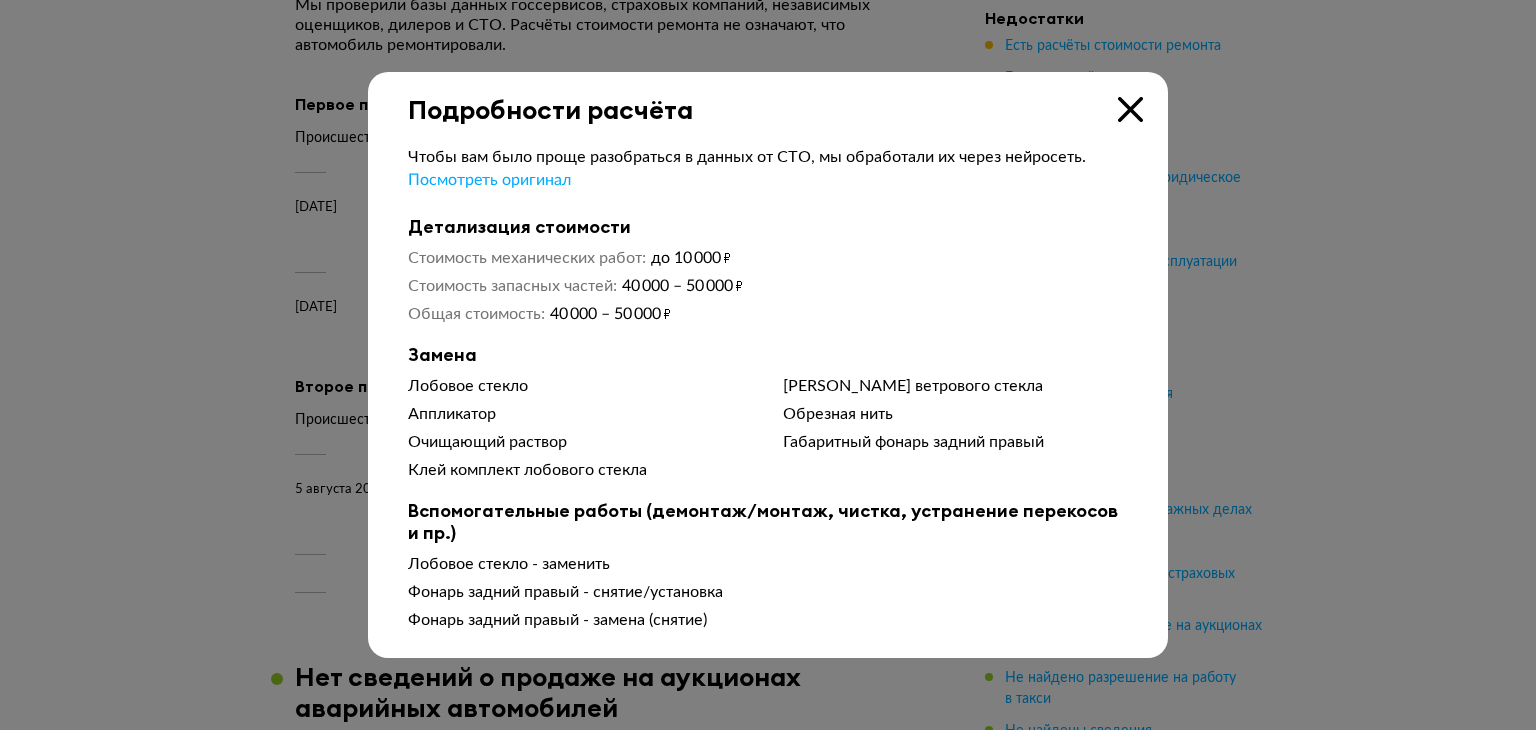 type 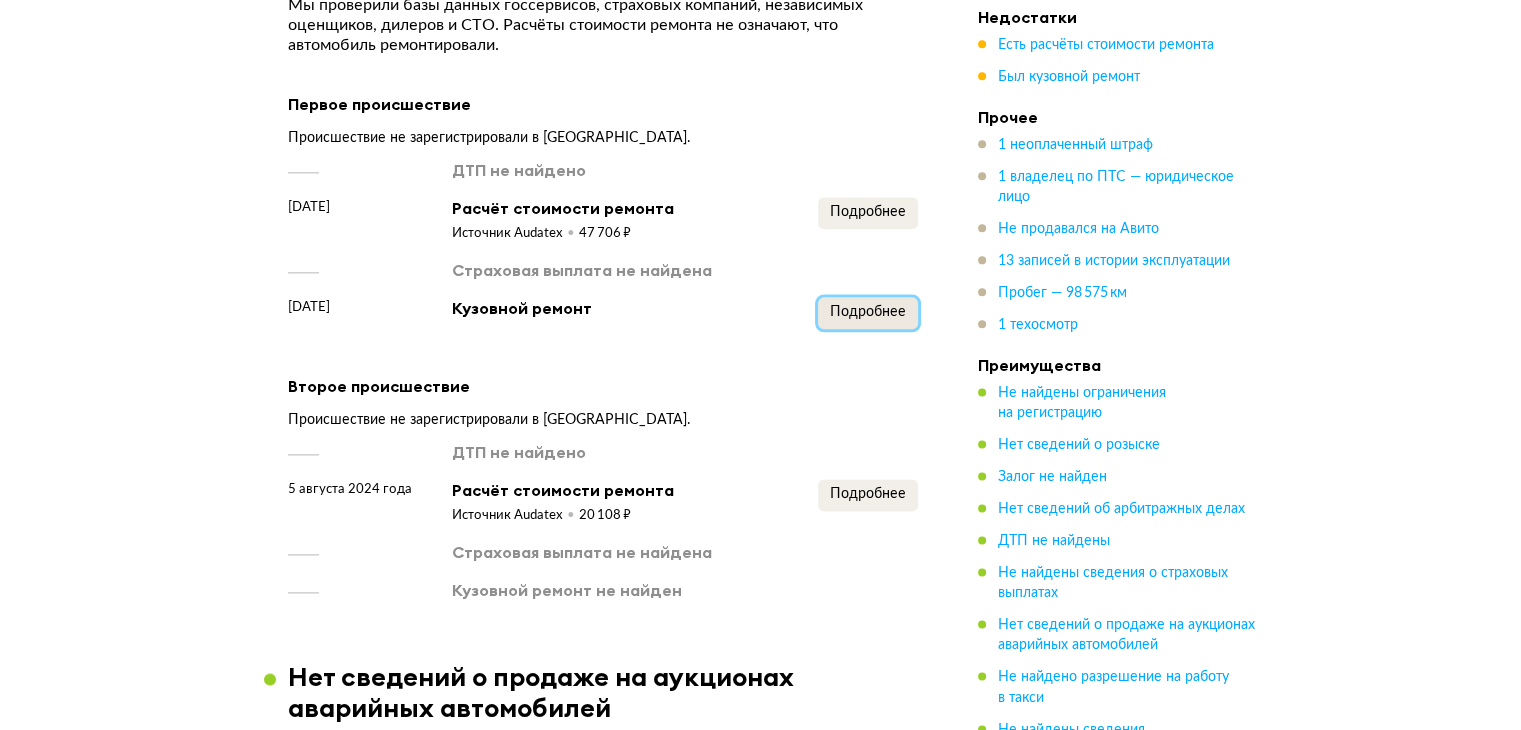 click on "Подробнее" at bounding box center (868, 313) 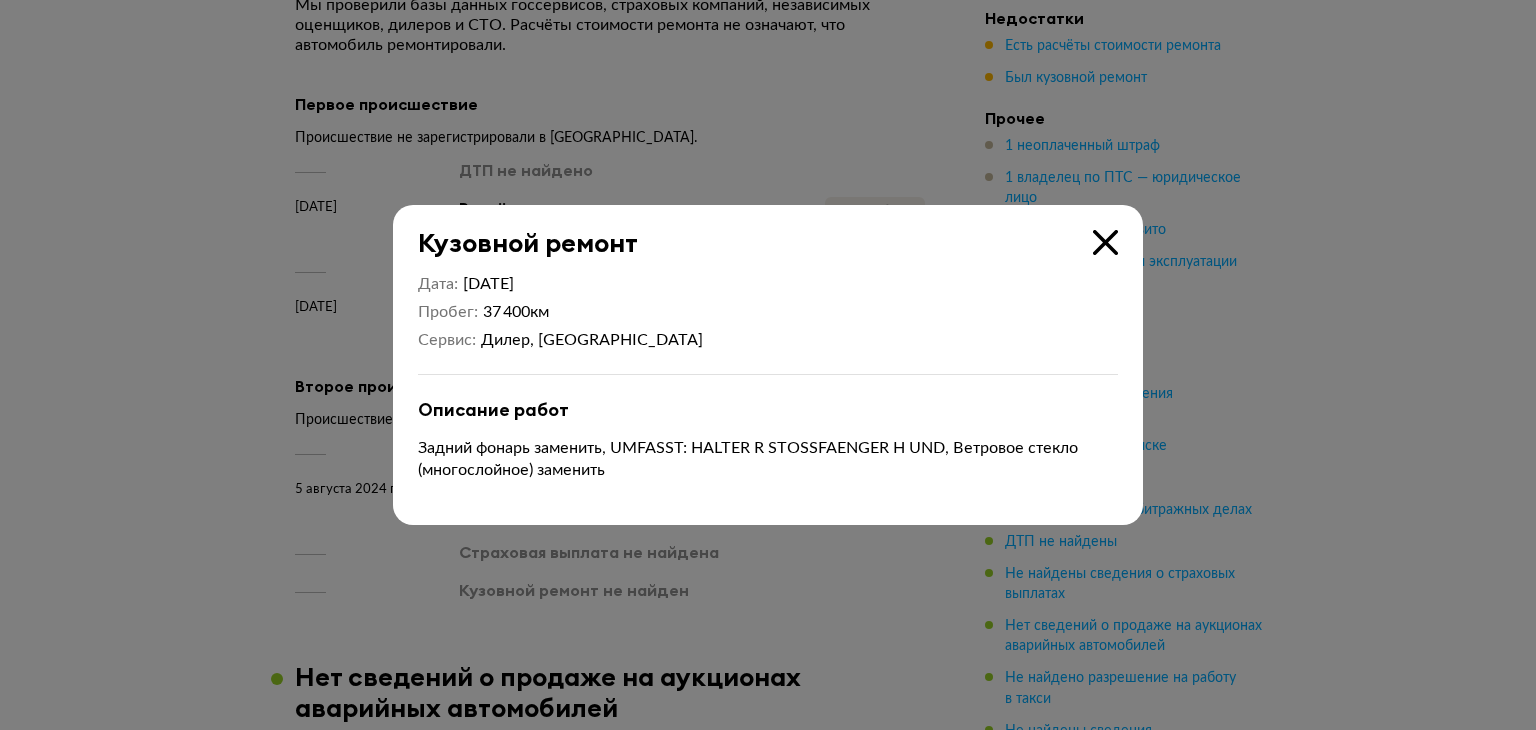 type 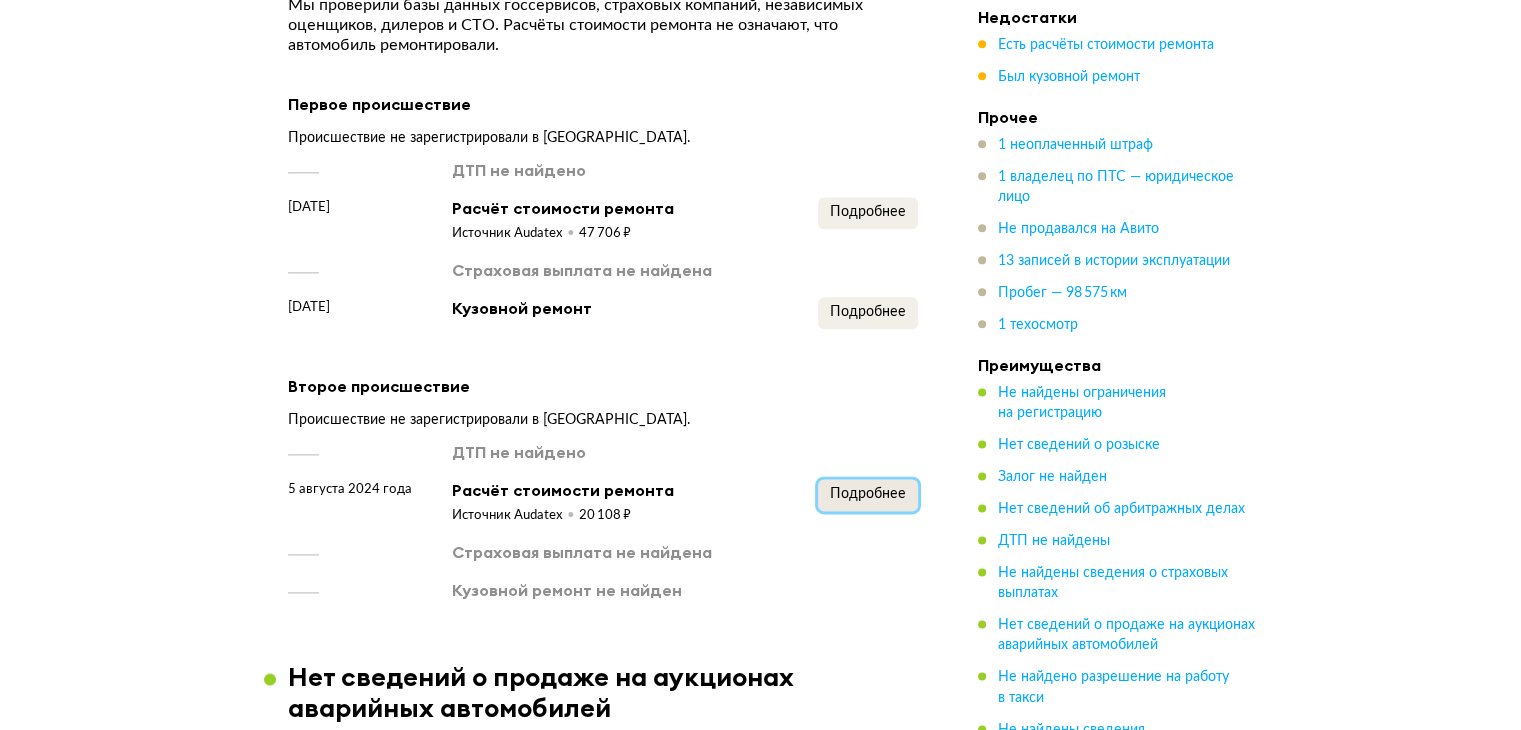 click on "Подробнее" at bounding box center [868, 494] 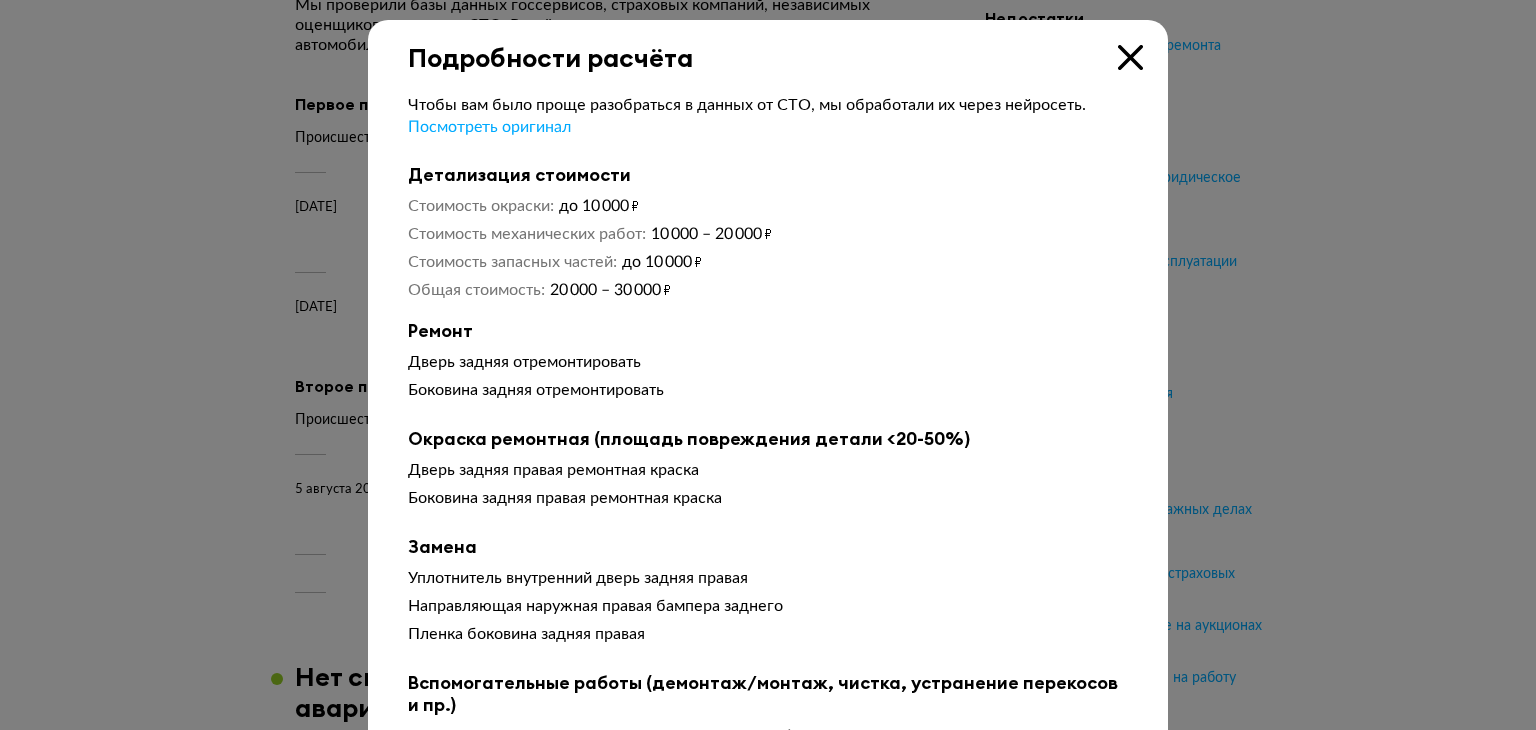 type 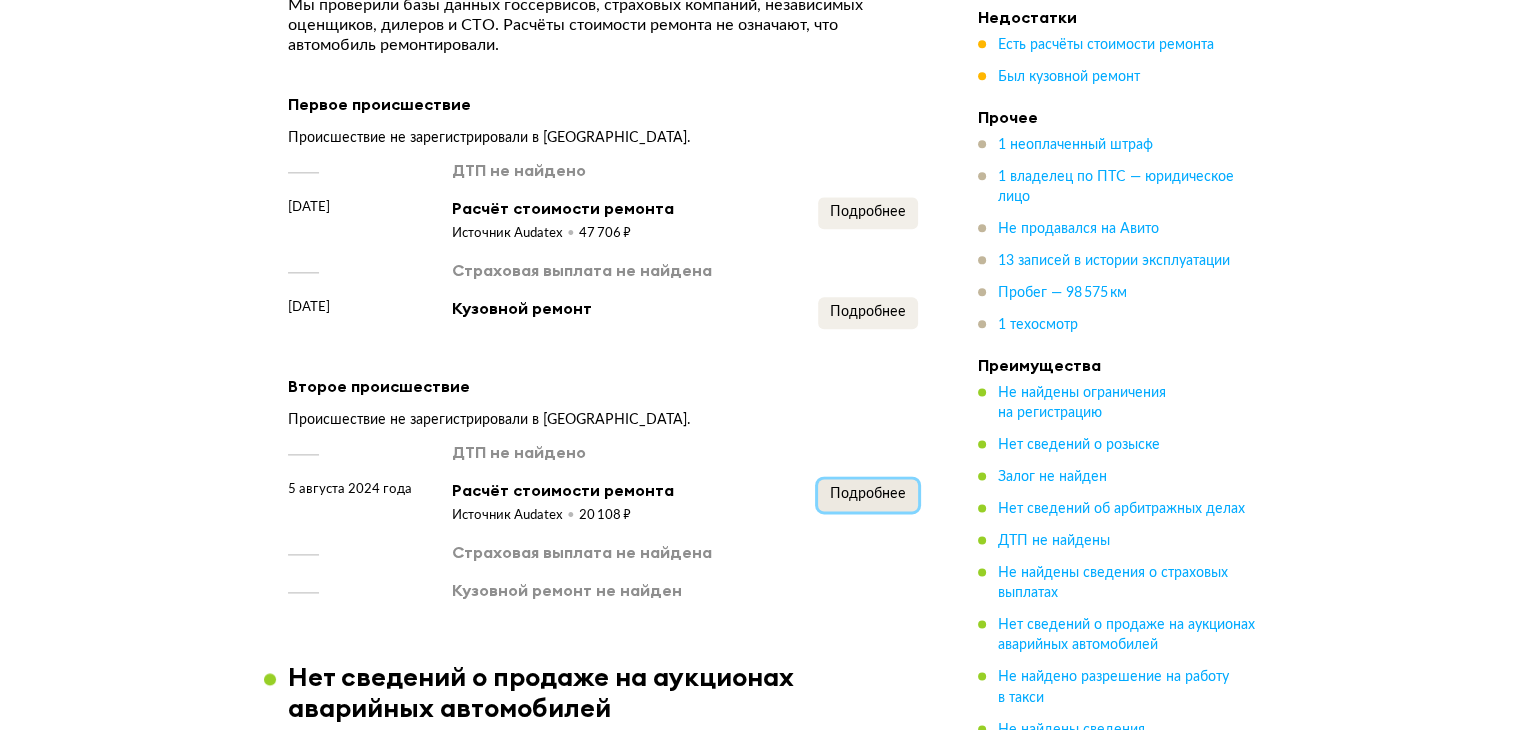 click on "Подробнее" at bounding box center [868, 495] 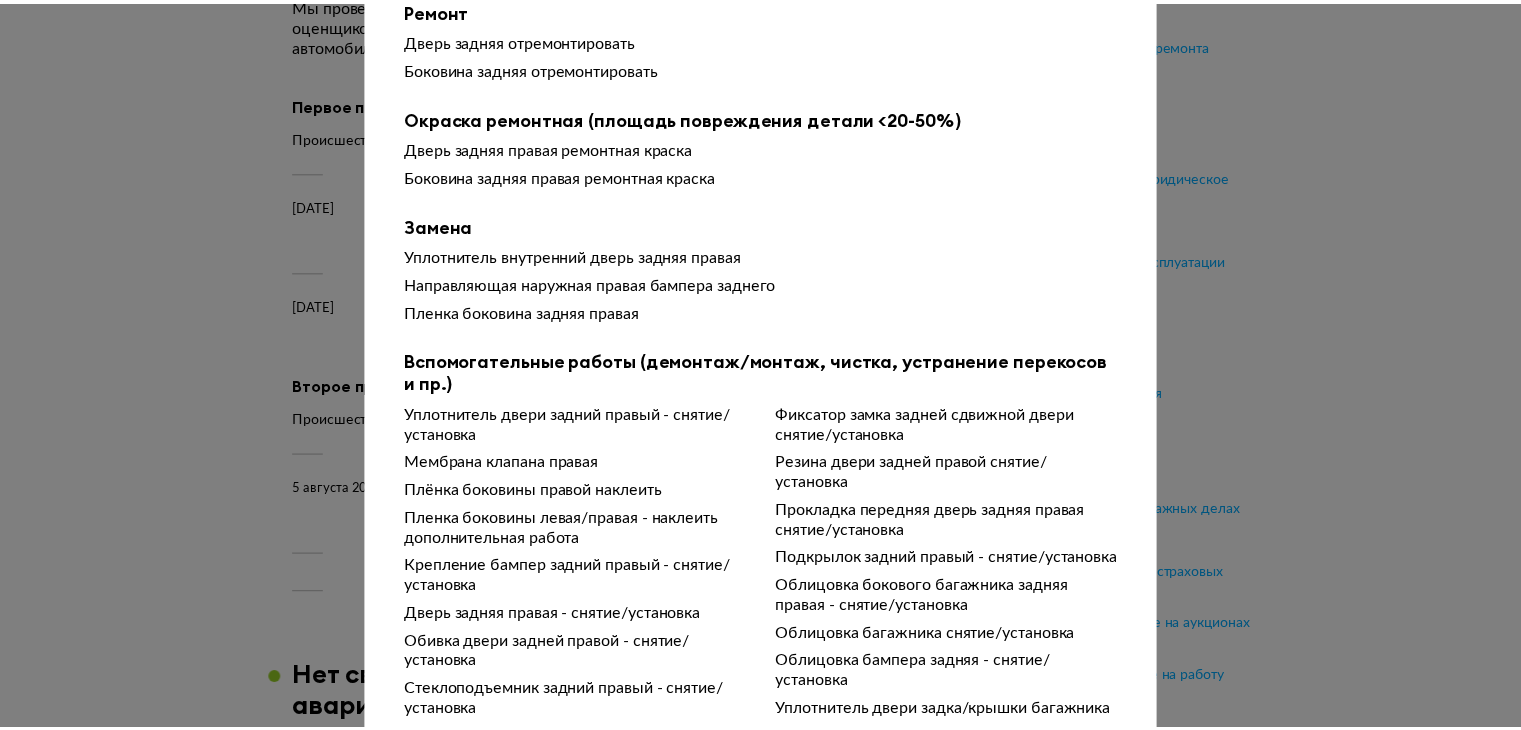 scroll, scrollTop: 454, scrollLeft: 0, axis: vertical 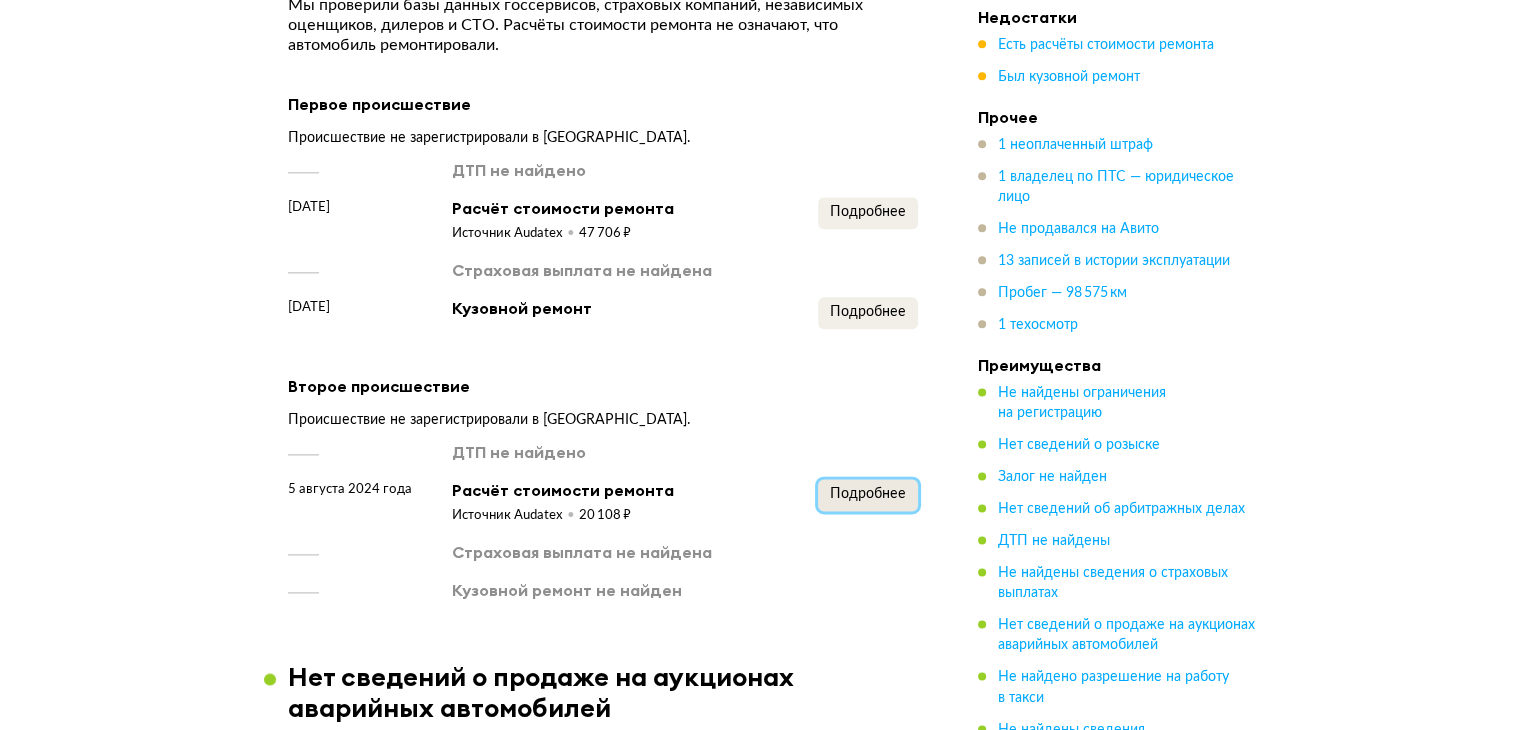 click on "Подробнее" at bounding box center [868, 494] 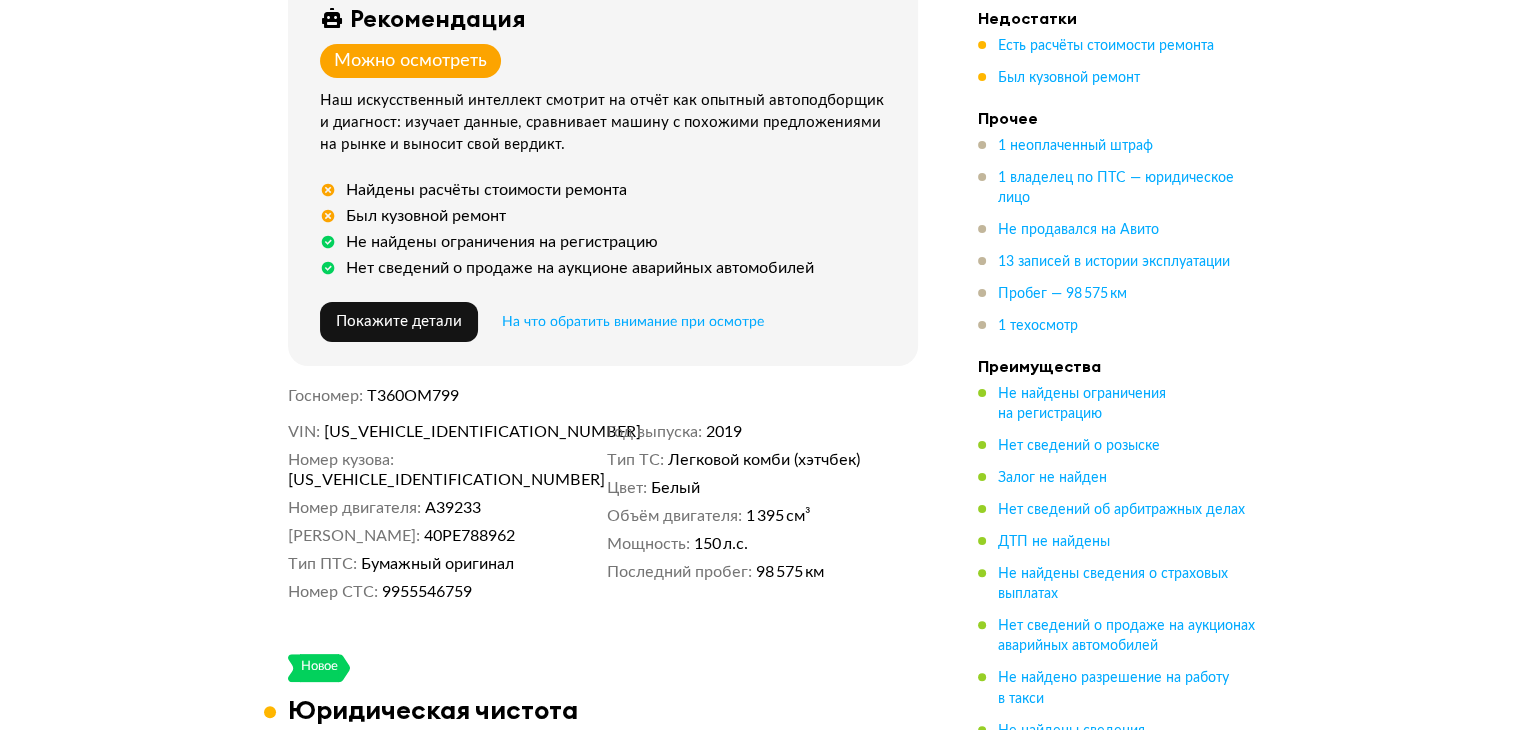 scroll, scrollTop: 0, scrollLeft: 0, axis: both 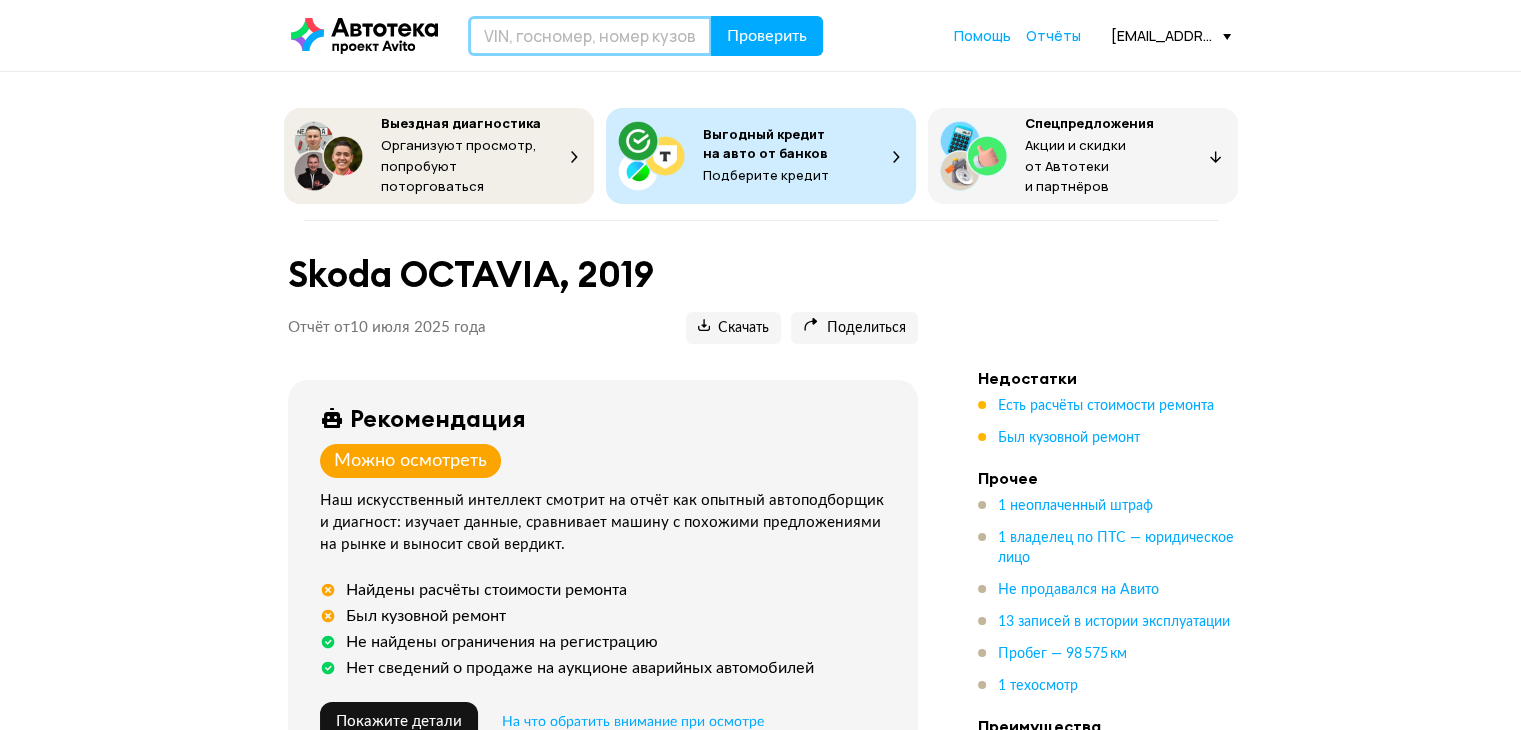 click at bounding box center [590, 36] 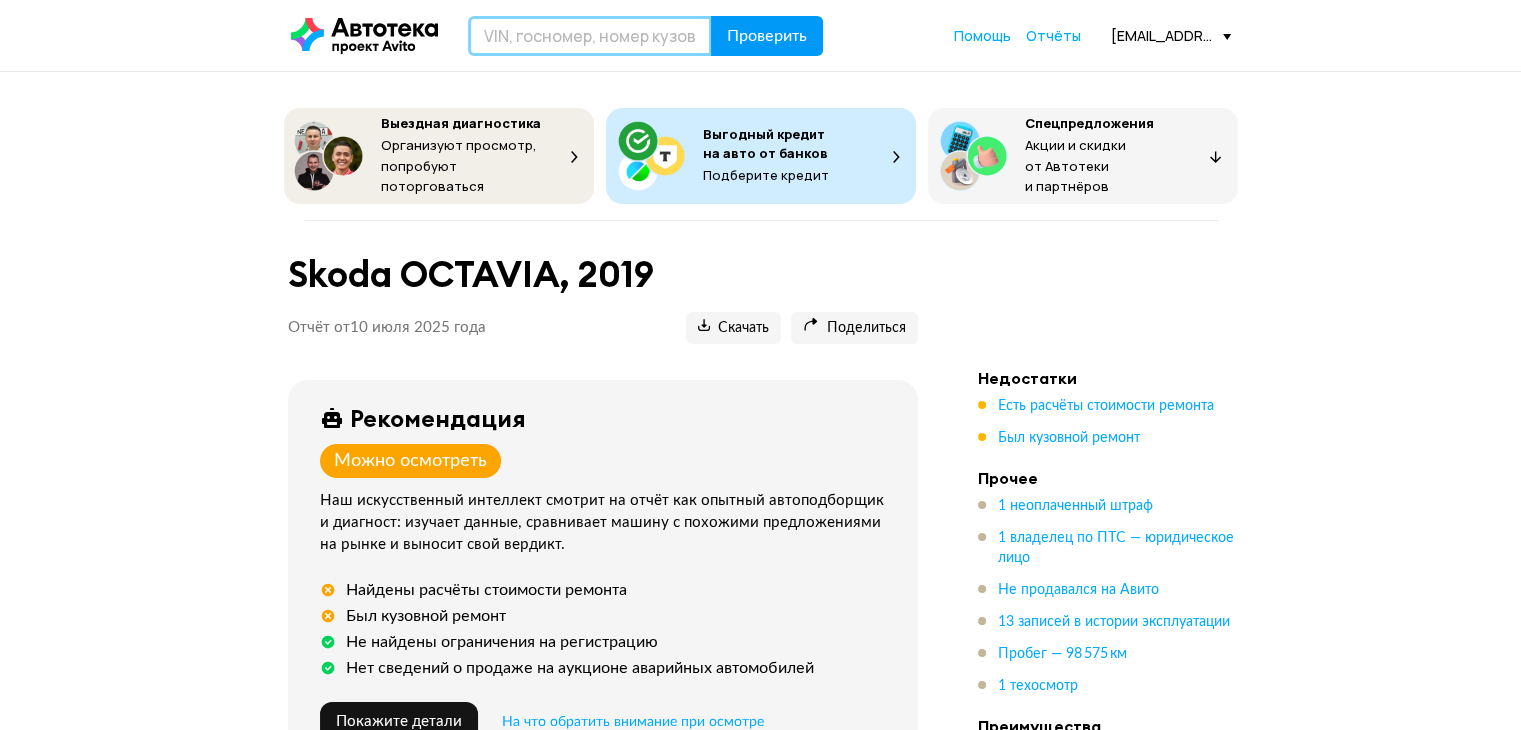 paste on "XW8AT4NHXMK138497" 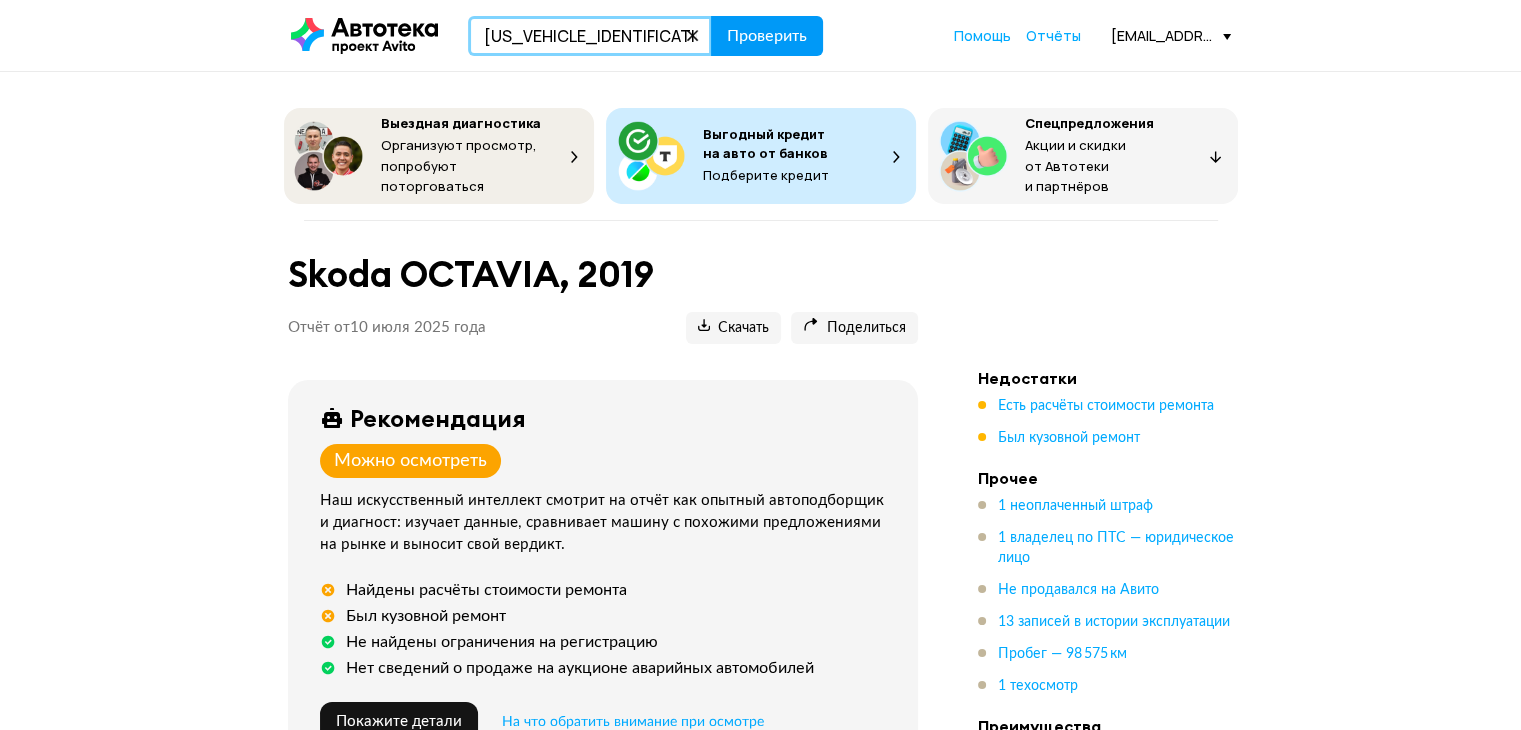 type on "XW8AT4NHXMK138497" 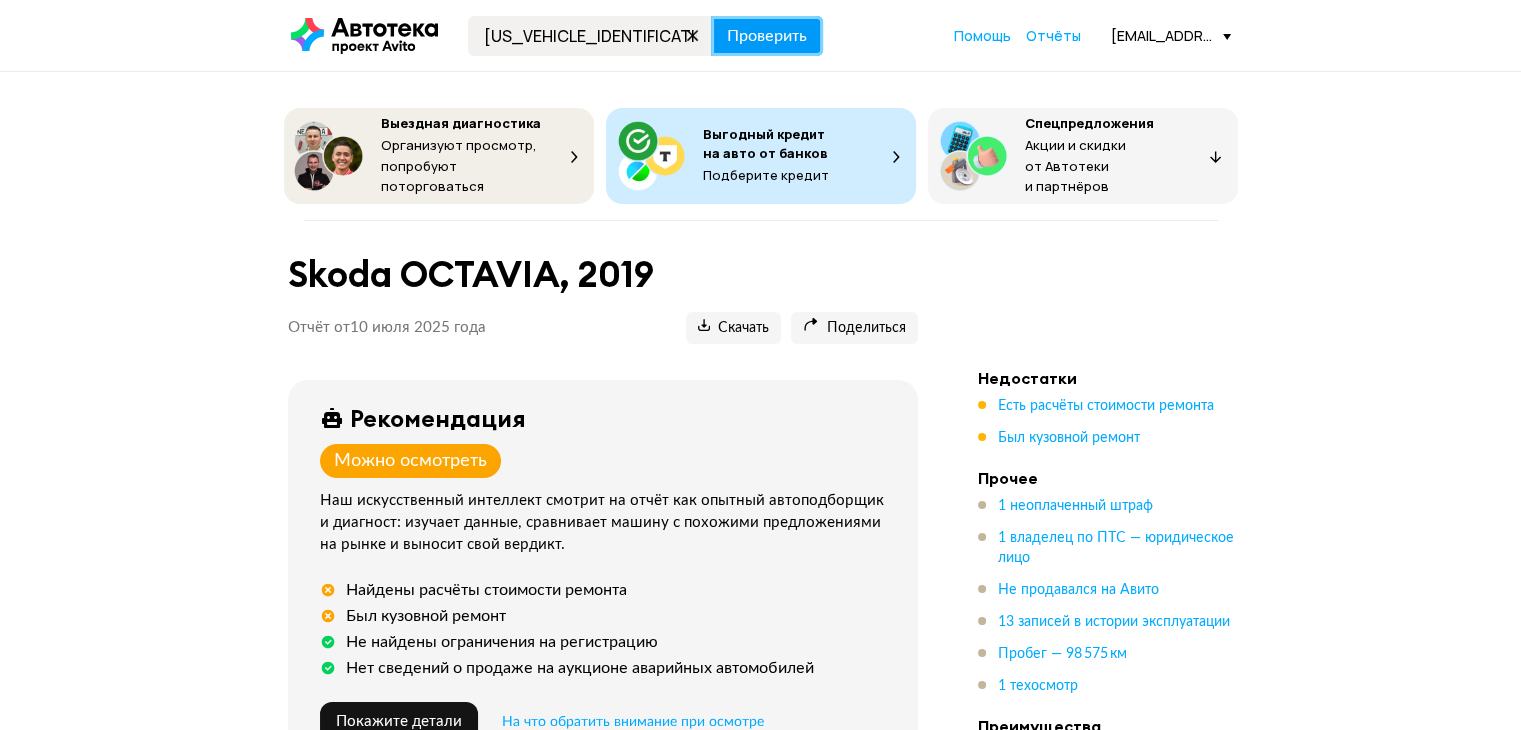 click on "Проверить" at bounding box center [767, 36] 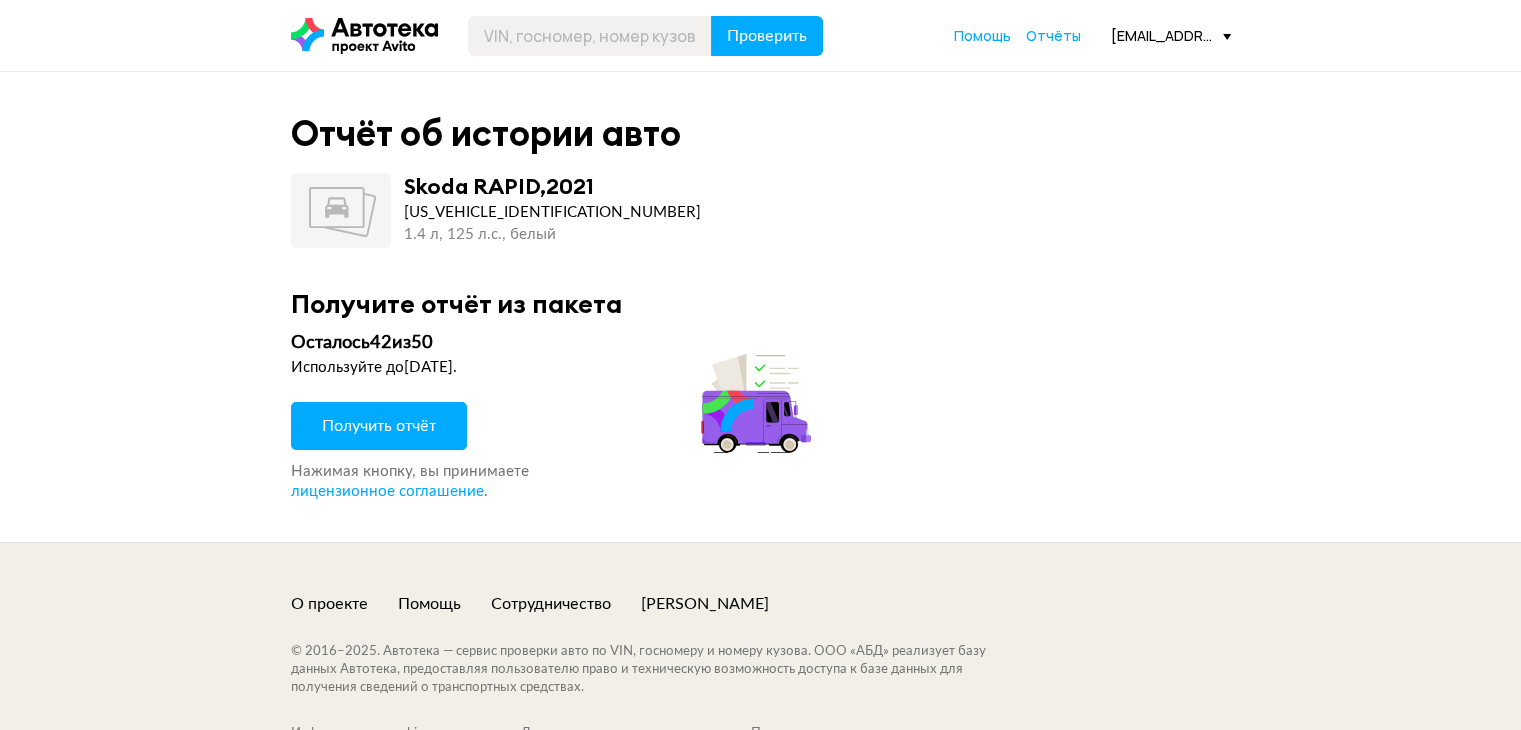 click on "Получить отчёт" at bounding box center (379, 426) 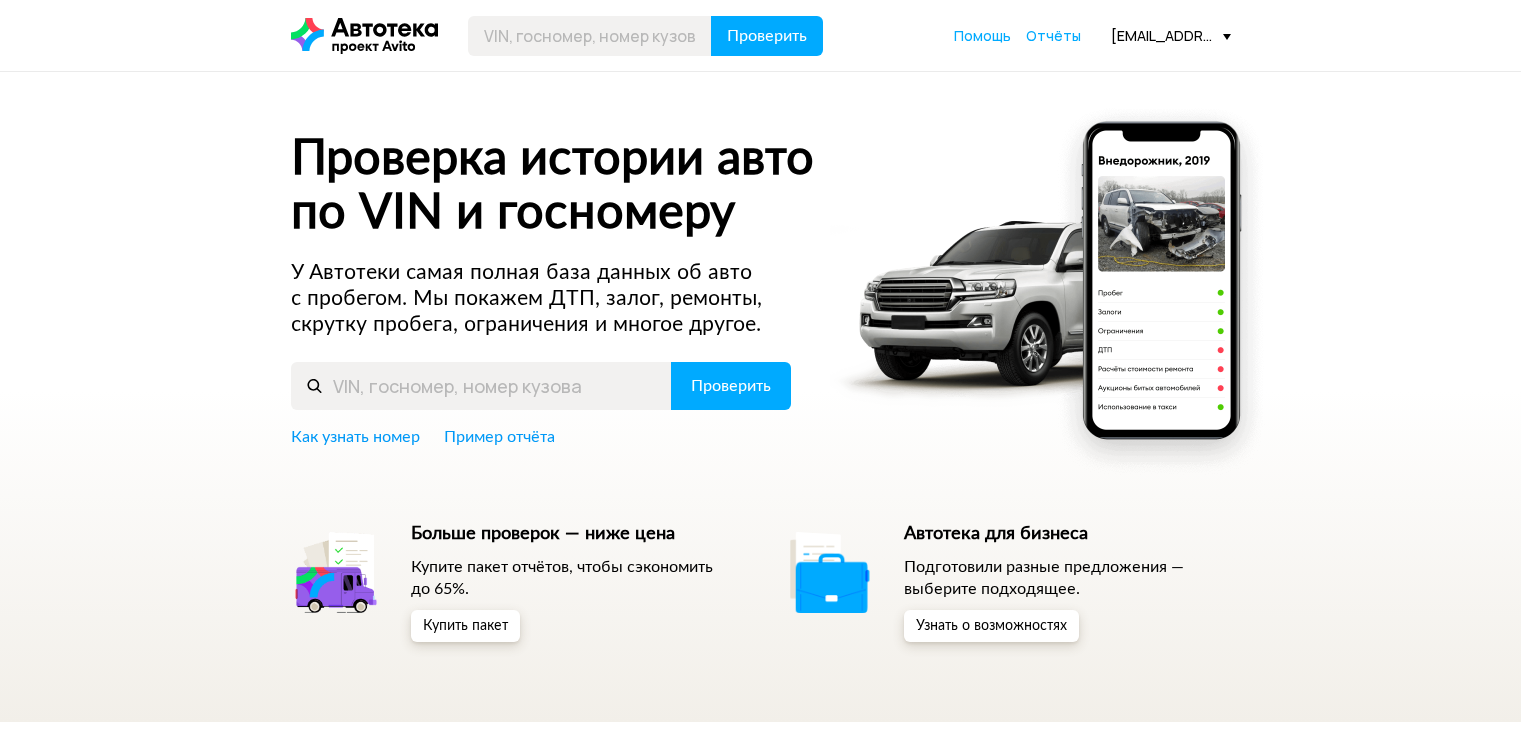 scroll, scrollTop: 0, scrollLeft: 0, axis: both 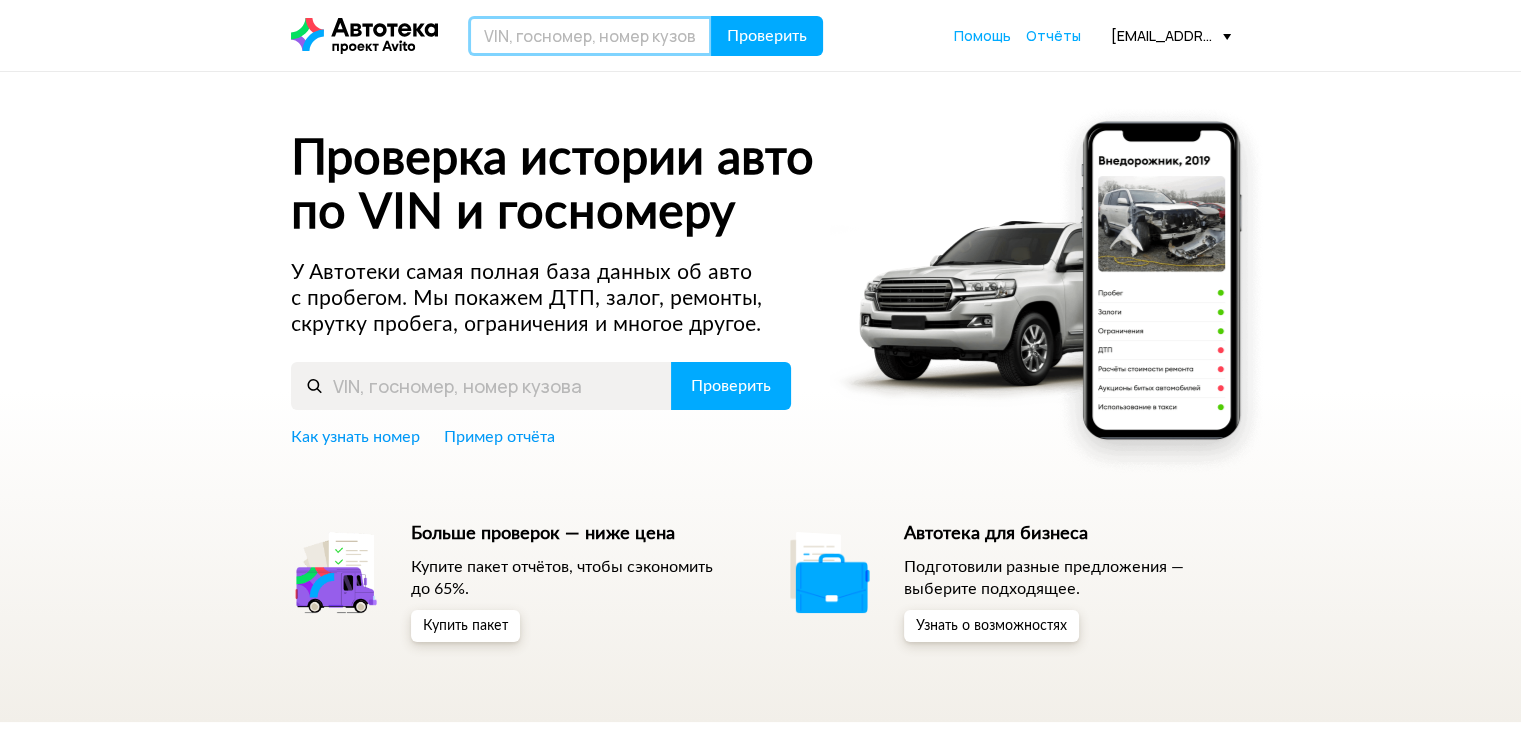 click at bounding box center [590, 36] 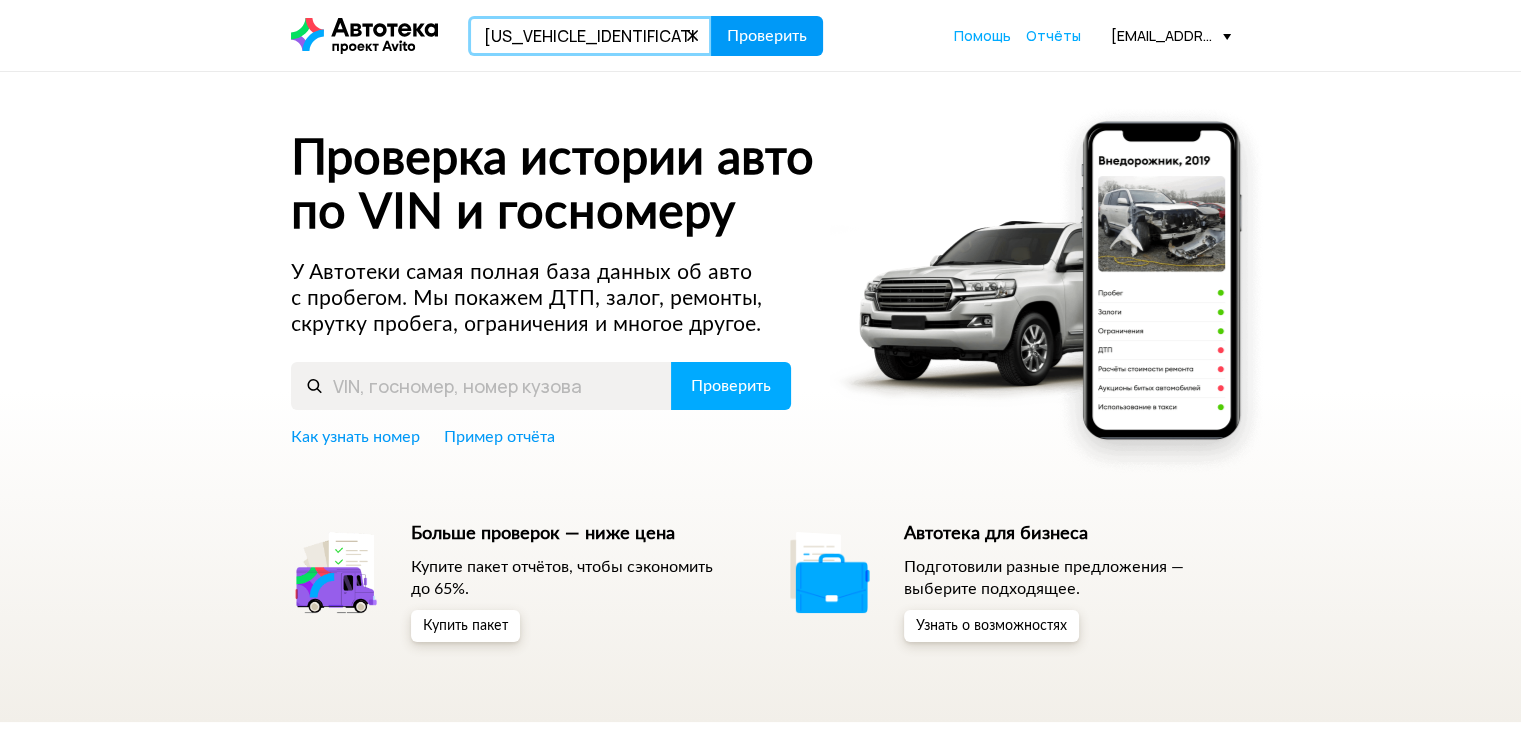 type on "XW8AC6NX9MH062402" 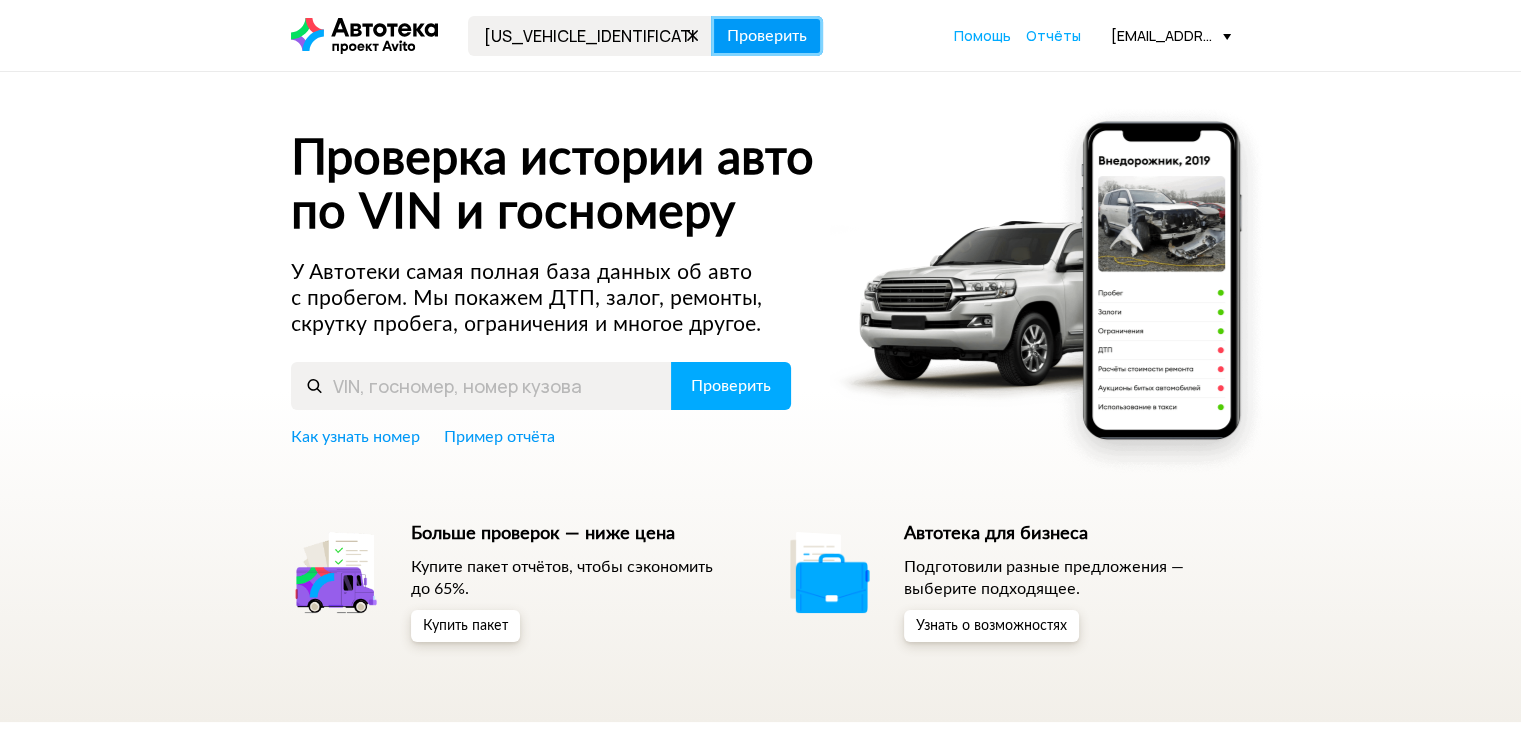 click on "Проверить" at bounding box center [767, 36] 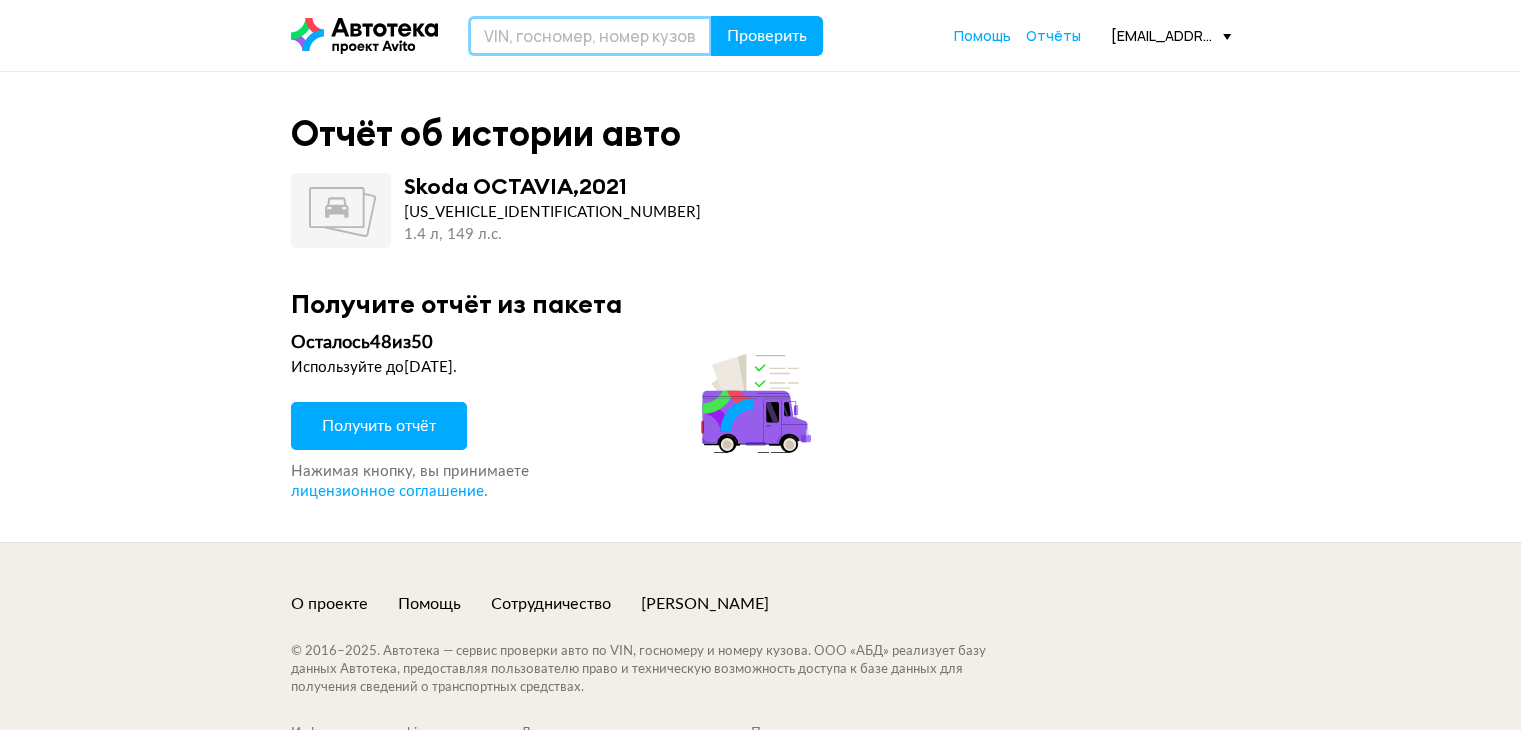 click at bounding box center (590, 36) 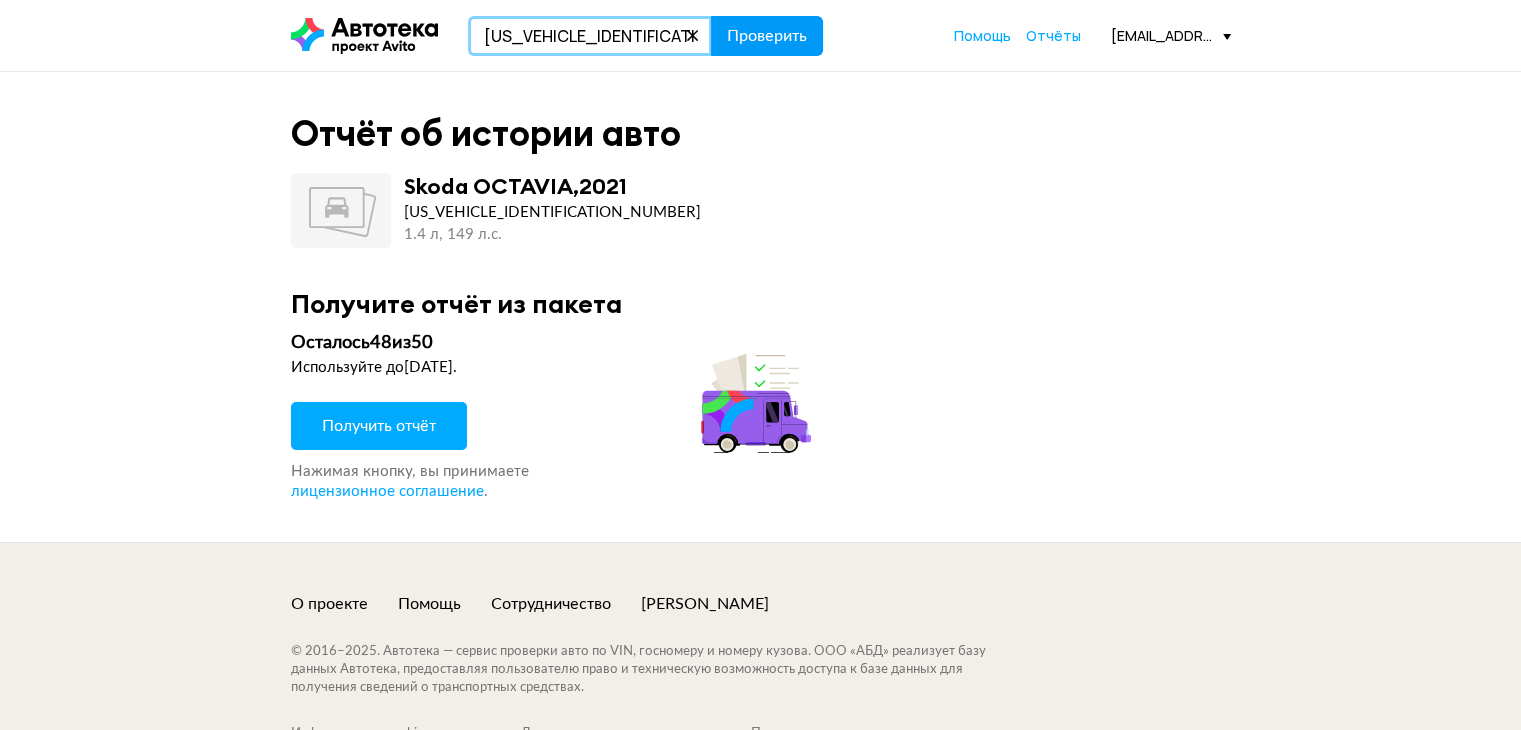 type on "X7LHSRDB467349304" 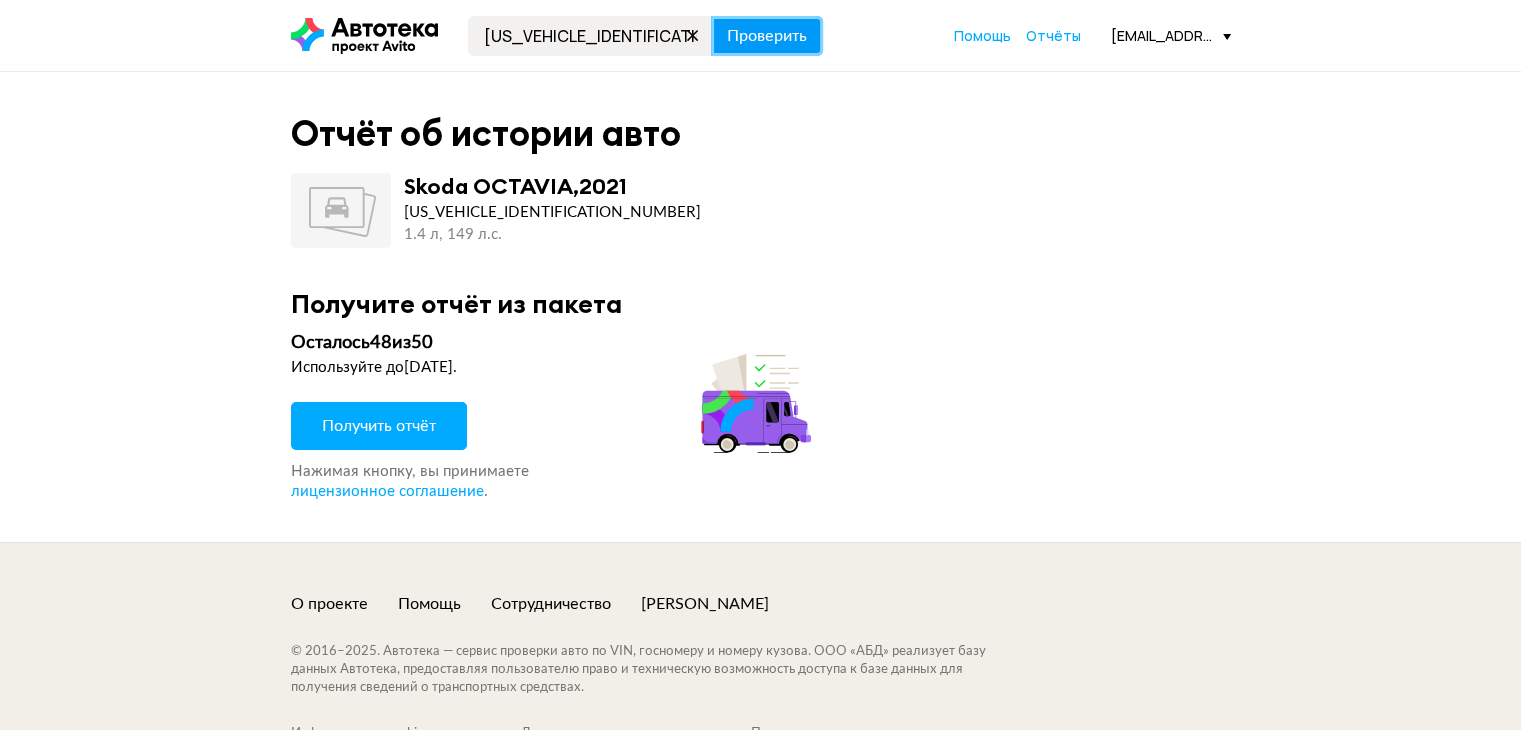 click on "Проверить" at bounding box center [767, 36] 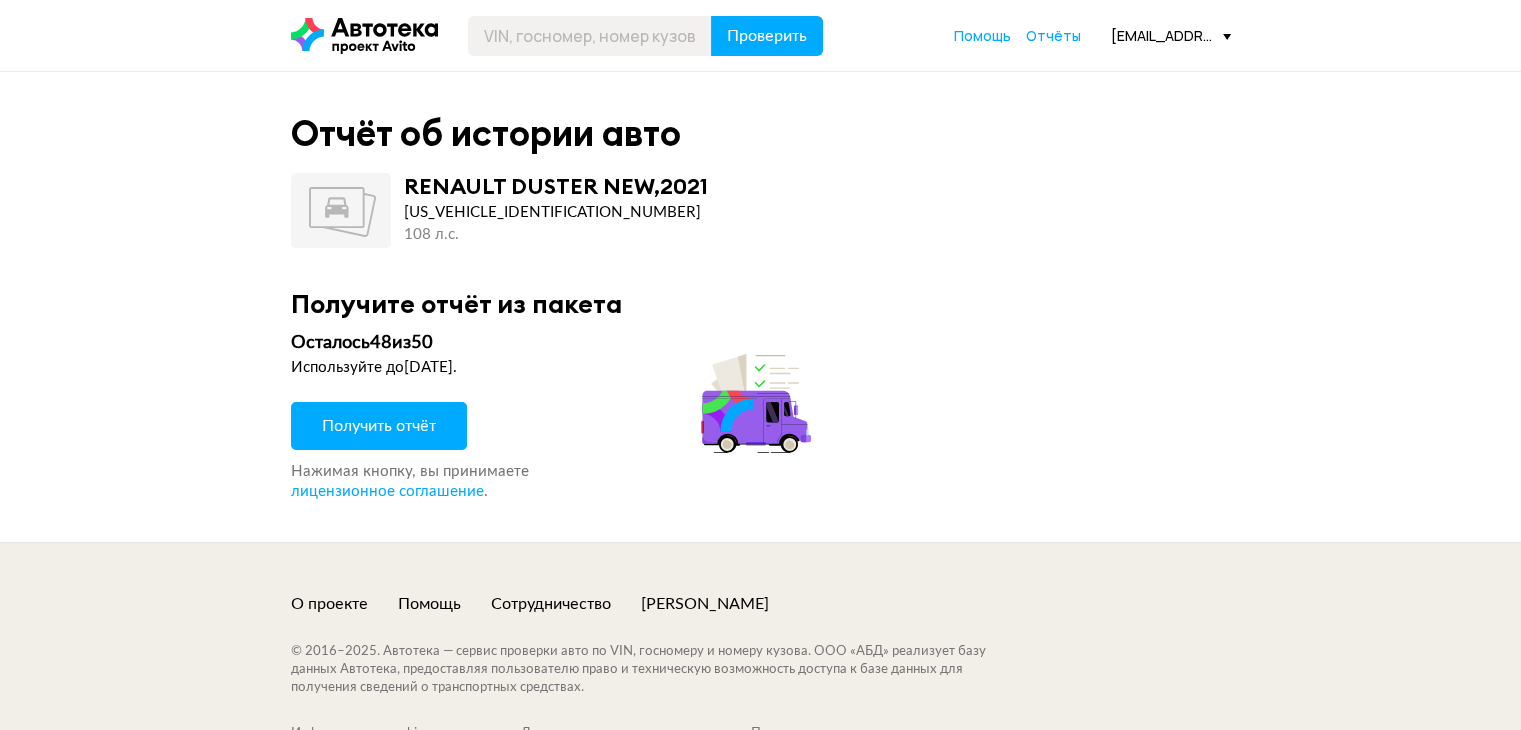 click on "Получить отчёт" at bounding box center (379, 426) 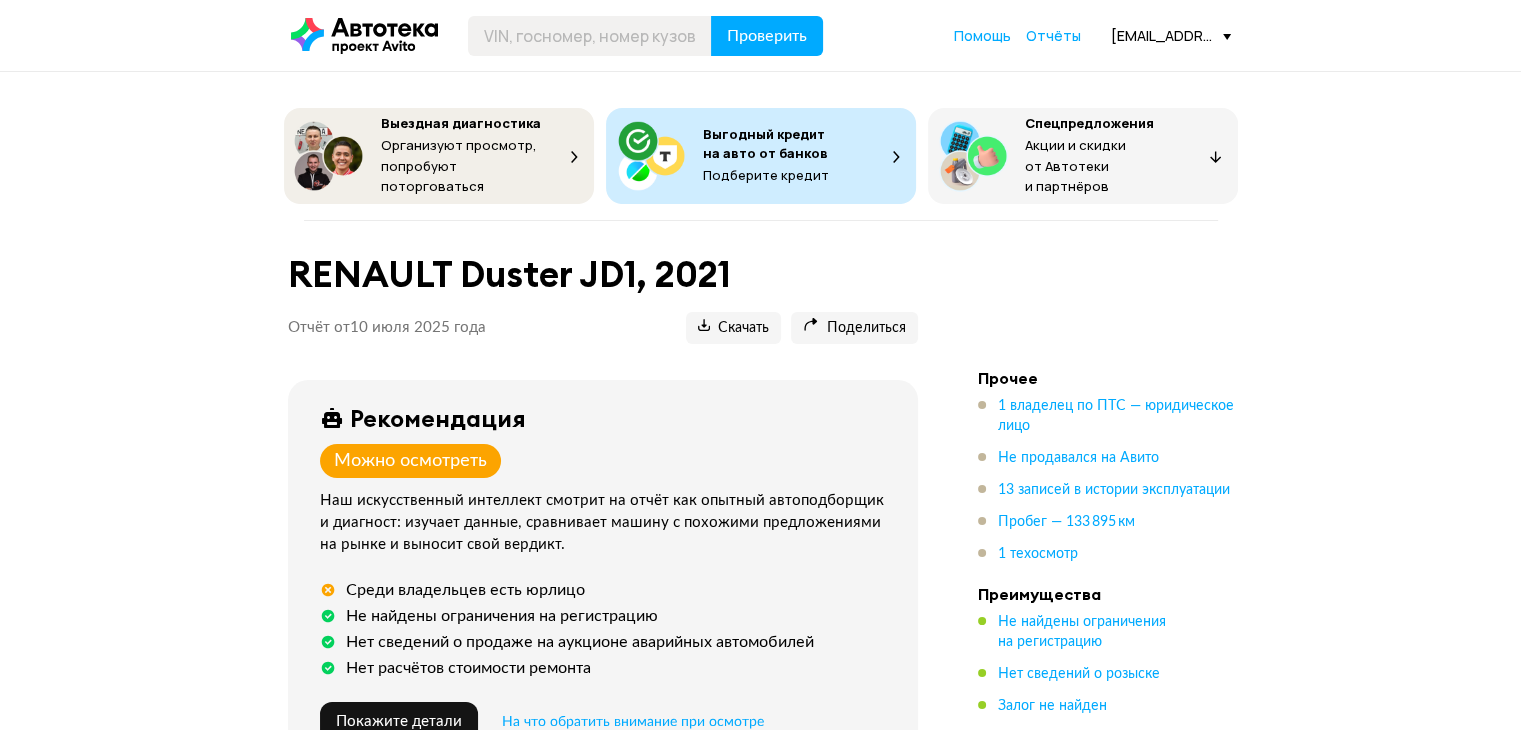 click on "Выездная диагностика Организуют просмотр, попробуют поторговаться Выгодный кредит на авто от банков Подберите кредит Спецпредложения Акции и скидки от Автотеки и партнёров Спецпредложения RENAULT Duster JD1, 2021 Отчёт от  10 июля 2025 года Ccылка на отчёт скопирована Скачать Поделиться Ccылка на отчёт скопирована Рекомендация Можно осмотреть Наш искусственный интеллект смотрит на отчёт как опытный автоподборщик и диагност: изучает данные, сравнивает машину с похожими предложениями на рынке и выносит свой вердикт. Среди владельцев есть юрлицо Узнайте как . ." at bounding box center [760, 3996] 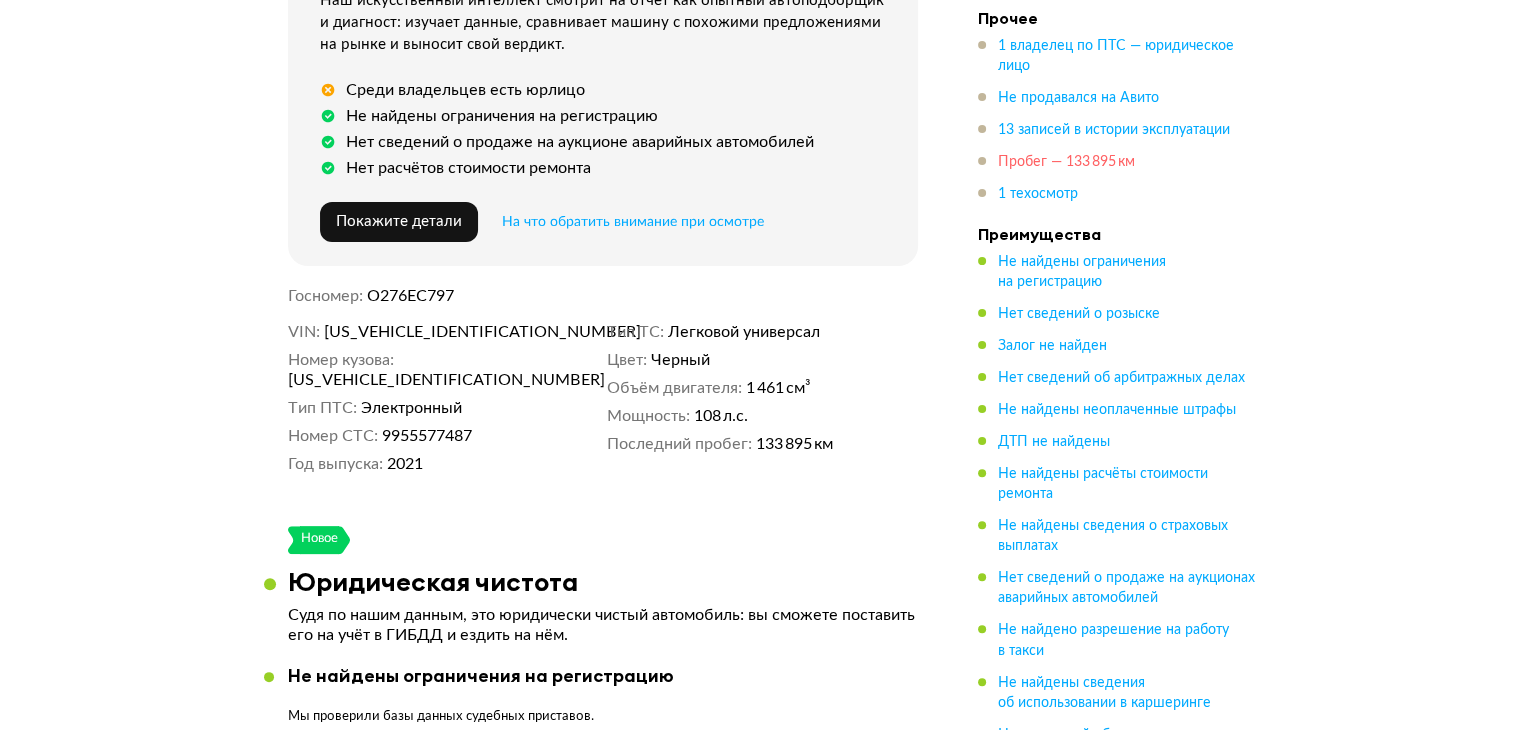 click on "Пробег —  133 895 км" at bounding box center (1066, 162) 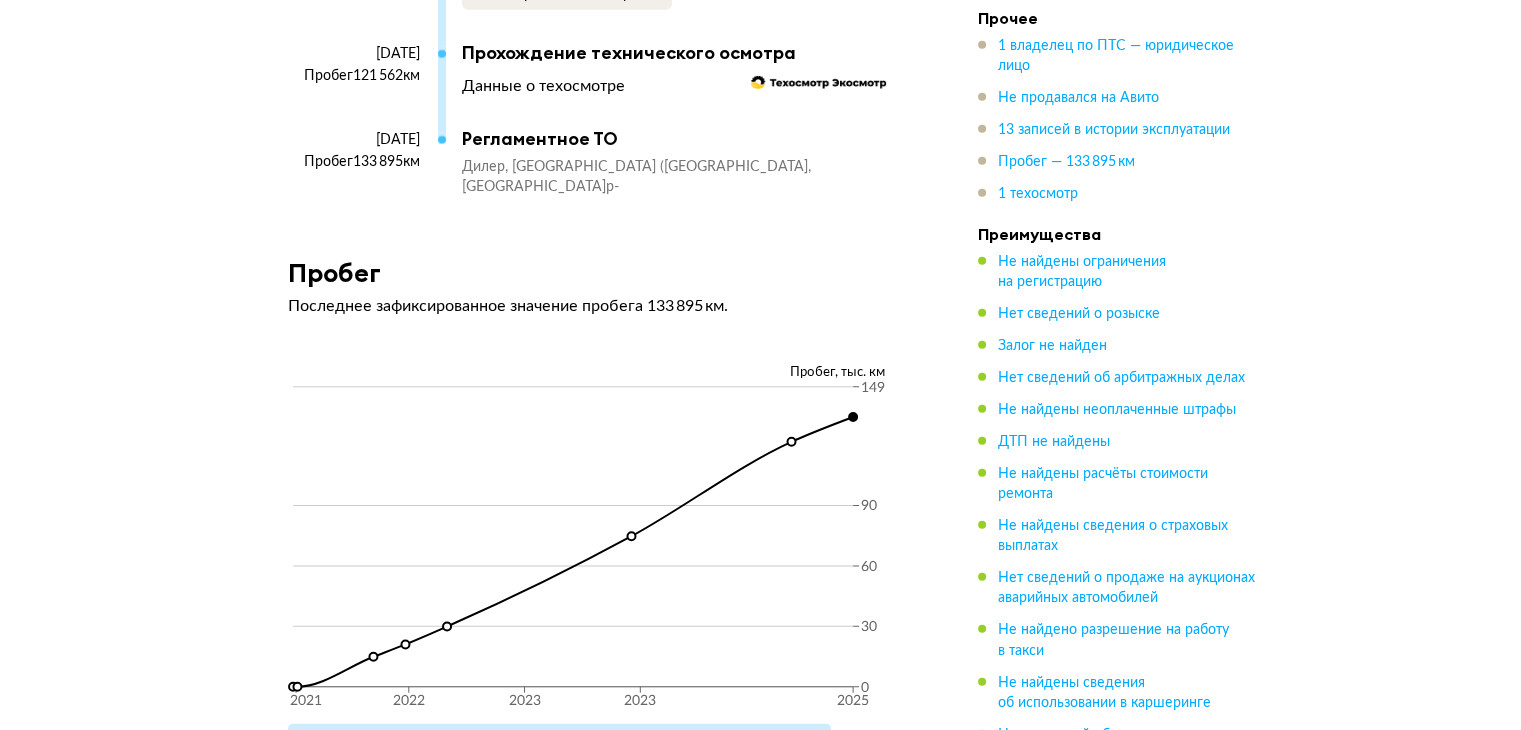 scroll, scrollTop: 5154, scrollLeft: 0, axis: vertical 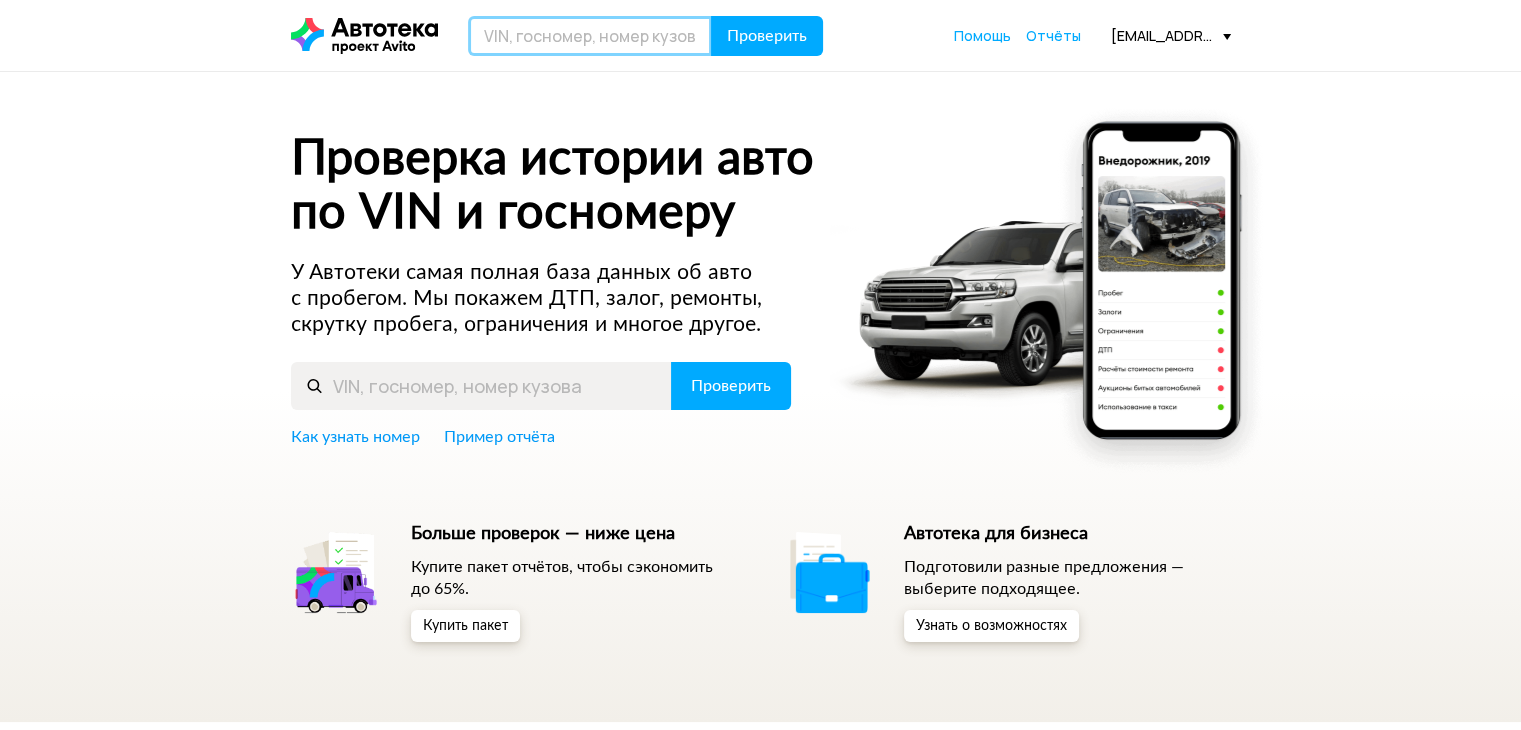 click at bounding box center [590, 36] 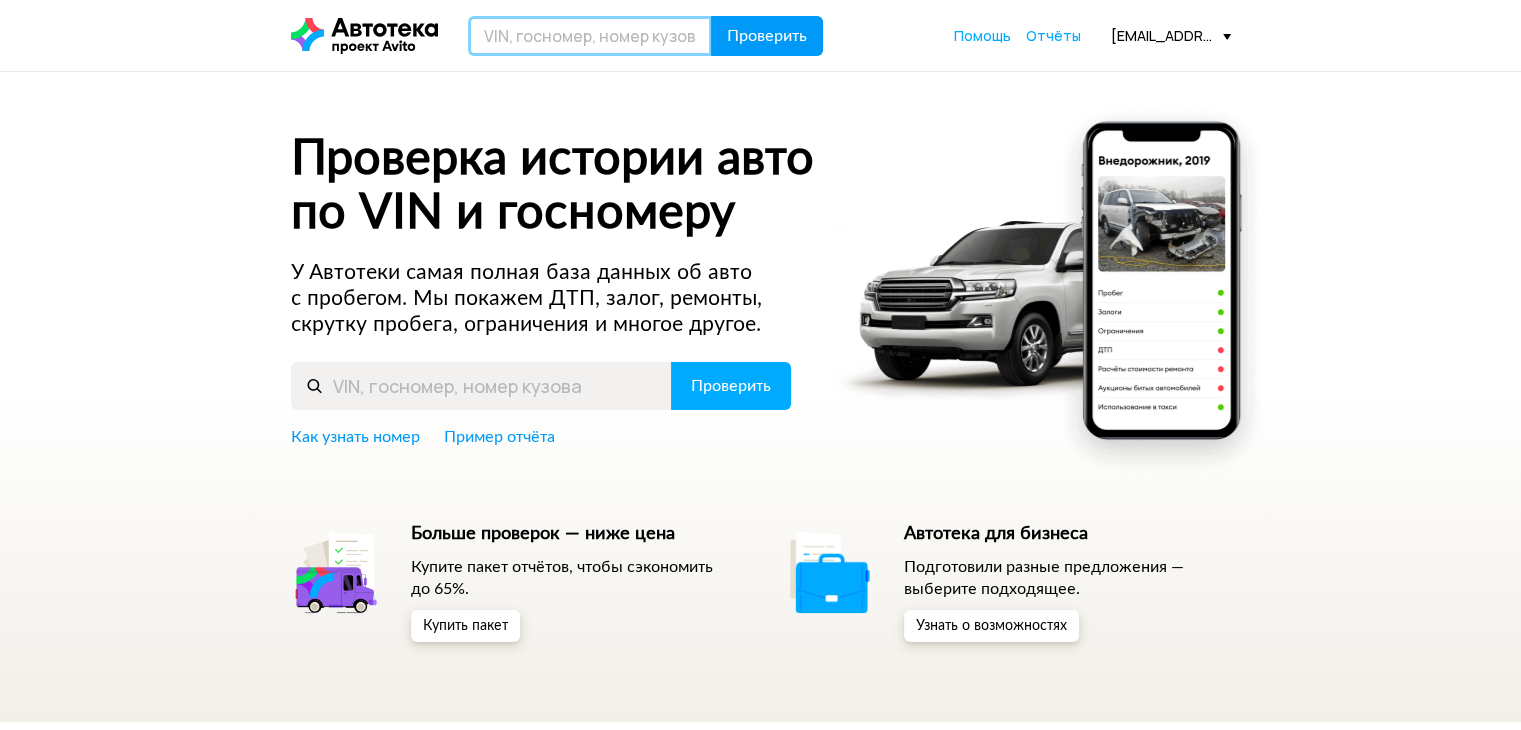 paste on "X7LHSRDB467349307" 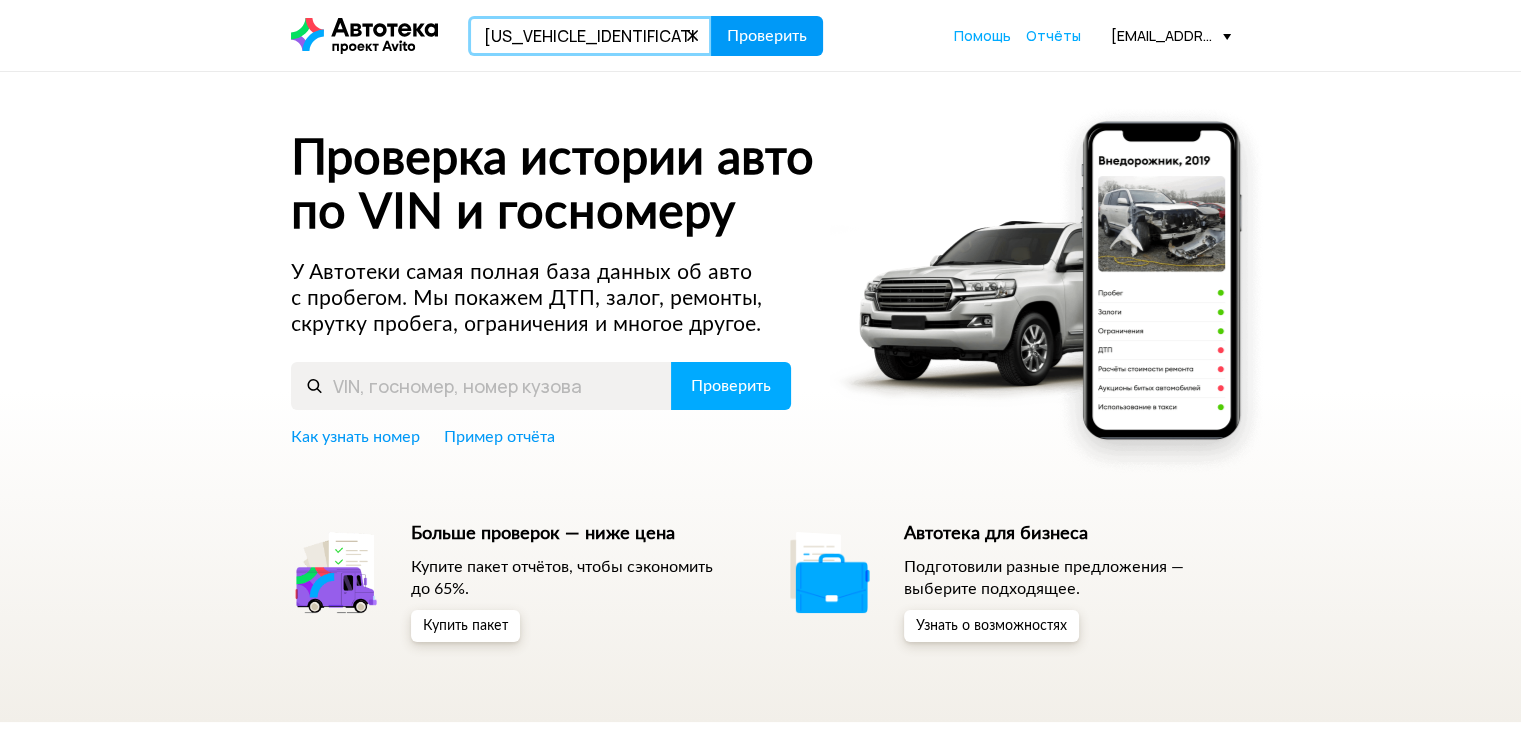 type on "X7LHSRDB467349307" 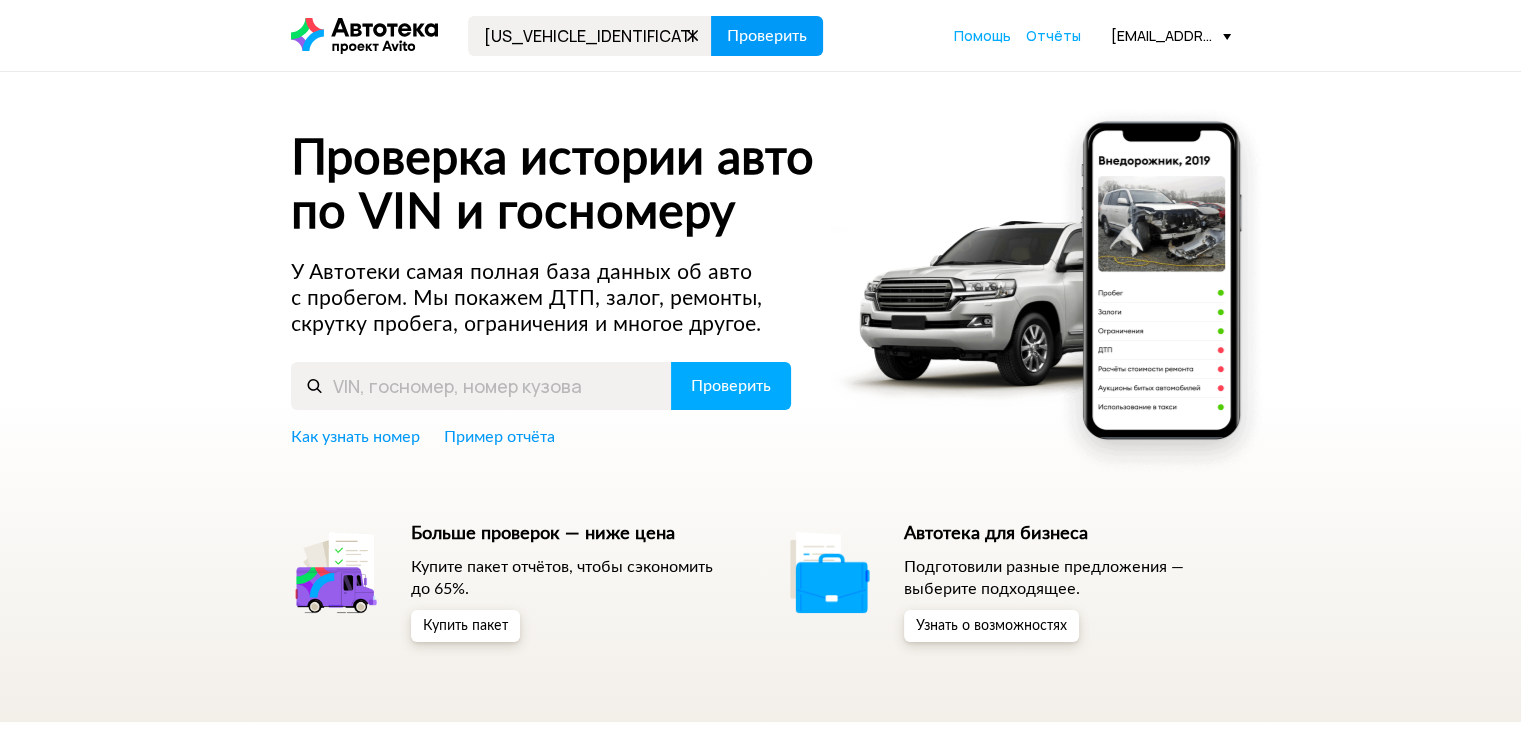 type 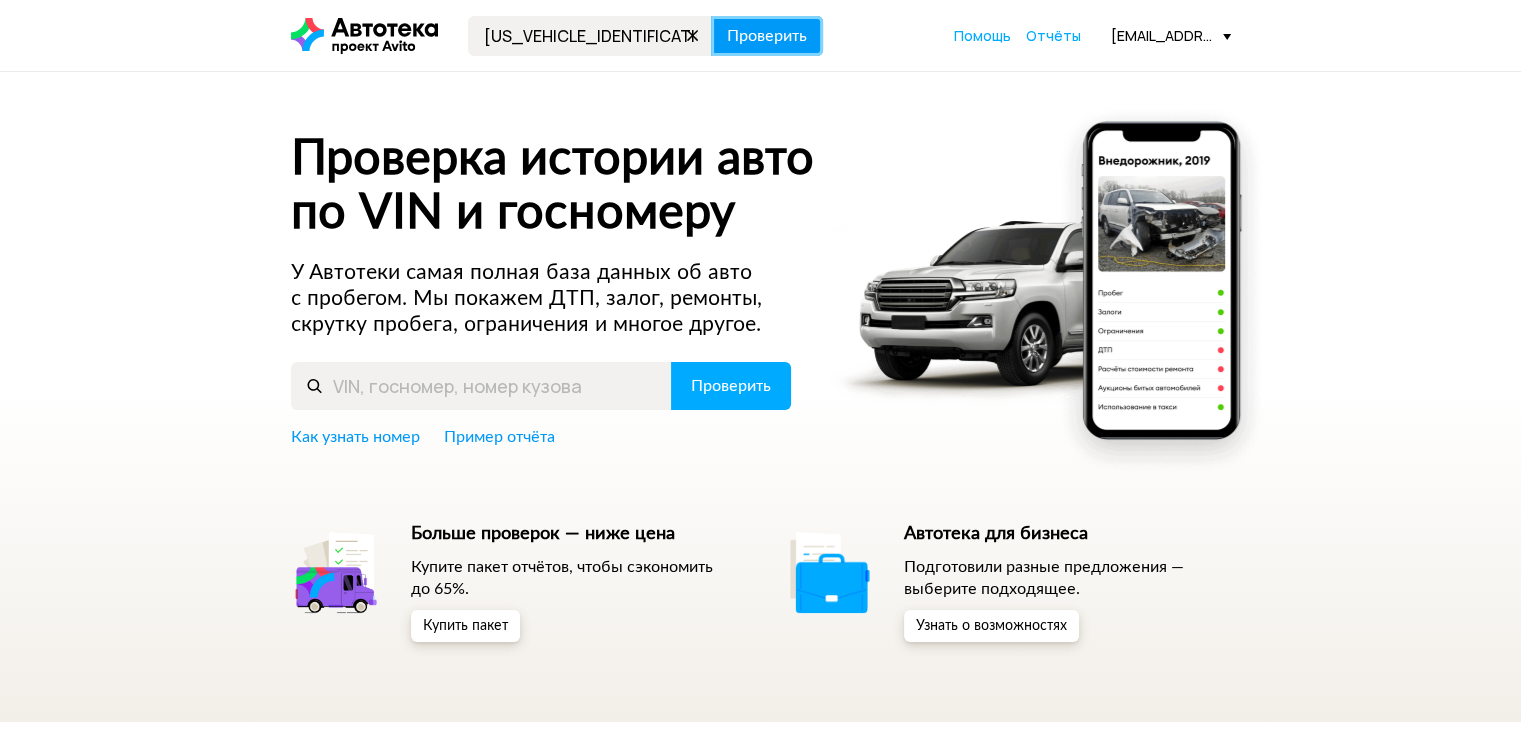 click on "Проверить" at bounding box center [767, 36] 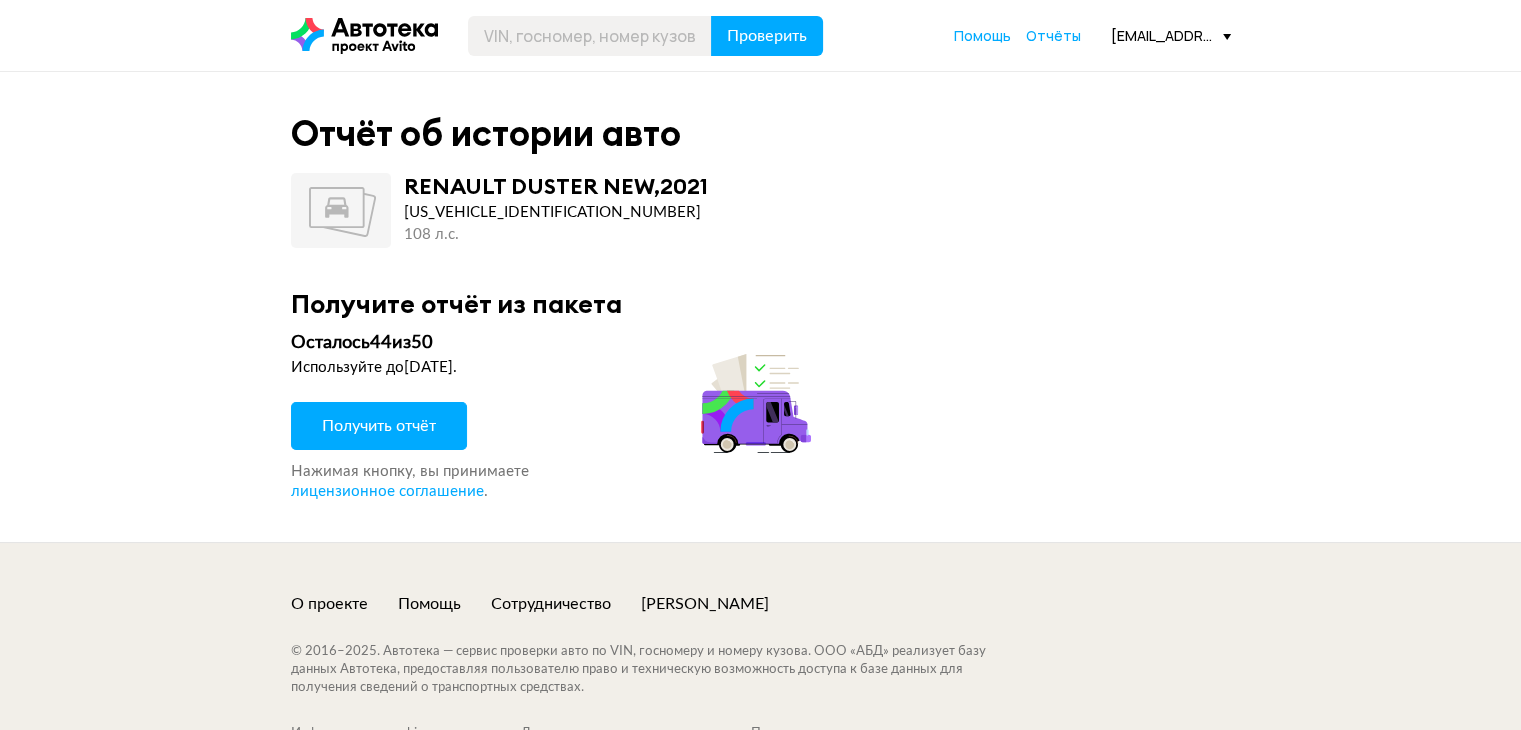 click on "Получить отчёт" at bounding box center (379, 426) 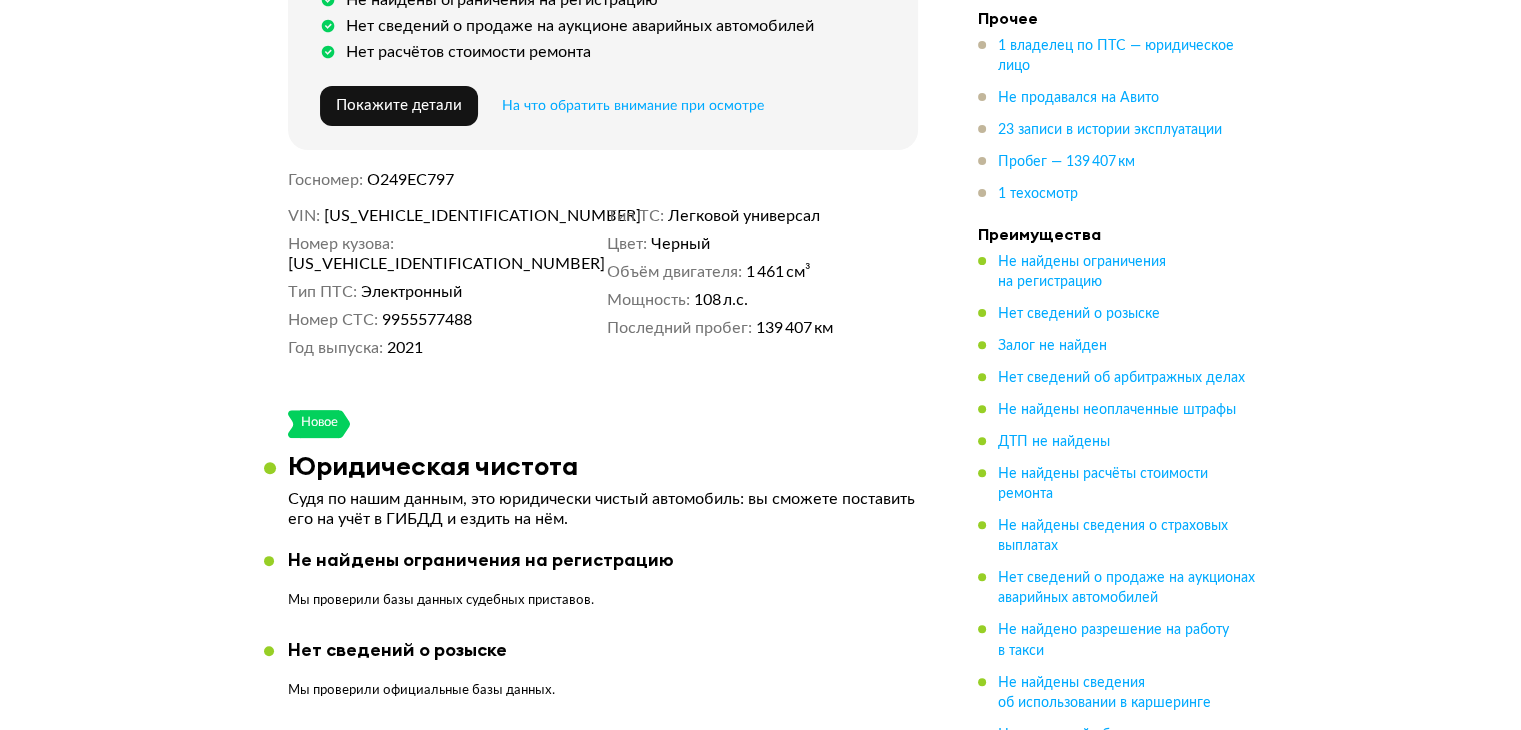 scroll, scrollTop: 700, scrollLeft: 0, axis: vertical 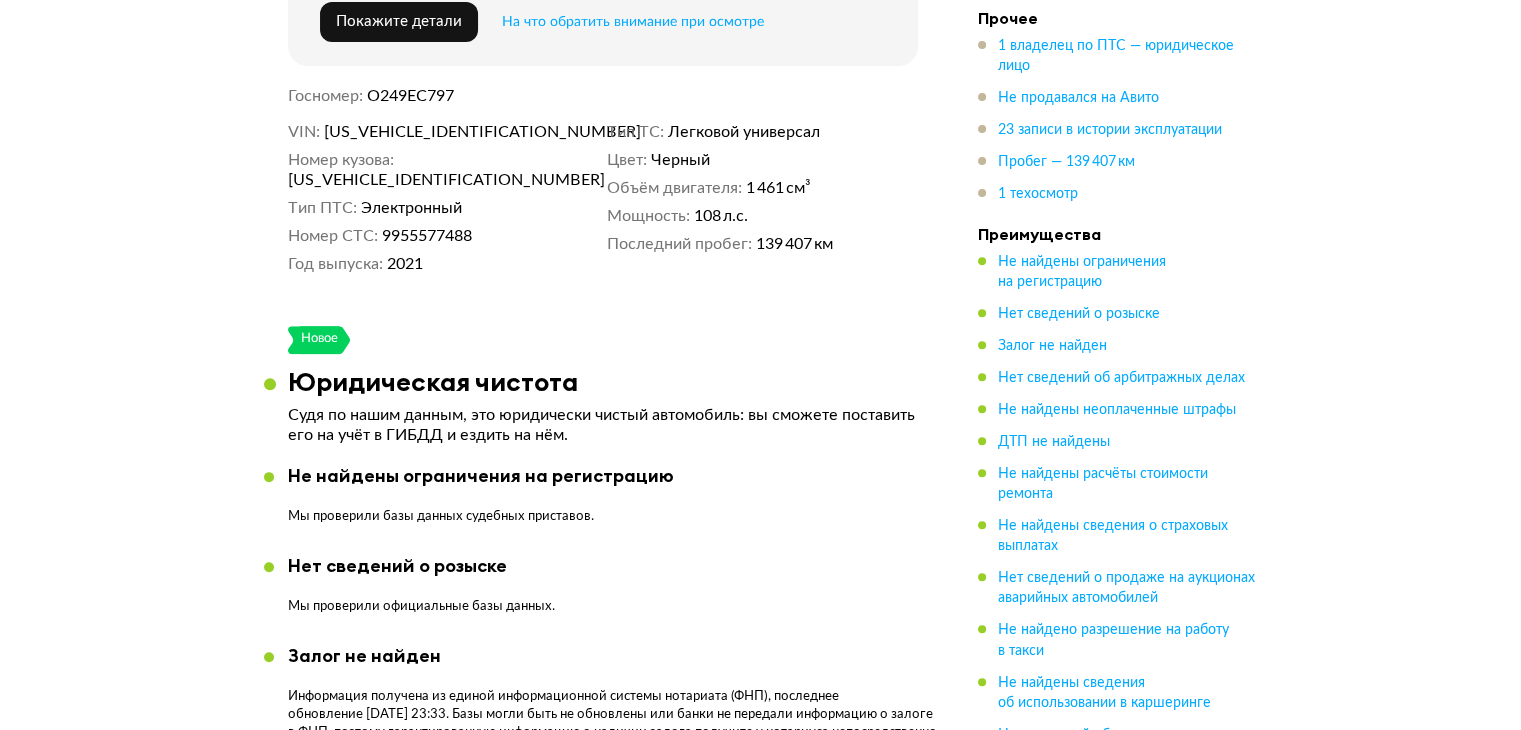 click on "1 владелец по ПТС — юридическое лицо Не продавался на Авито 23 записи в истории эксплуатации Пробег —  139 407 км 1 техосмотр" at bounding box center [1118, 120] 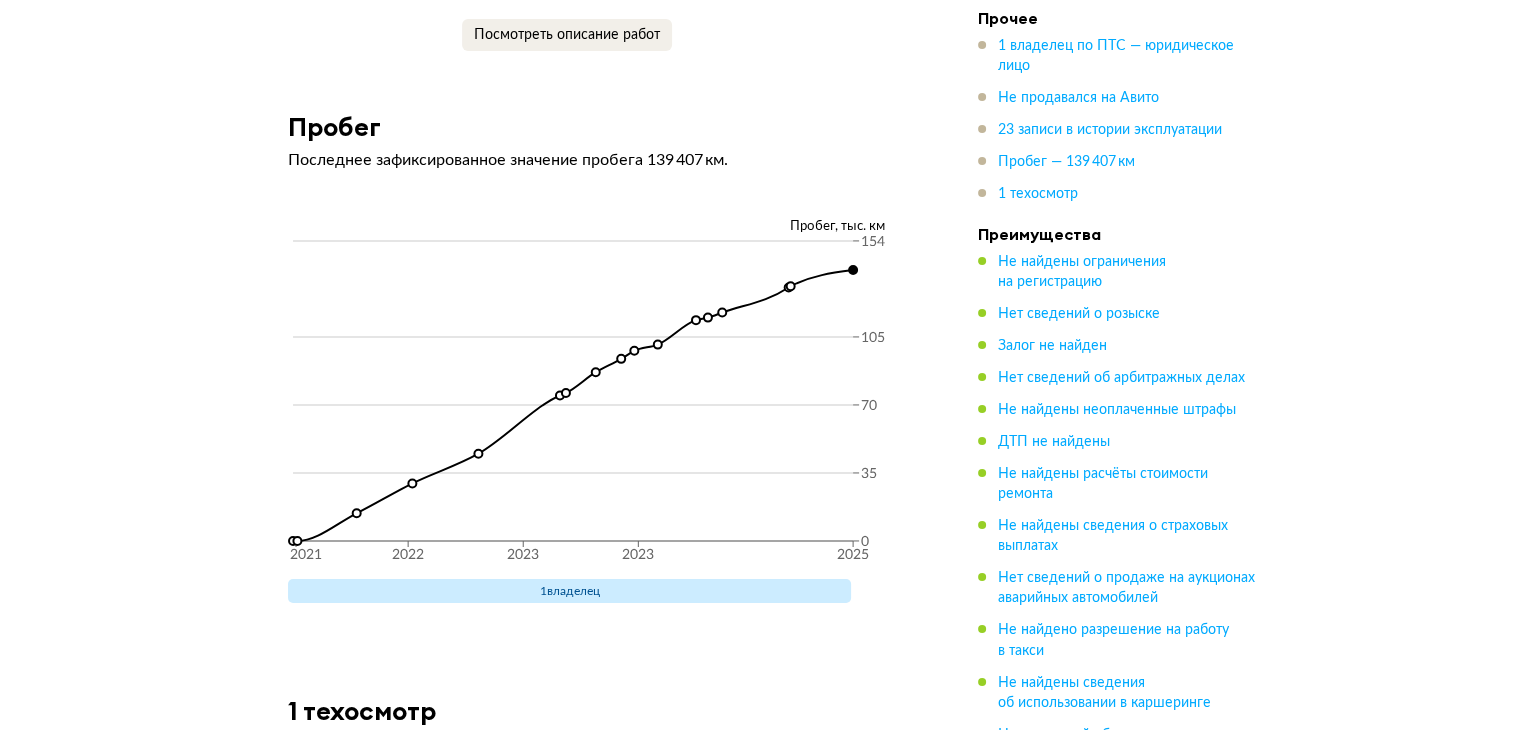 scroll, scrollTop: 6279, scrollLeft: 0, axis: vertical 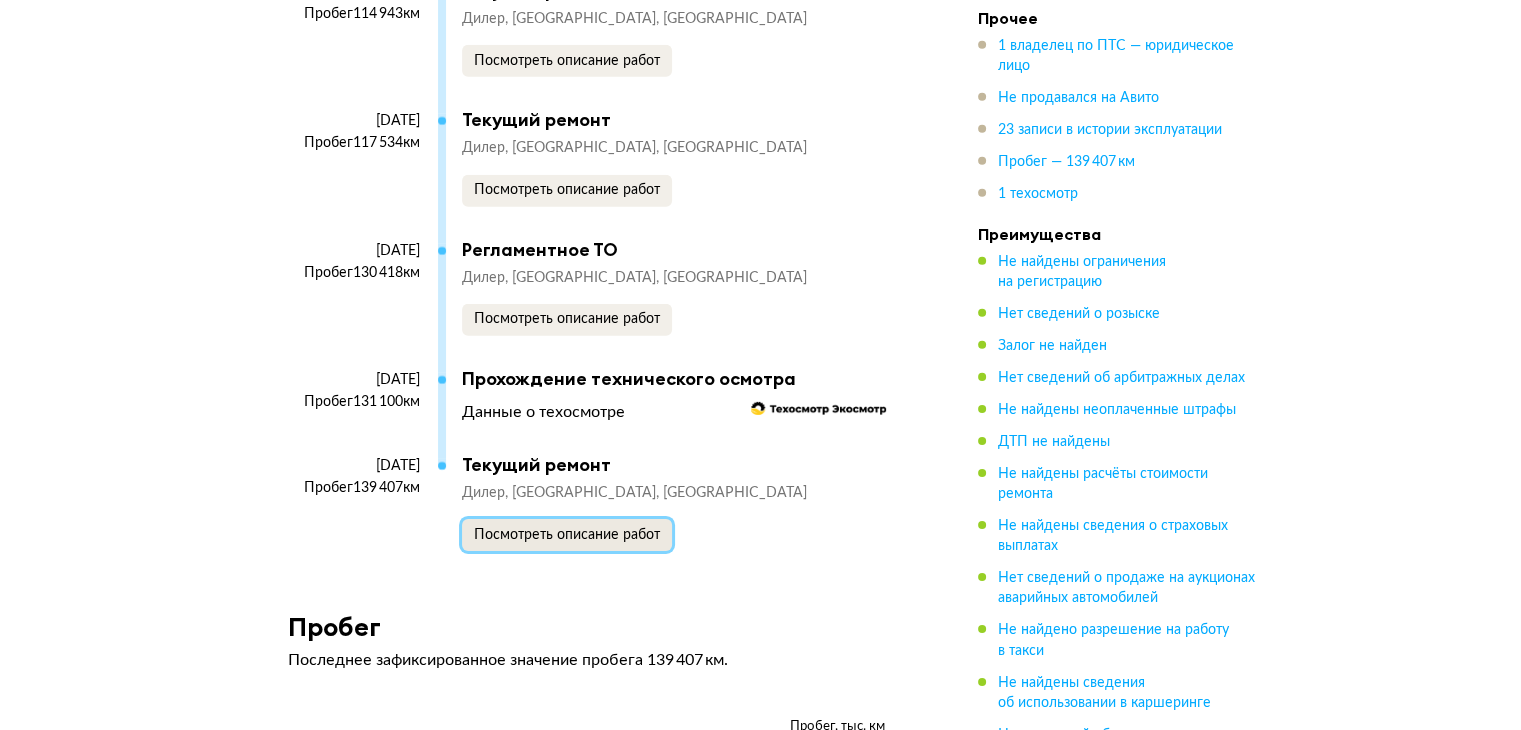 click on "Посмотреть описание работ" at bounding box center (567, 535) 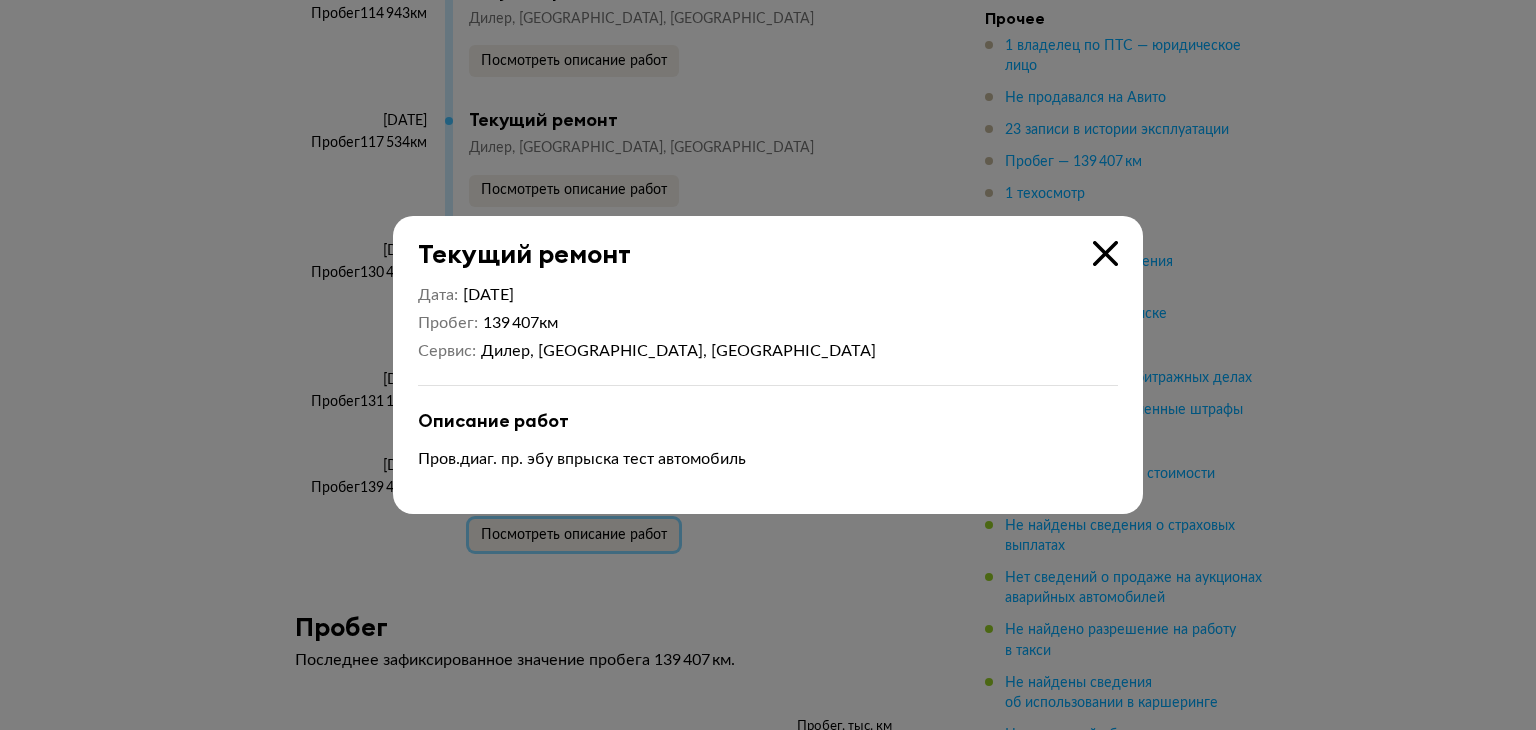 type 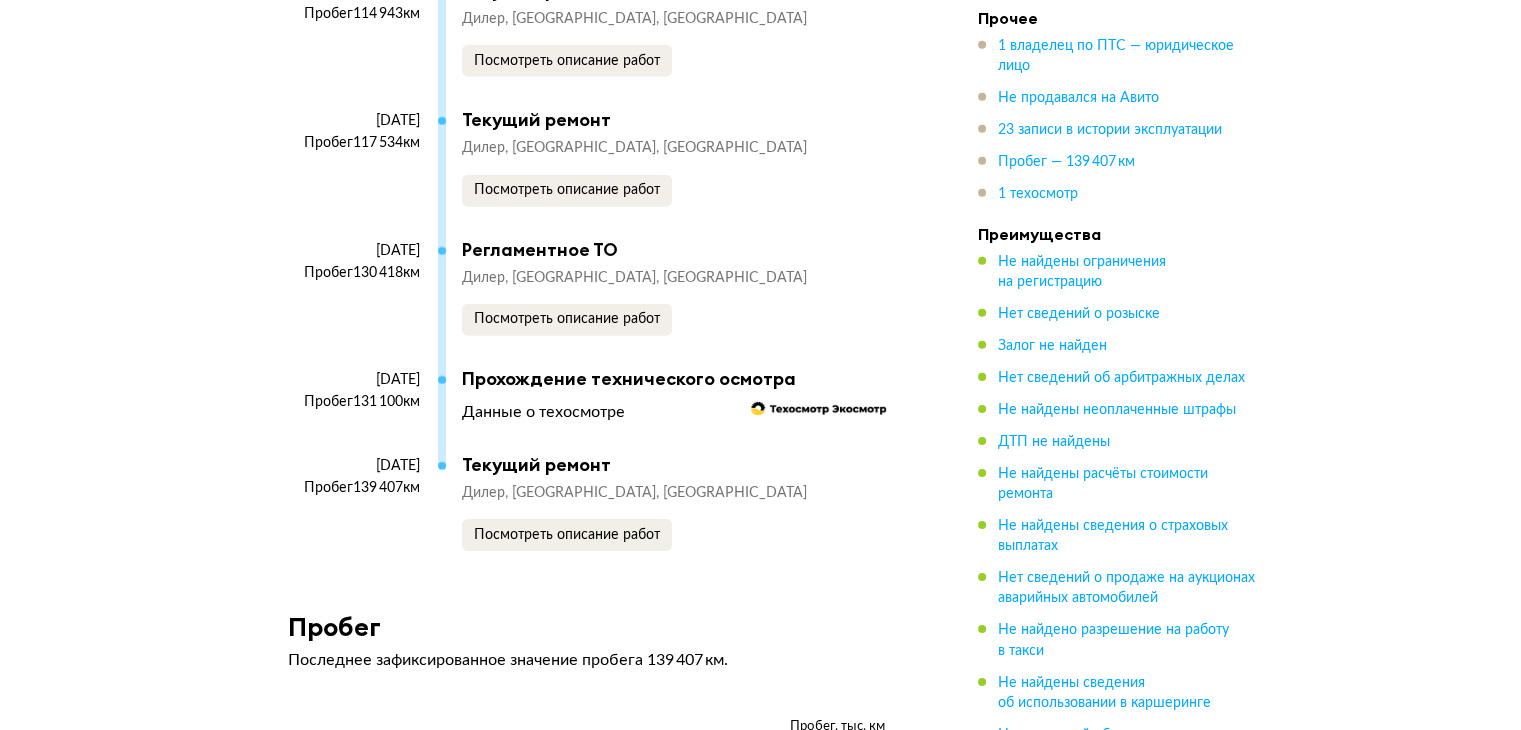 click on "Выездная диагностика Организуют просмотр, попробуют поторговаться Выгодный кредит на авто от банков Подберите кредит Спецпредложения Акции и скидки от Автотеки и партнёров Спецпредложения RENAULT Duster JD1, 2021 Отчёт от  10 июля 2025 года Ccылка на отчёт скопирована Скачать Поделиться Ccылка на отчёт скопирована Рекомендация Можно осмотреть Наш искусственный интеллект смотрит на отчёт как опытный автоподборщик и диагност: изучает данные, сравнивает машину с похожими предложениями на рынке и выносит свой вердикт. Среди владельцев есть юрлицо Узнайте как . ." at bounding box center [760, -1634] 